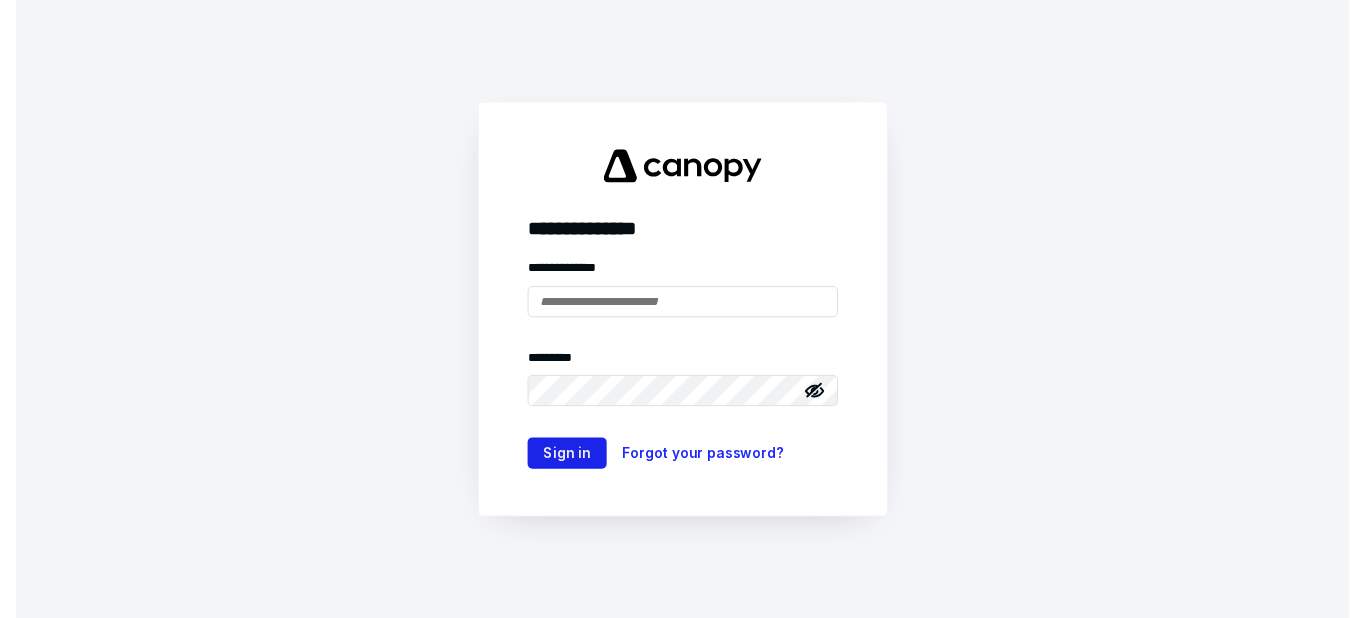 scroll, scrollTop: 0, scrollLeft: 0, axis: both 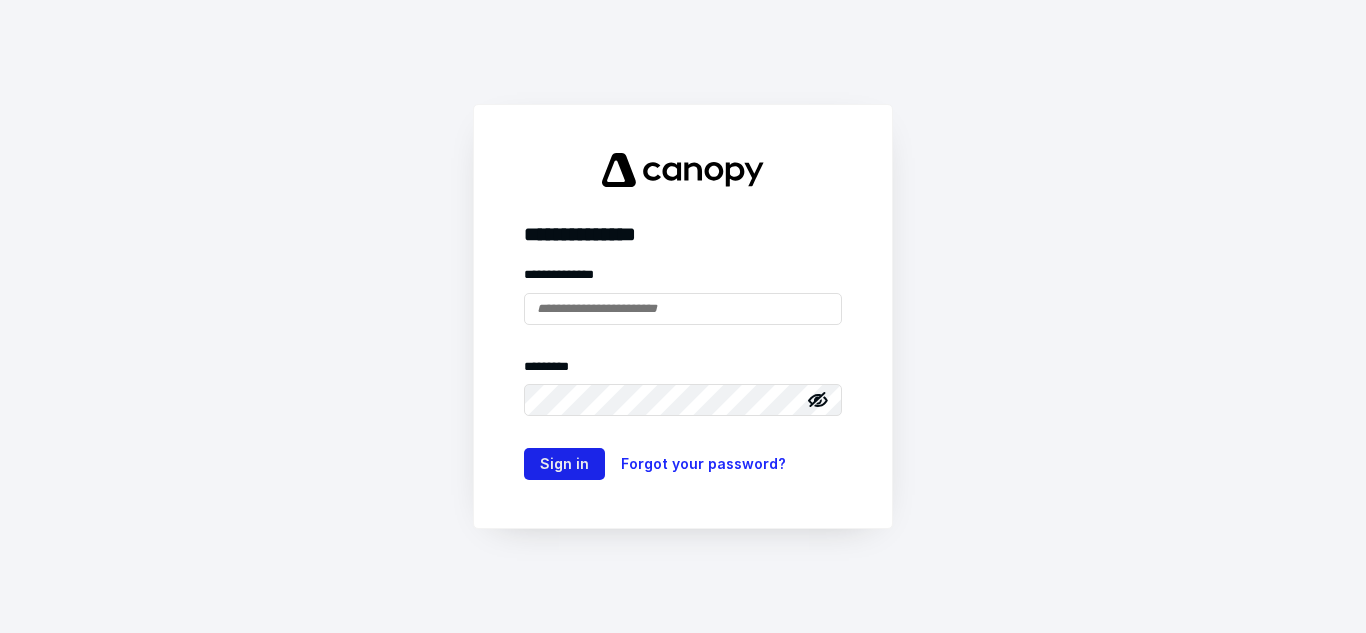 type on "**********" 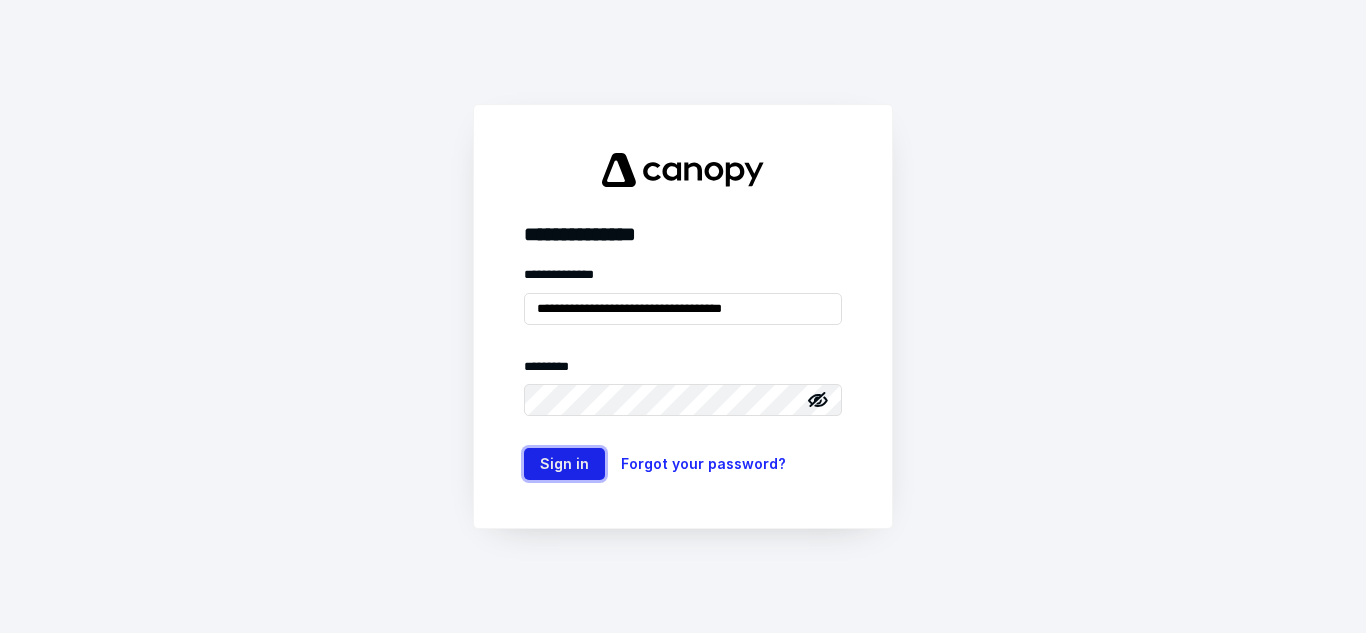 click on "Sign in" at bounding box center (564, 464) 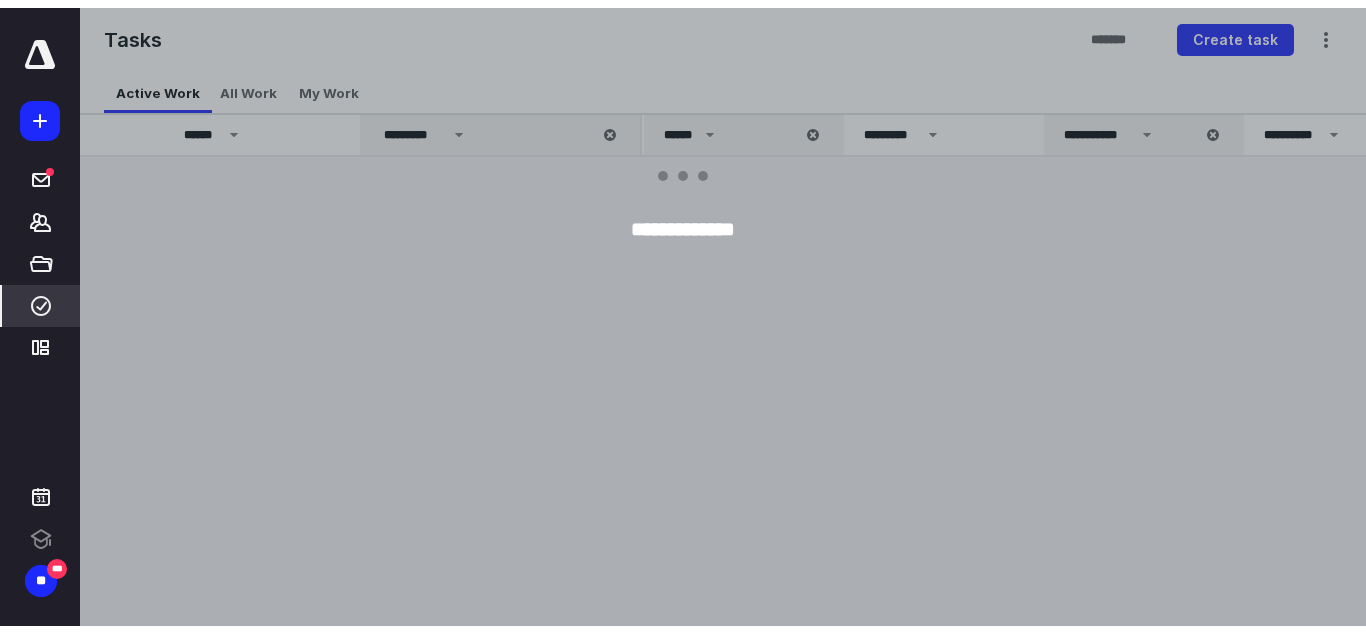 scroll, scrollTop: 0, scrollLeft: 0, axis: both 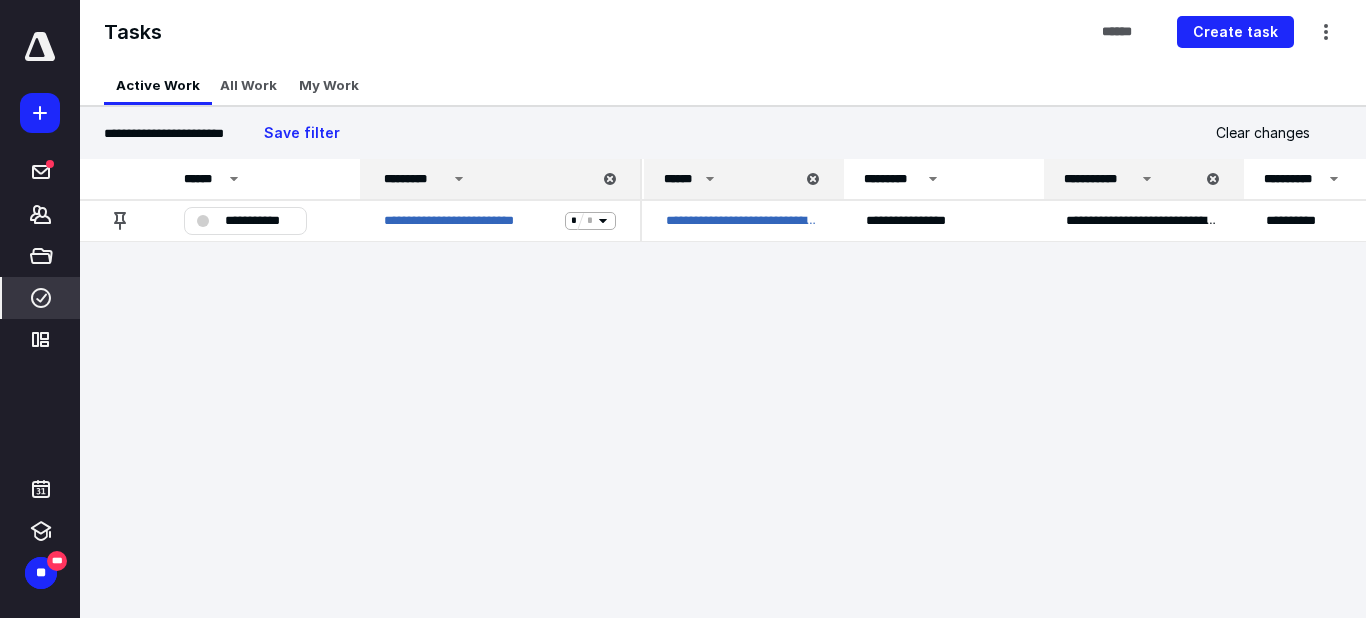 click 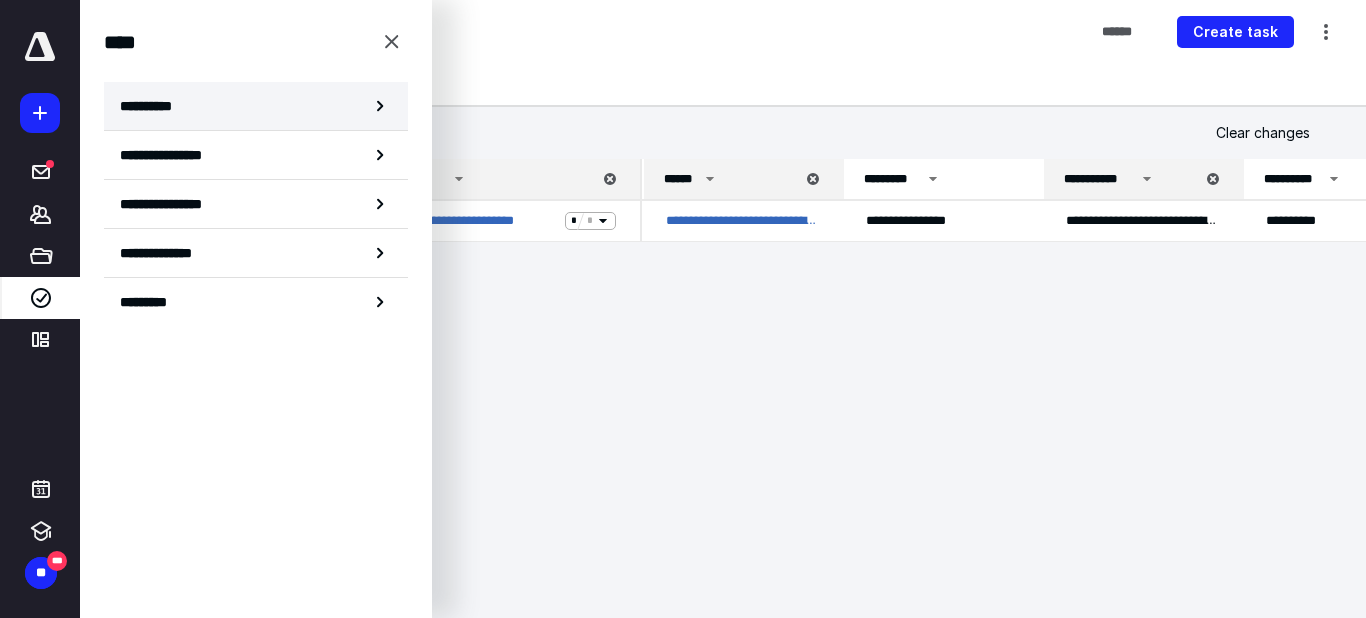 click on "**********" at bounding box center (256, 106) 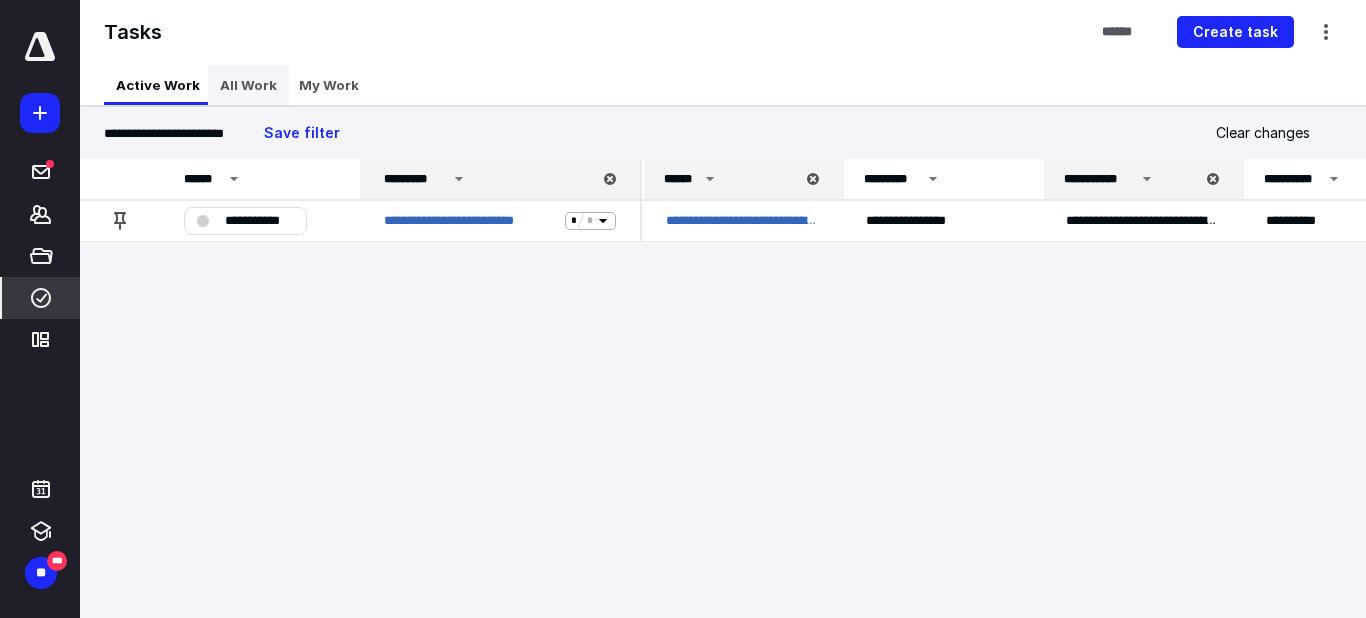 click on "All Work" at bounding box center (248, 85) 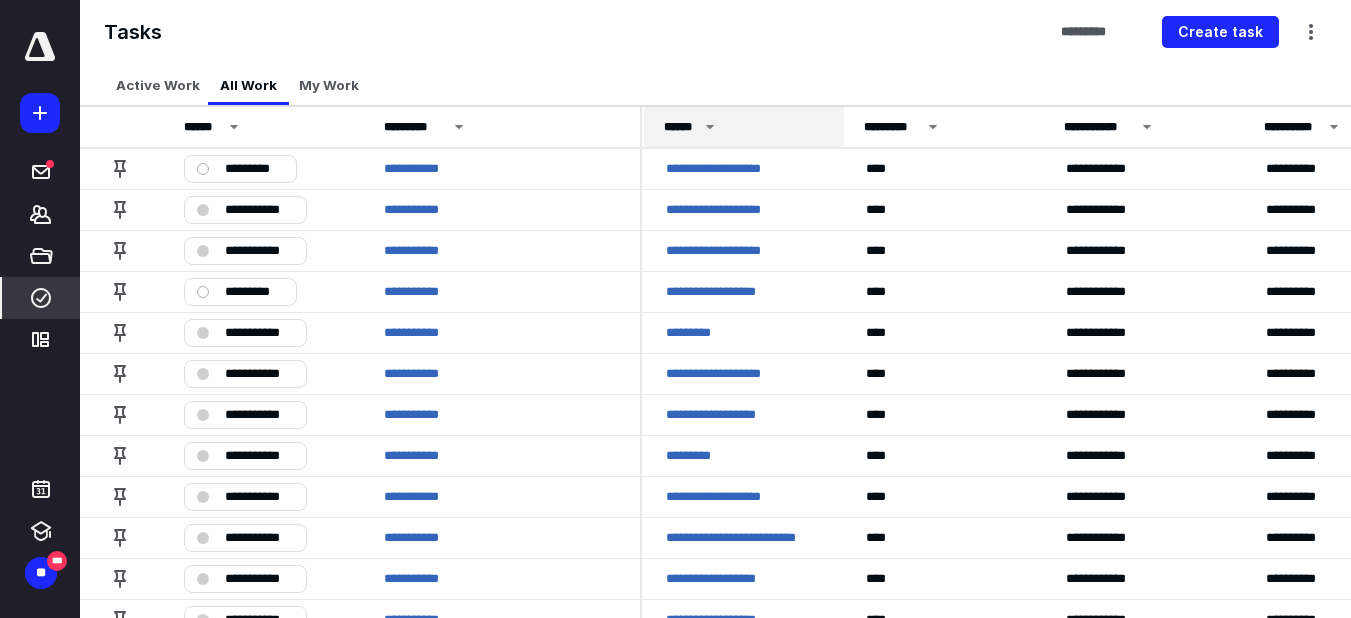 click 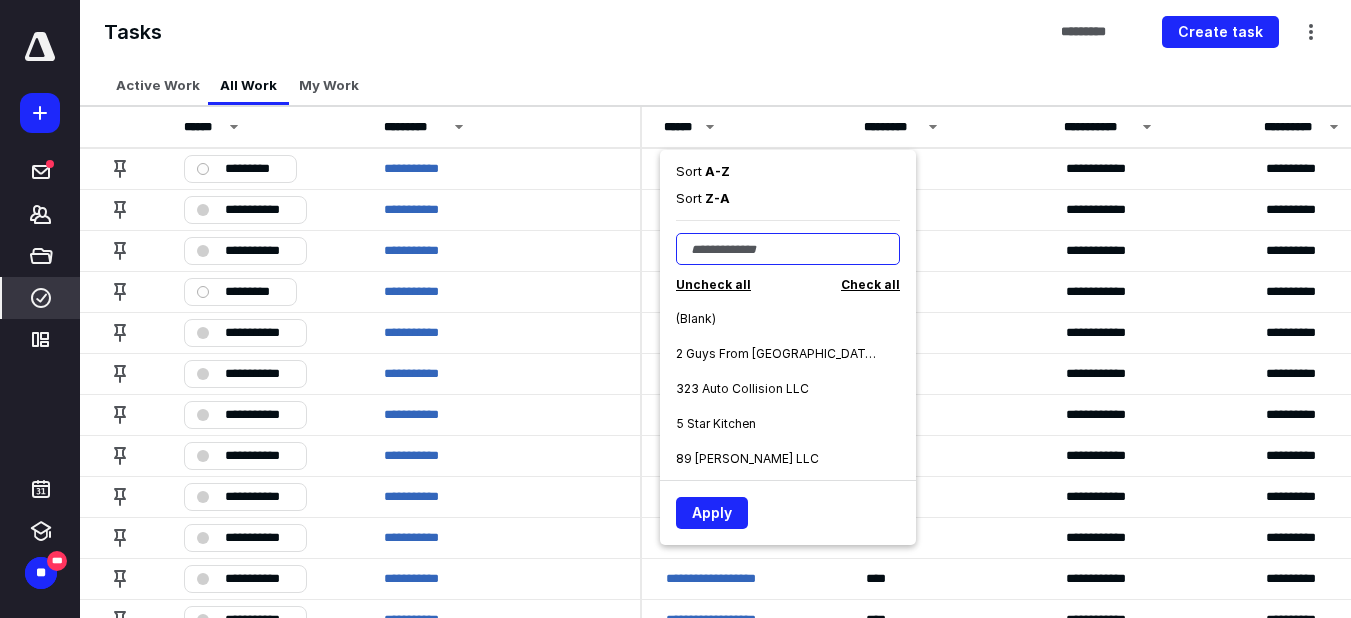 click at bounding box center (788, 249) 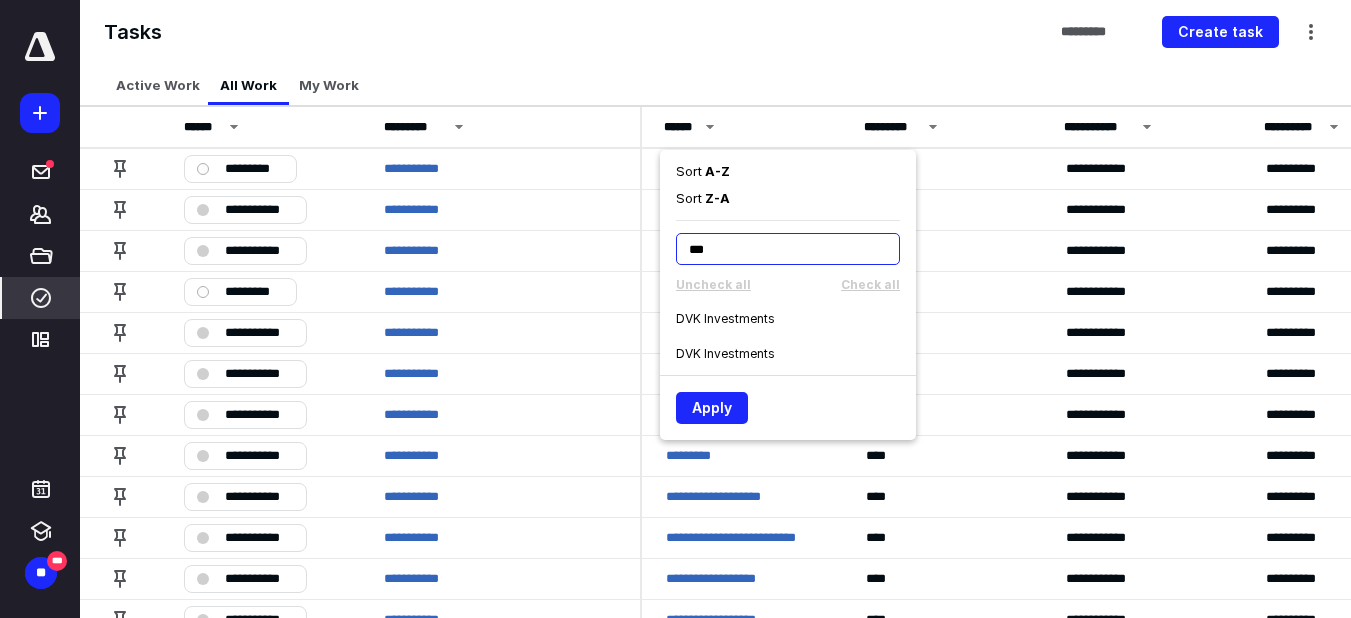 type on "***" 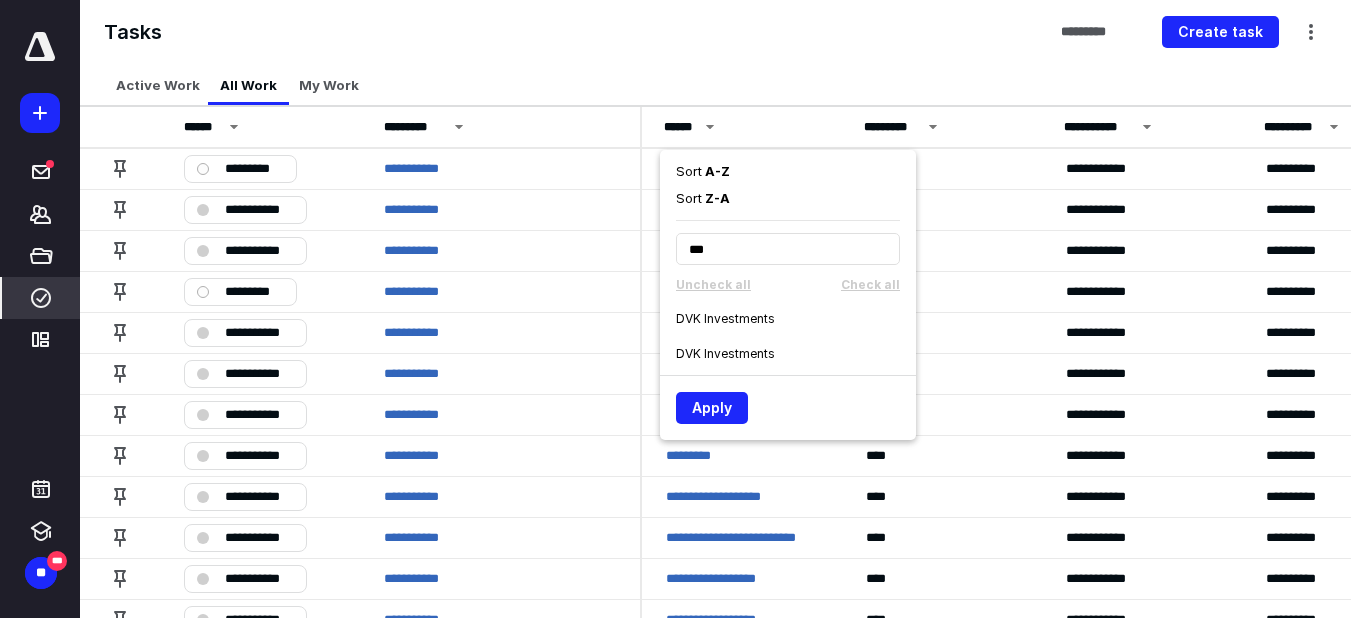 click on "DVK Investments" at bounding box center [725, 319] 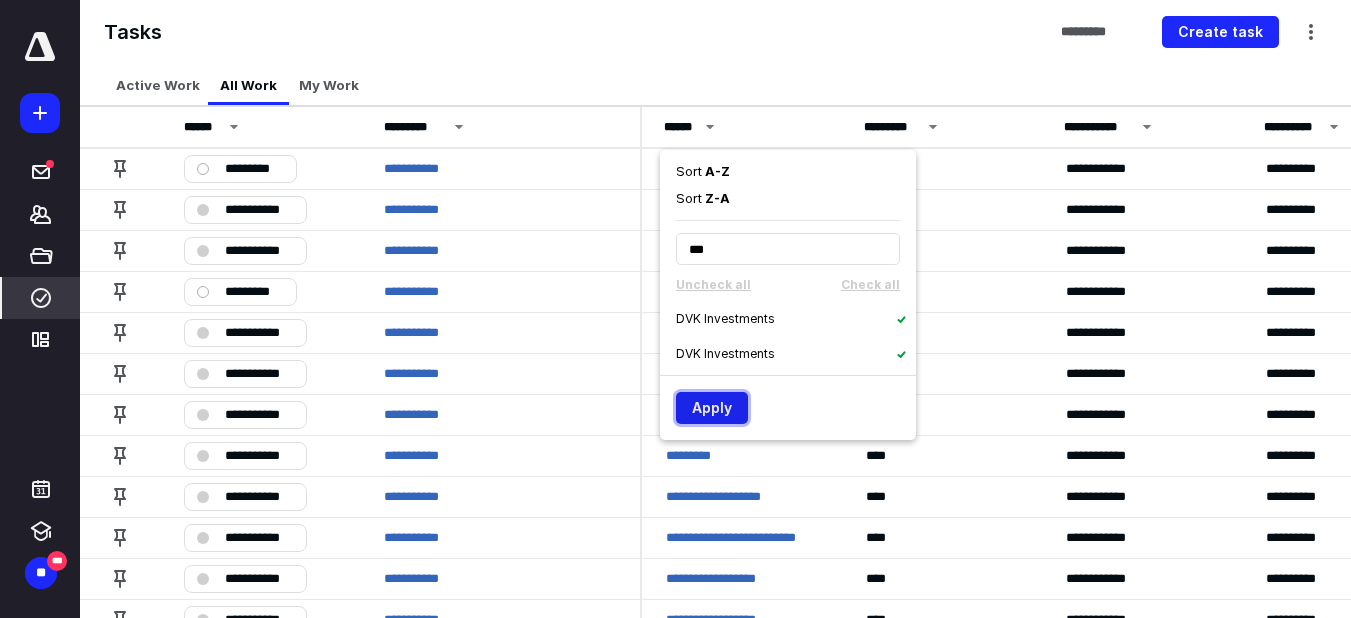 click on "Apply" at bounding box center (712, 408) 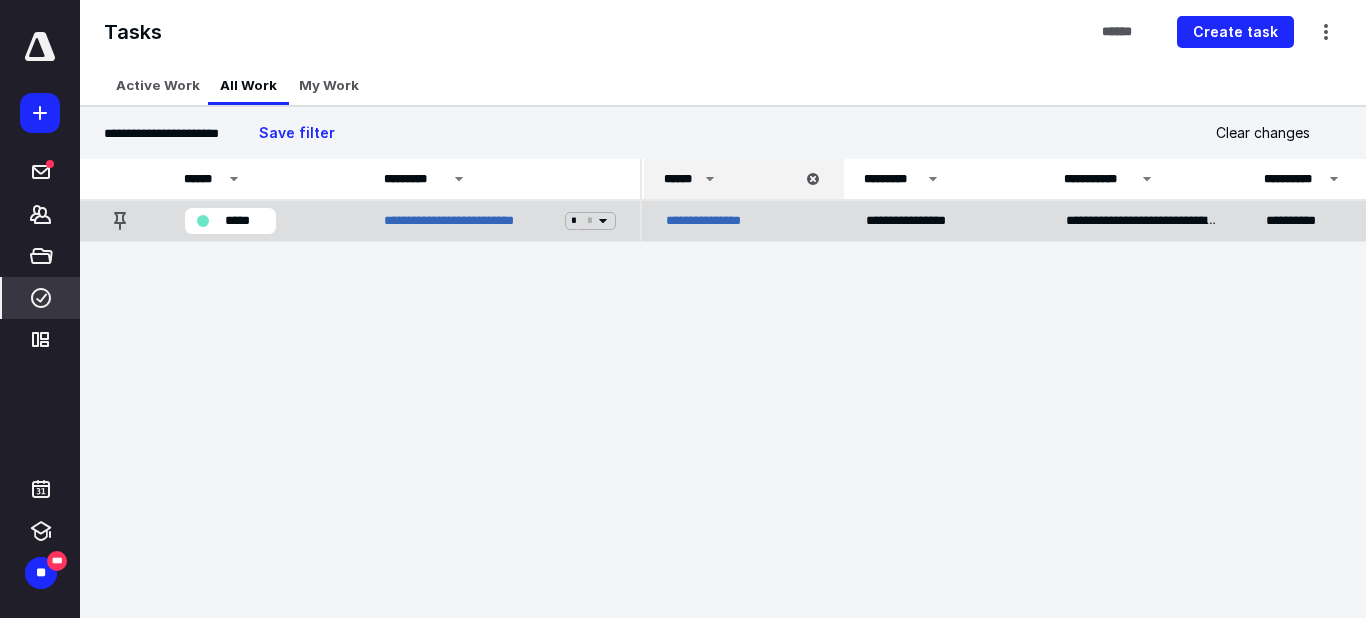 click on "**********" at bounding box center [718, 221] 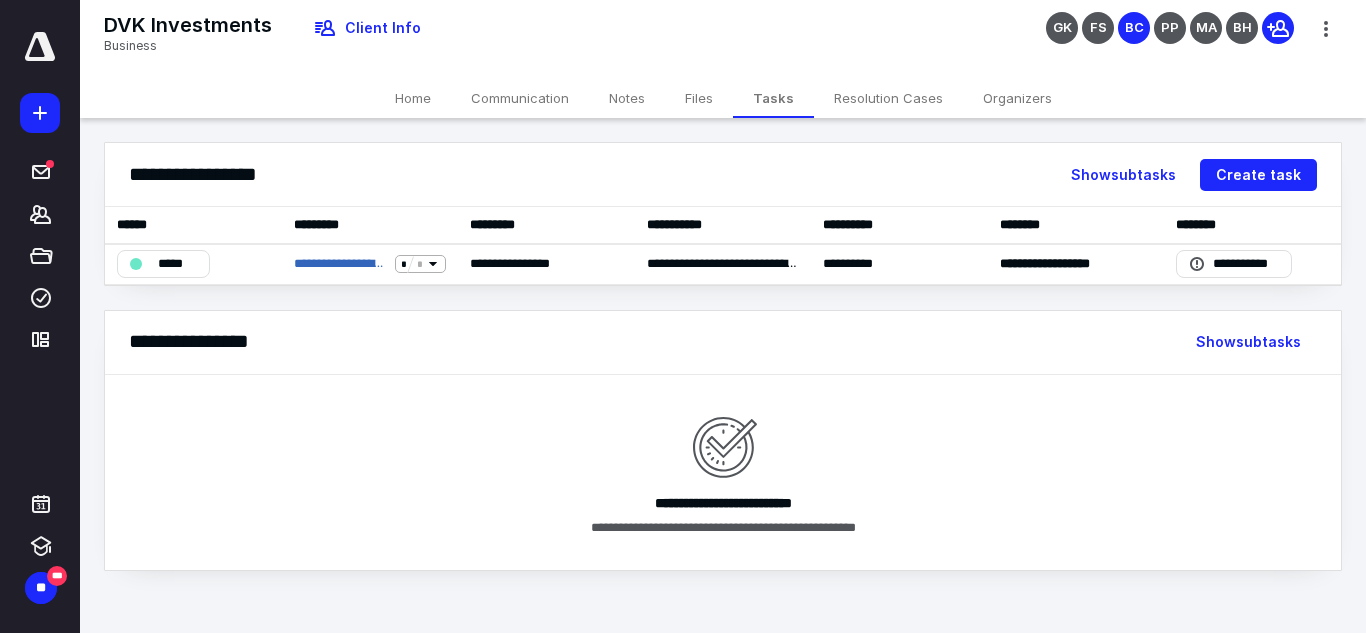 click on "Files" at bounding box center [699, 98] 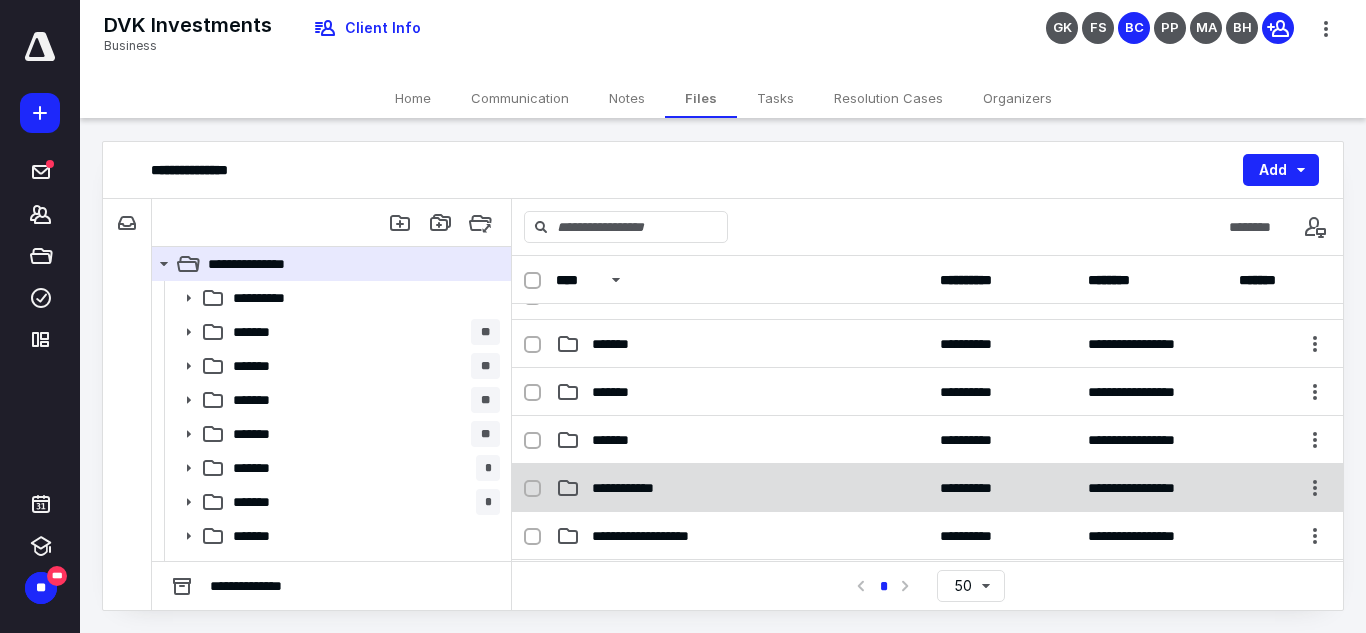 scroll, scrollTop: 533, scrollLeft: 0, axis: vertical 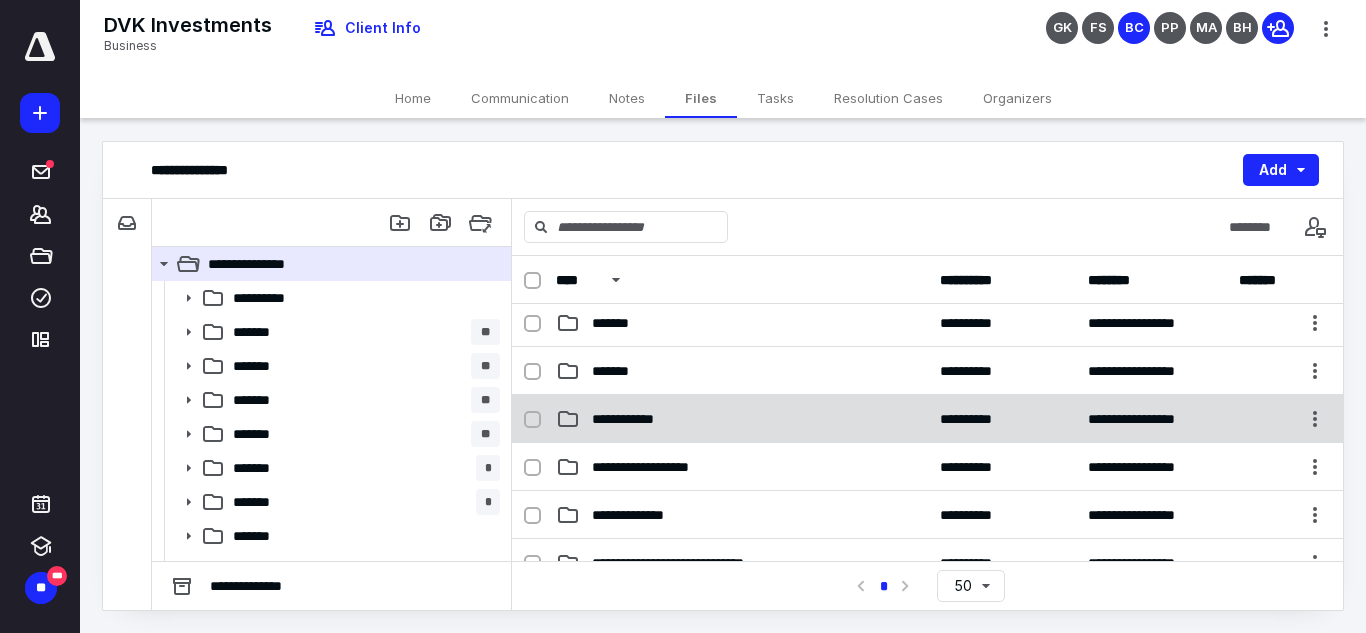click on "**********" at bounding box center [633, 419] 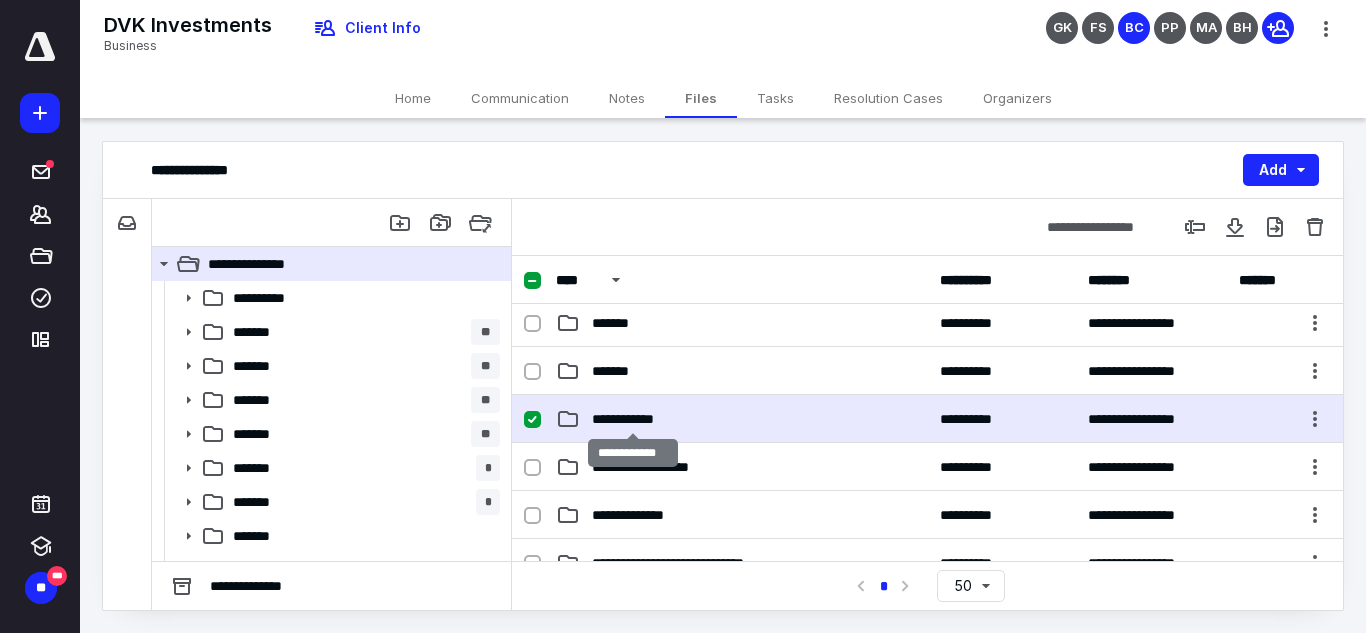 click on "**********" at bounding box center [633, 419] 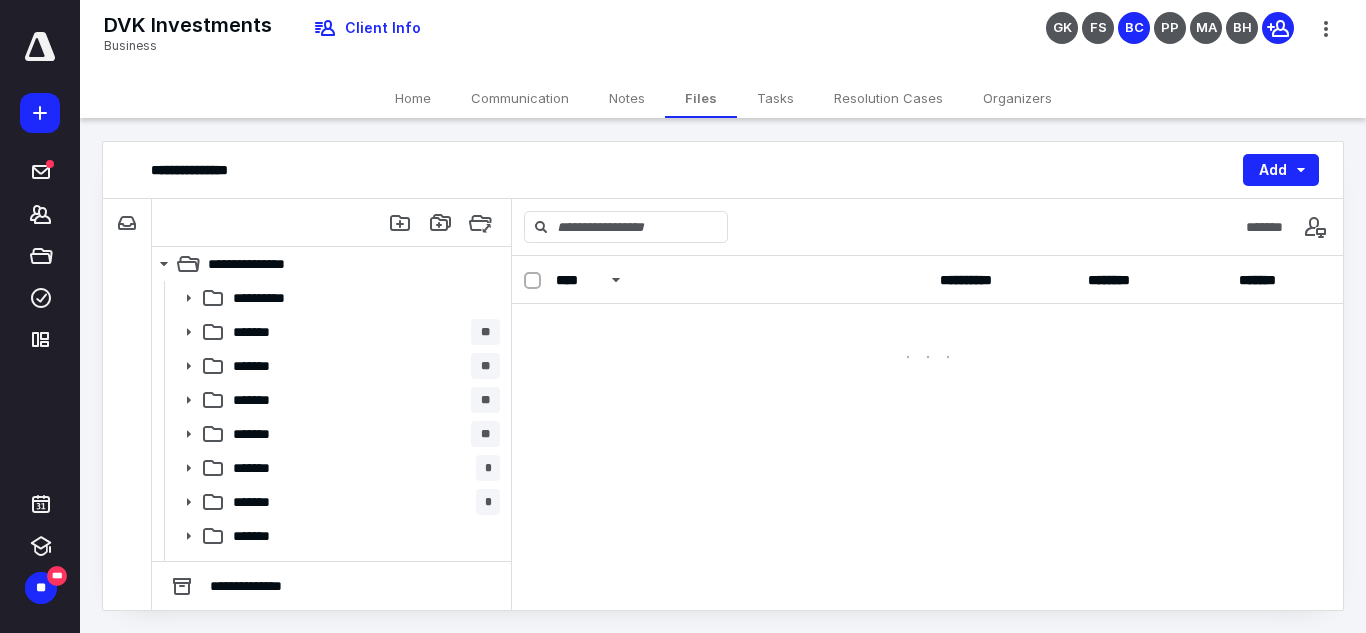 scroll, scrollTop: 0, scrollLeft: 0, axis: both 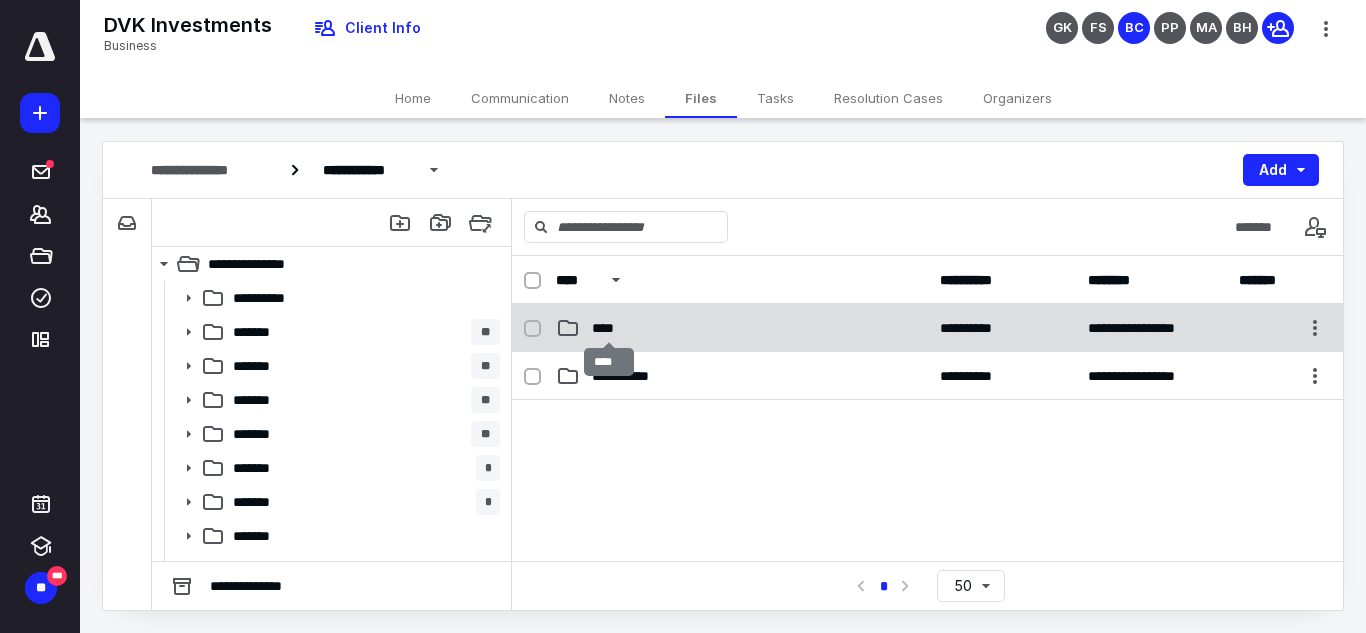 click on "****" at bounding box center (609, 328) 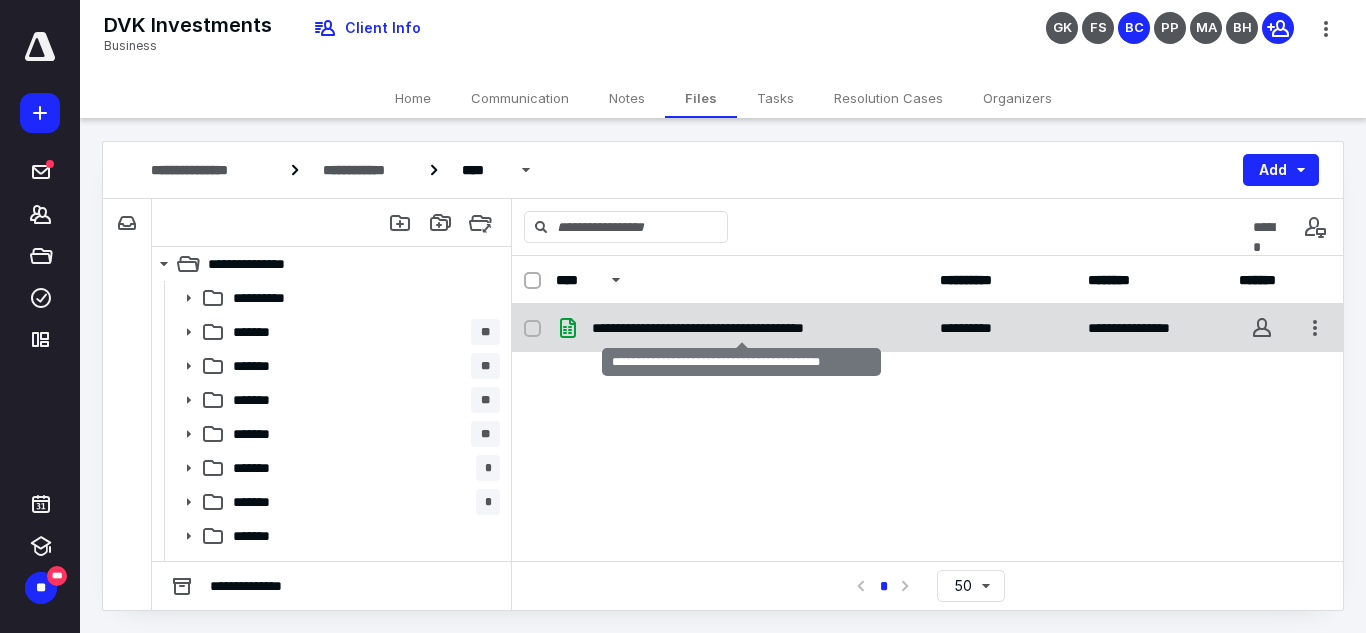 click on "**********" at bounding box center [741, 328] 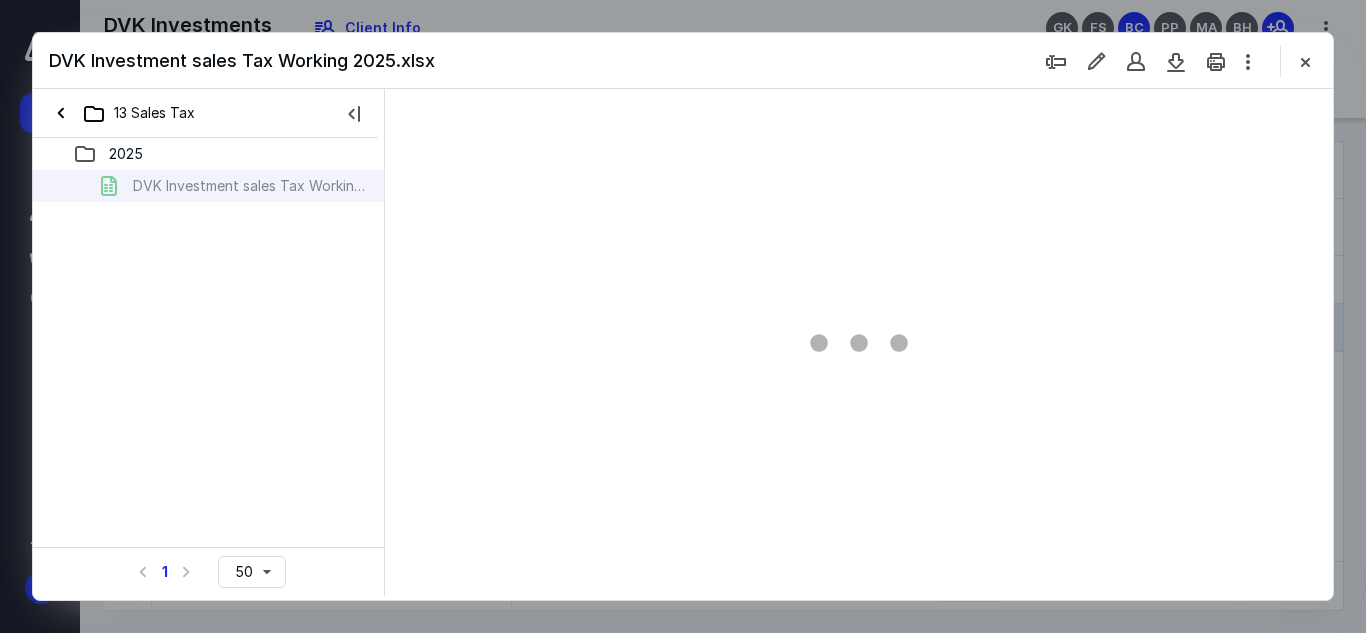 scroll, scrollTop: 0, scrollLeft: 0, axis: both 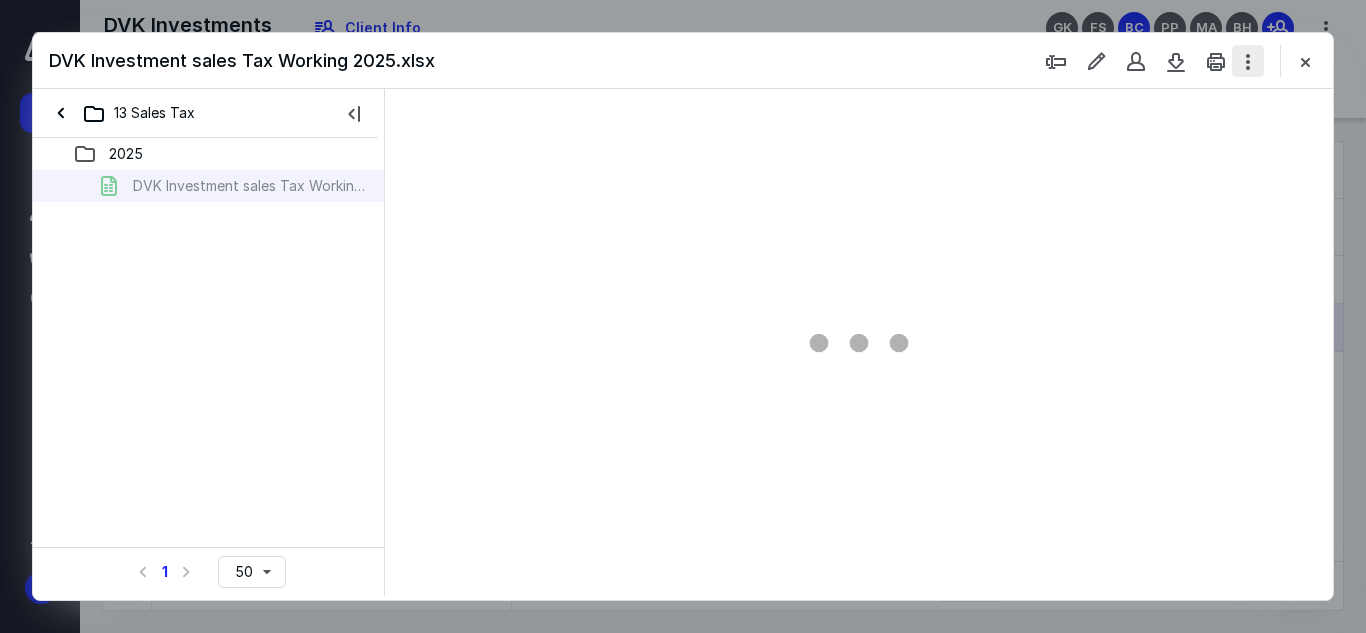 type on "62" 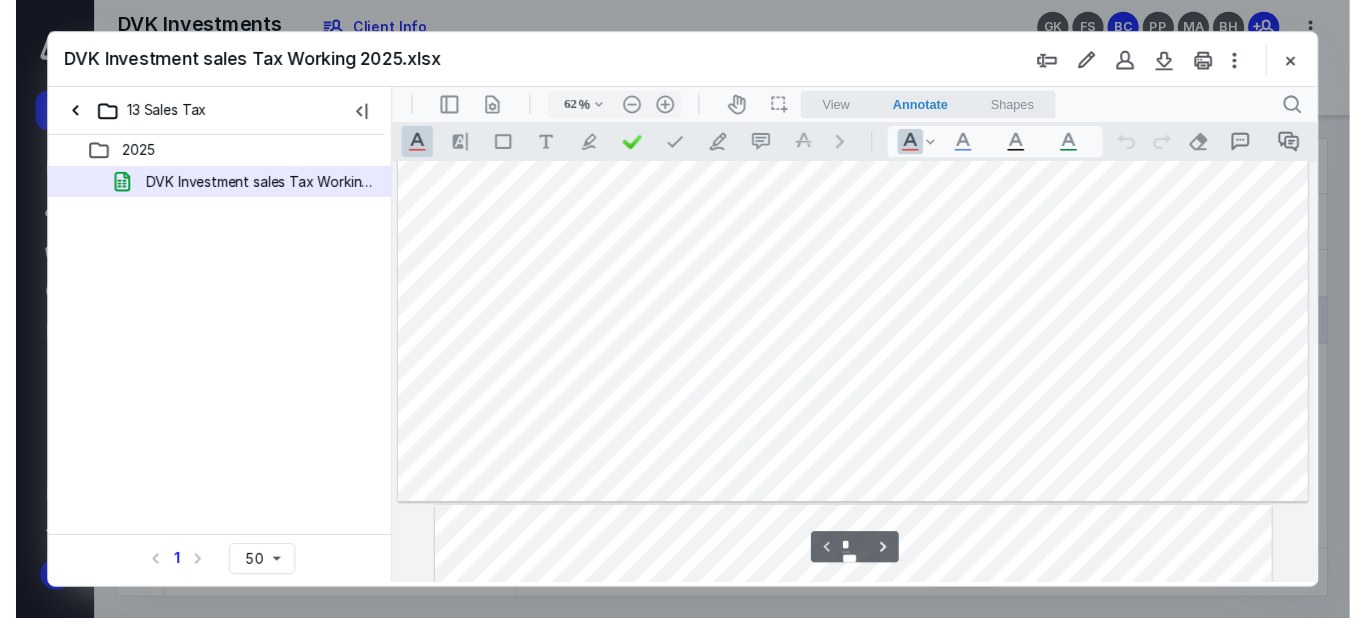 scroll, scrollTop: 0, scrollLeft: 0, axis: both 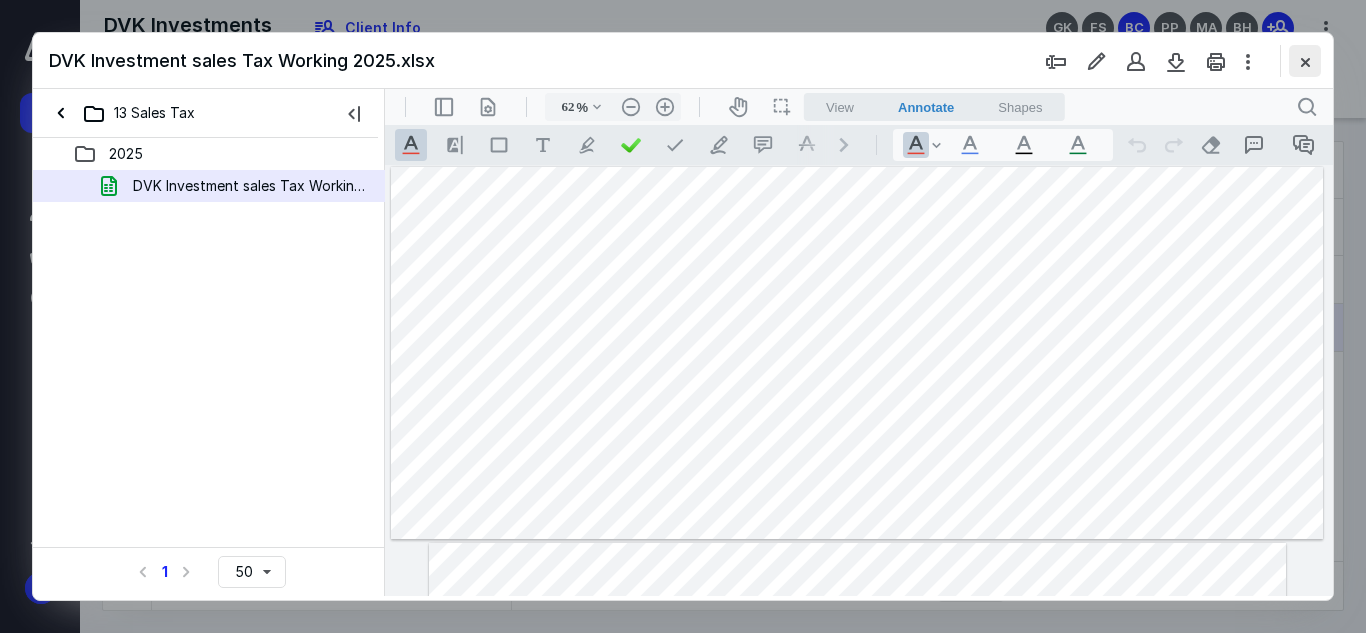 click at bounding box center [1305, 61] 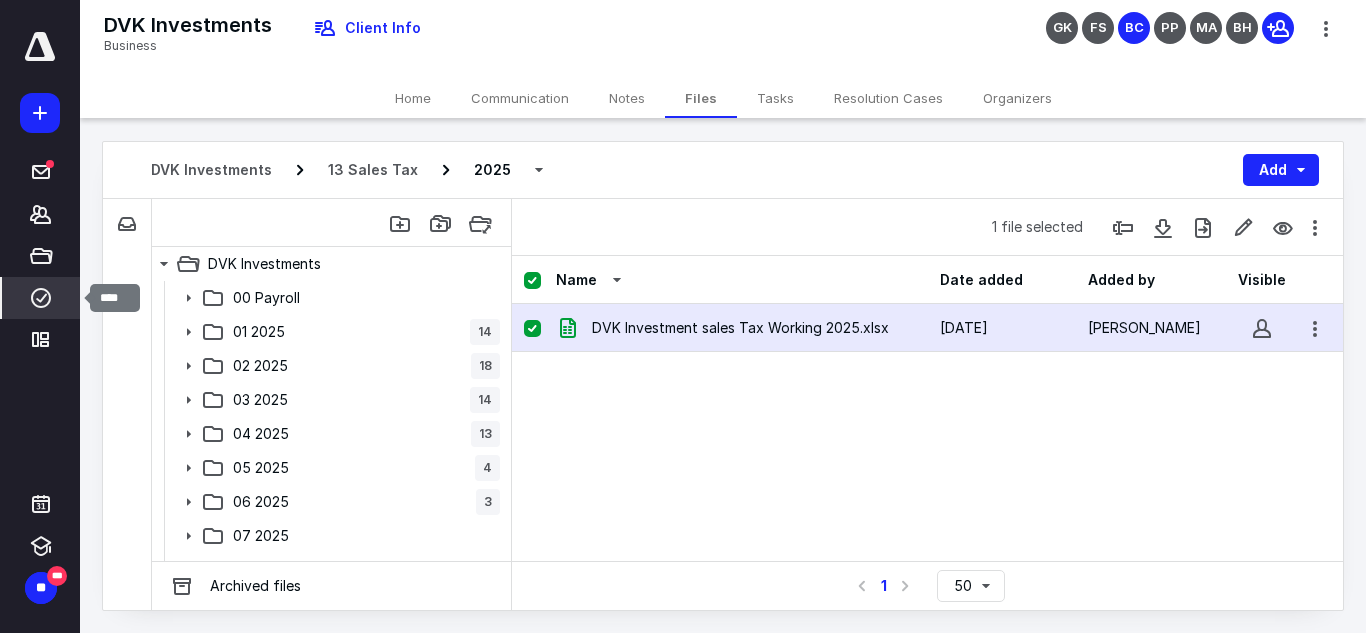 click on "****" at bounding box center [41, 298] 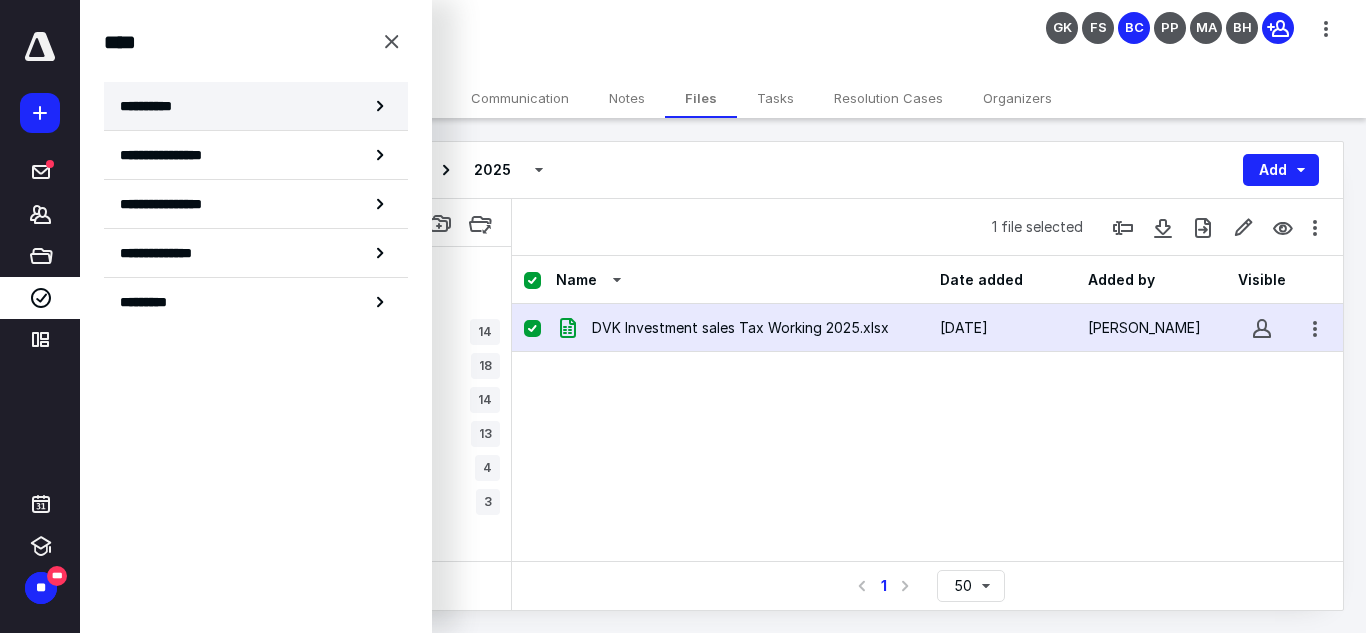 click on "**********" at bounding box center [256, 106] 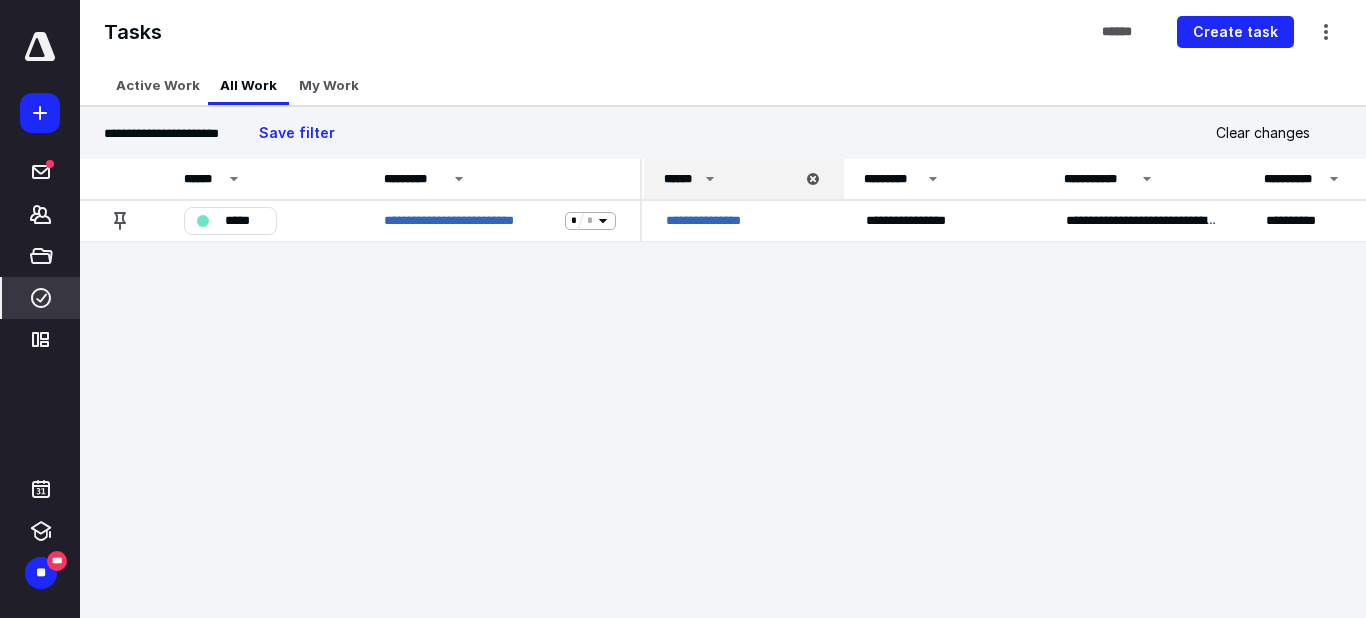 click 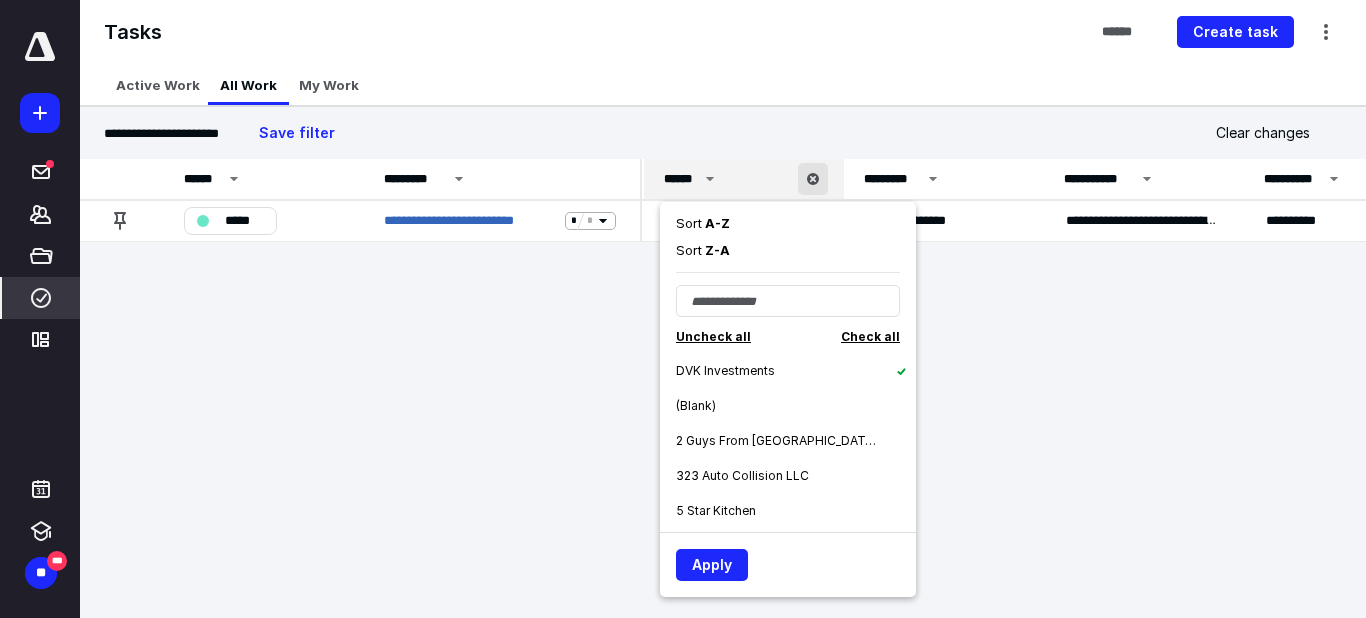 click at bounding box center (813, 179) 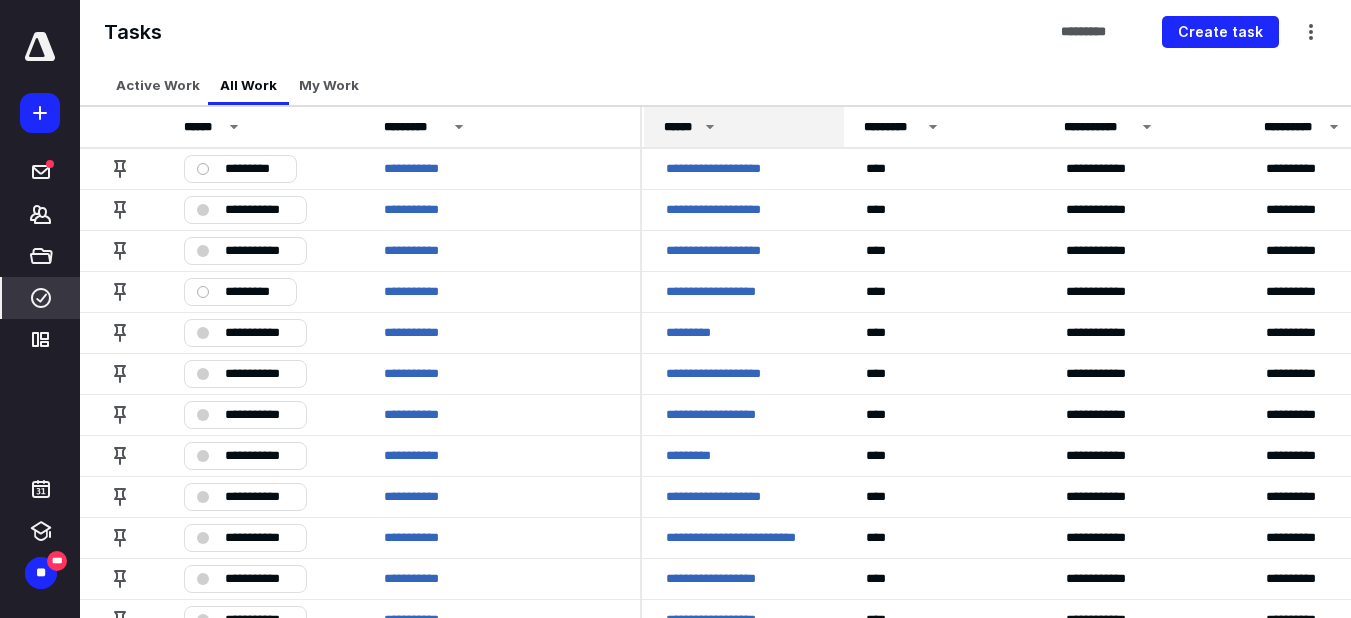 click 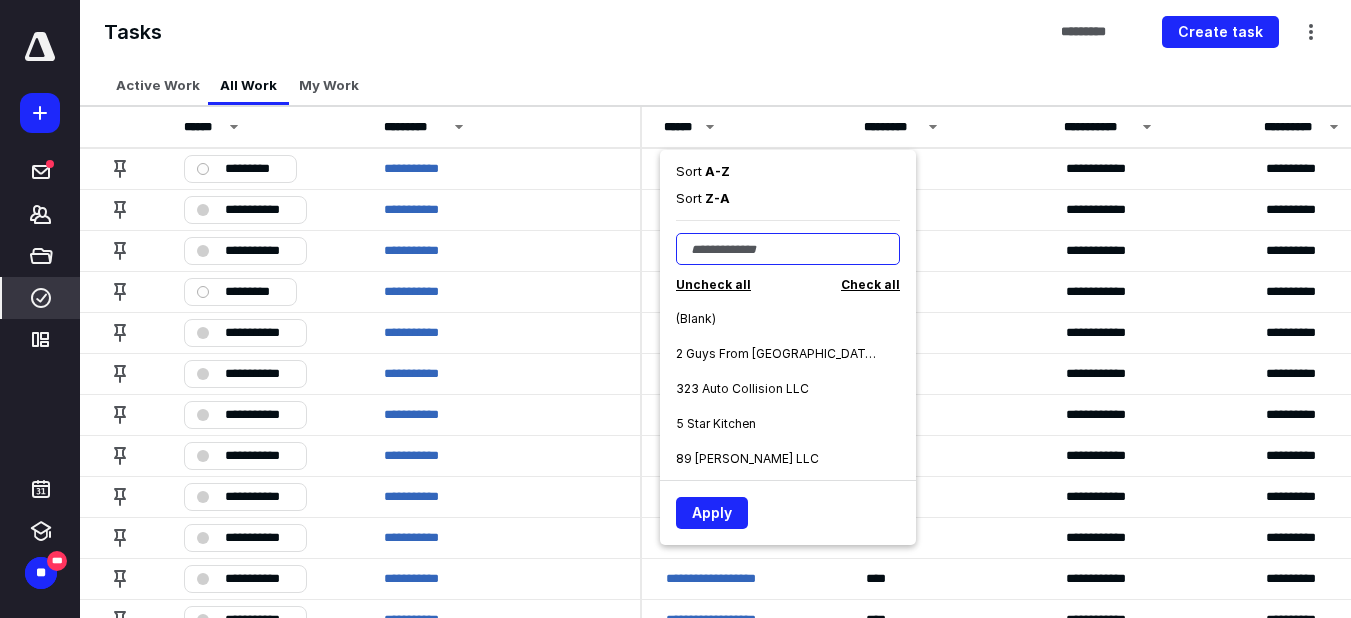 click at bounding box center [788, 249] 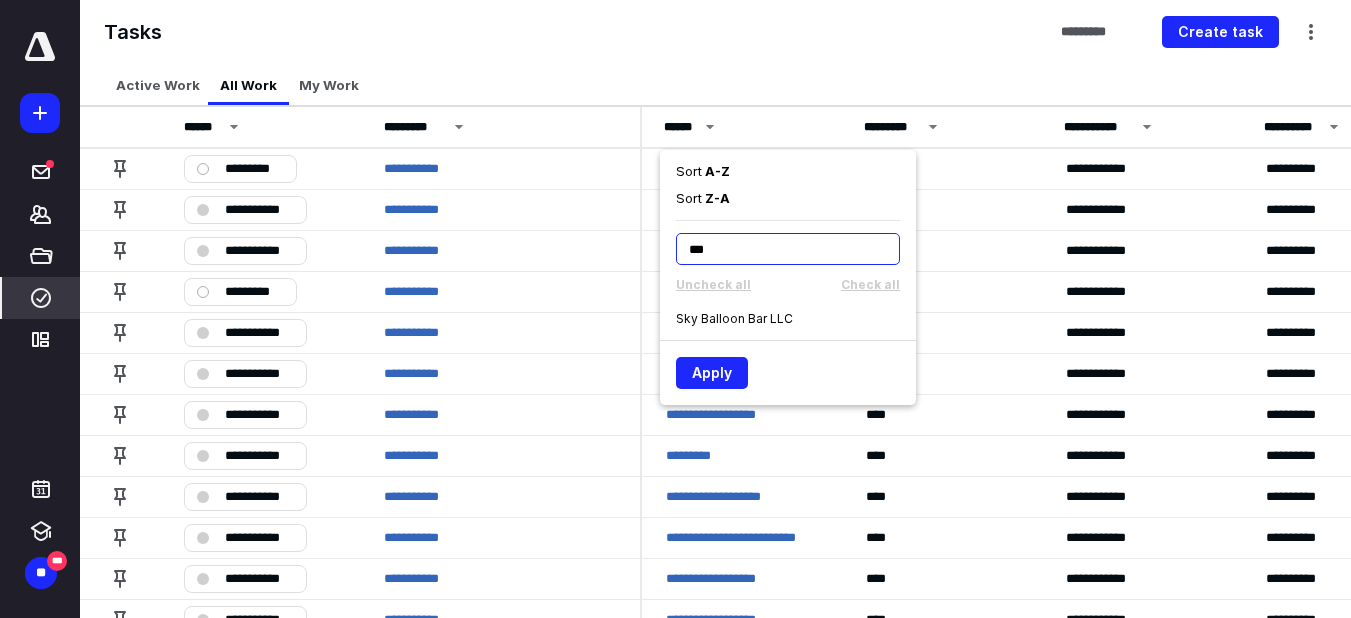type on "***" 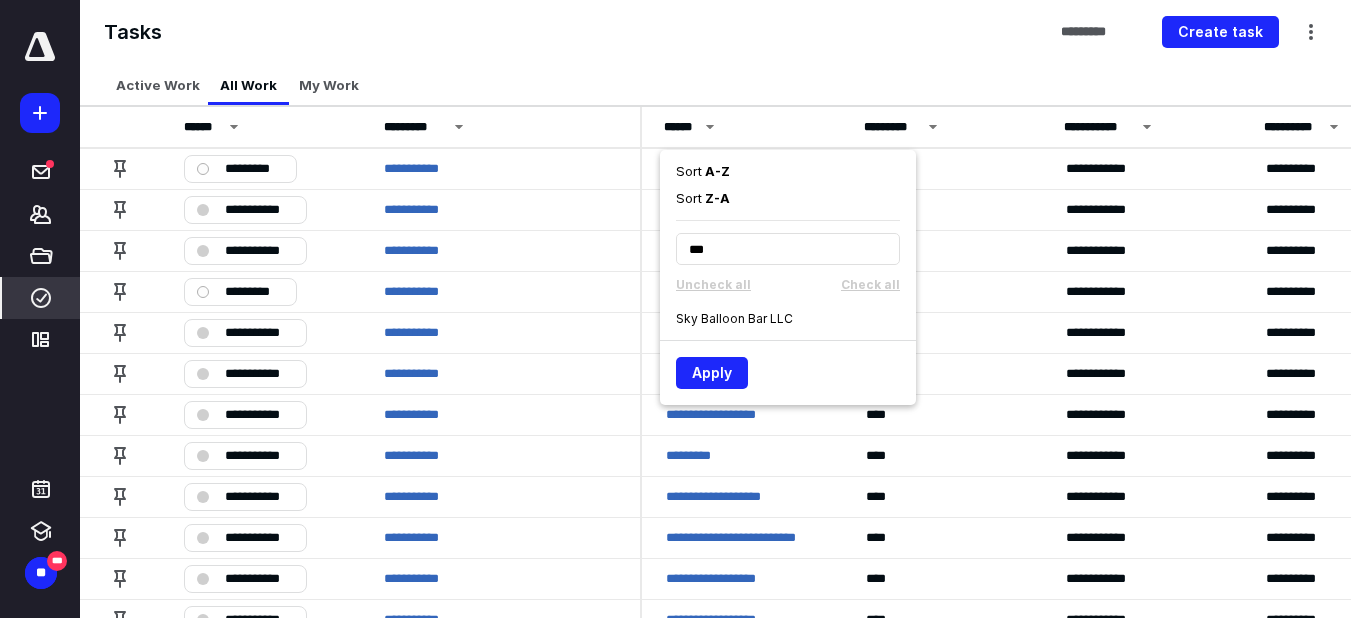 click on "Sky Balloon Bar LLC" at bounding box center [734, 319] 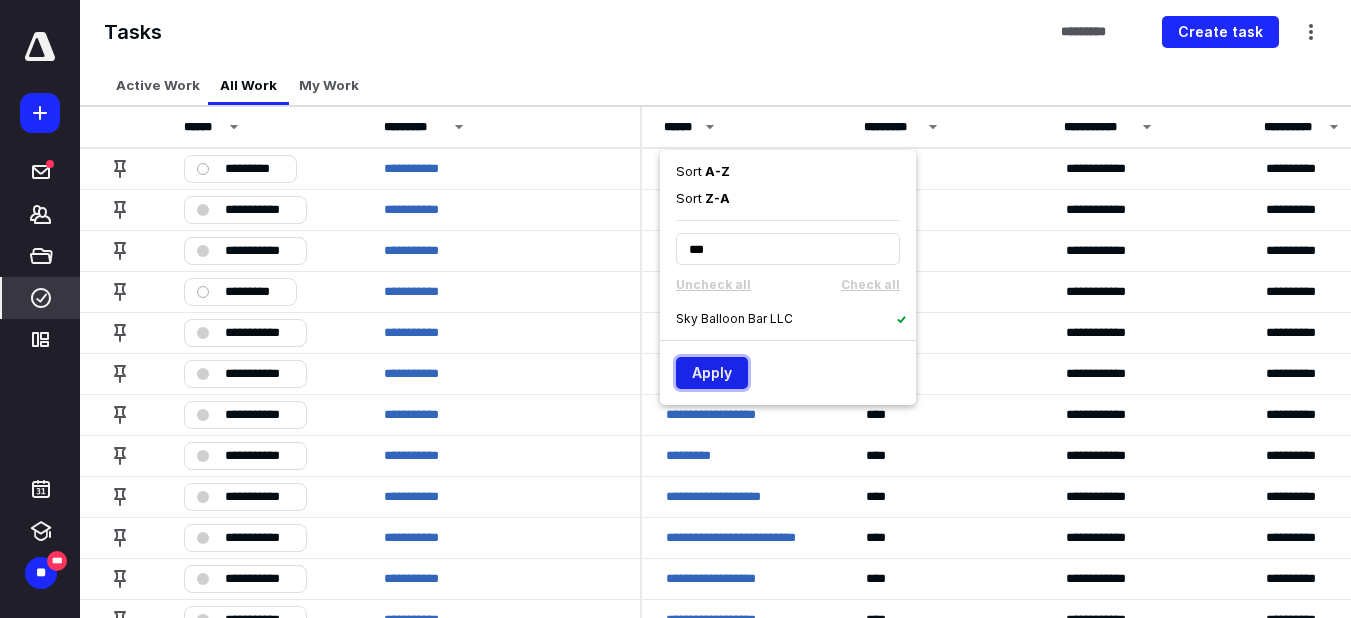 click on "Apply" at bounding box center [712, 373] 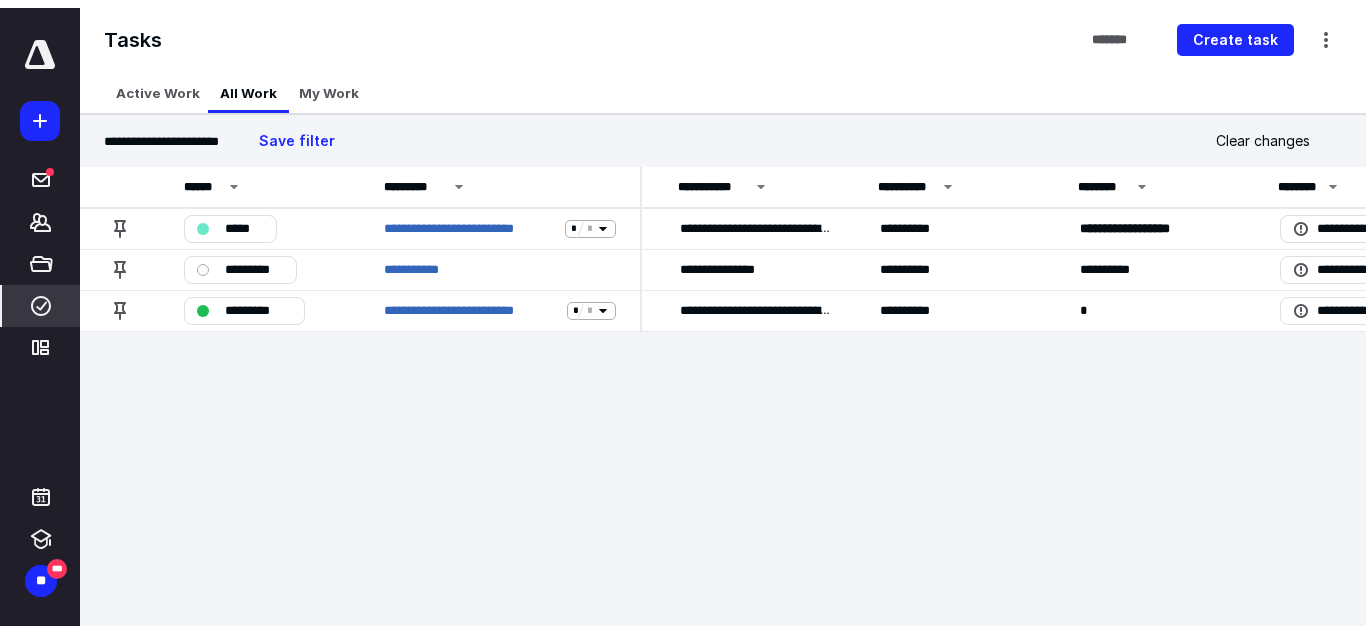 scroll, scrollTop: 0, scrollLeft: 0, axis: both 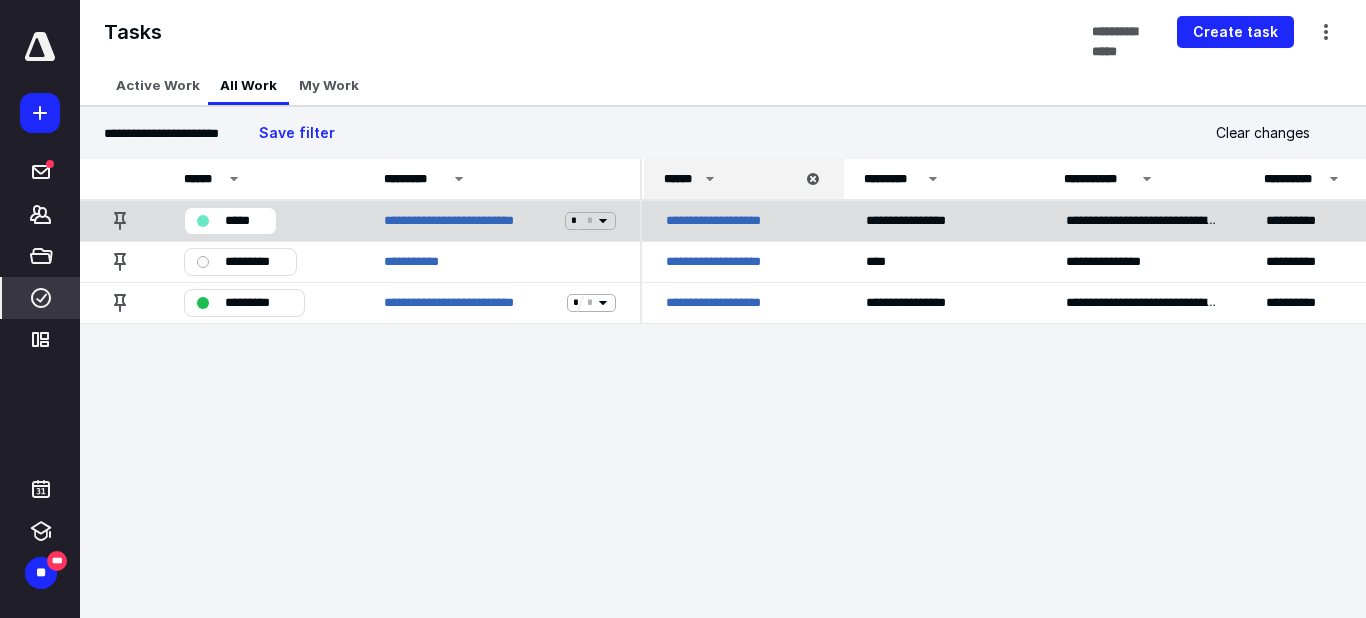 click on "*****" at bounding box center [230, 221] 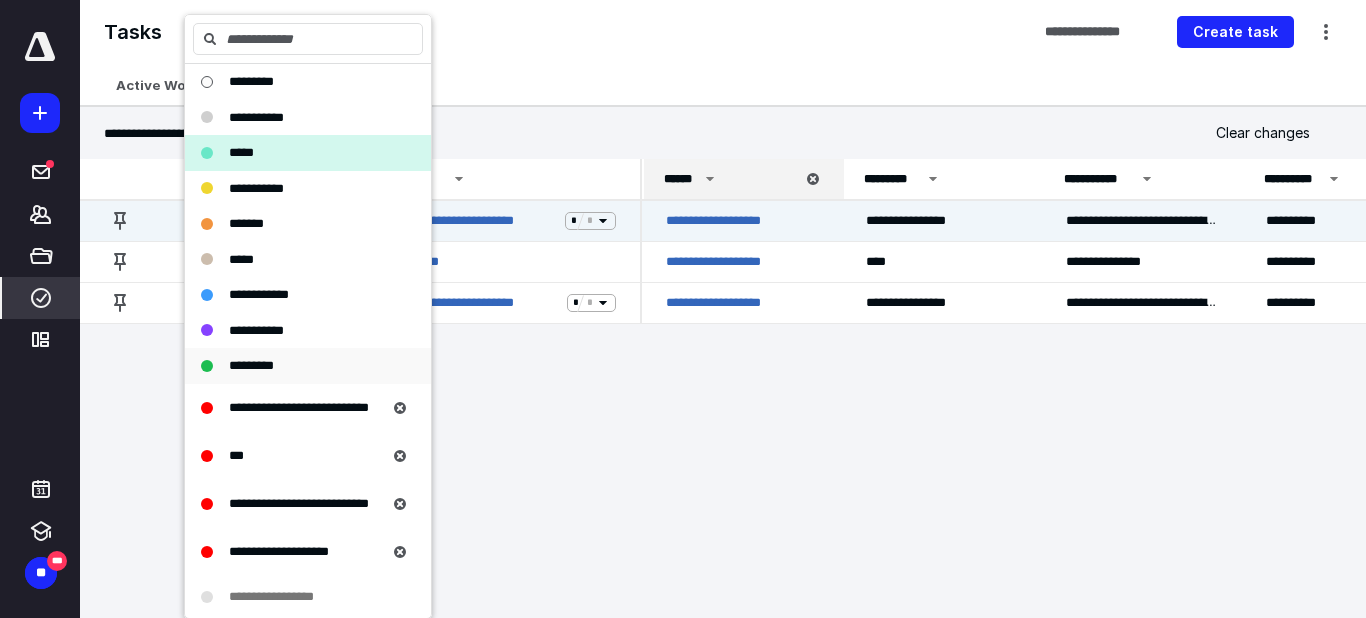 click on "*********" at bounding box center [251, 365] 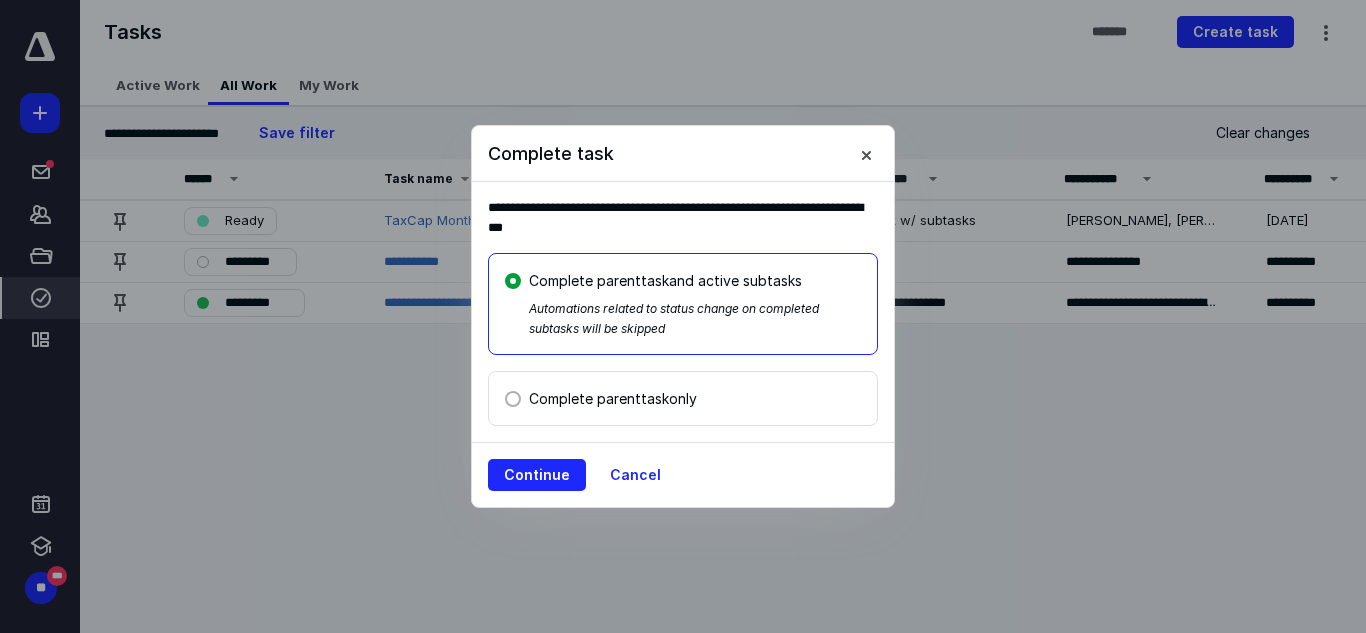 click on "Complete parent  task  only" at bounding box center [683, 398] 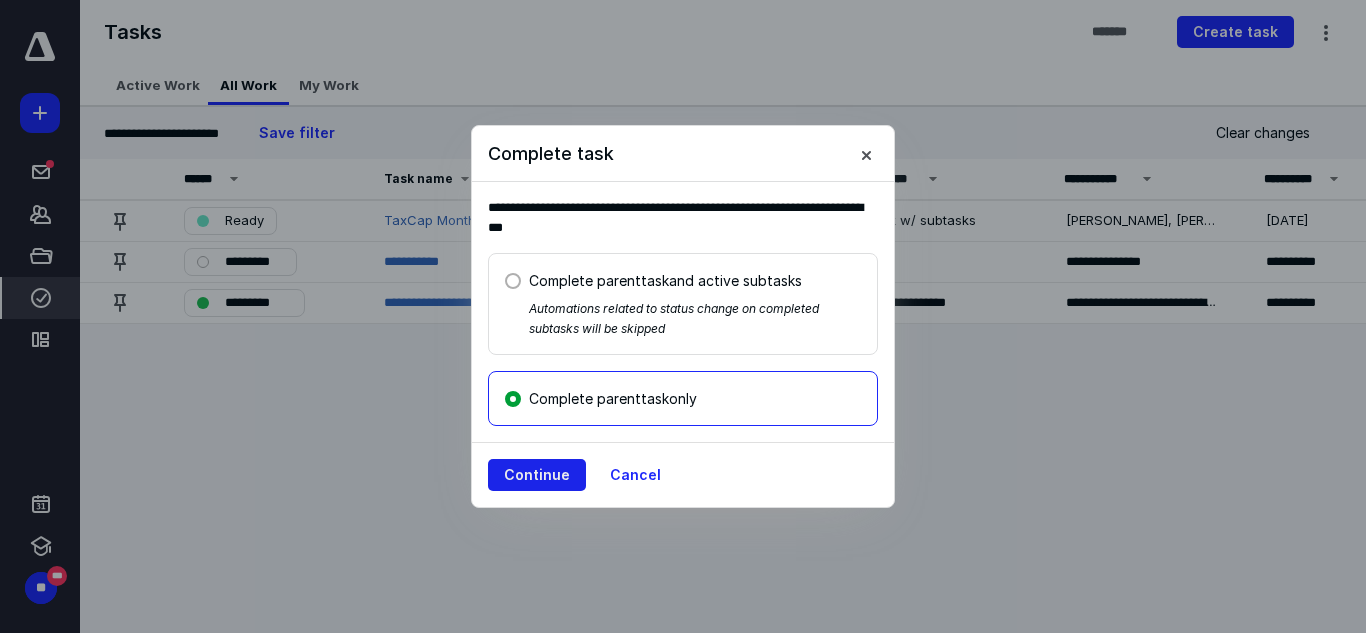 click on "Continue" at bounding box center (537, 475) 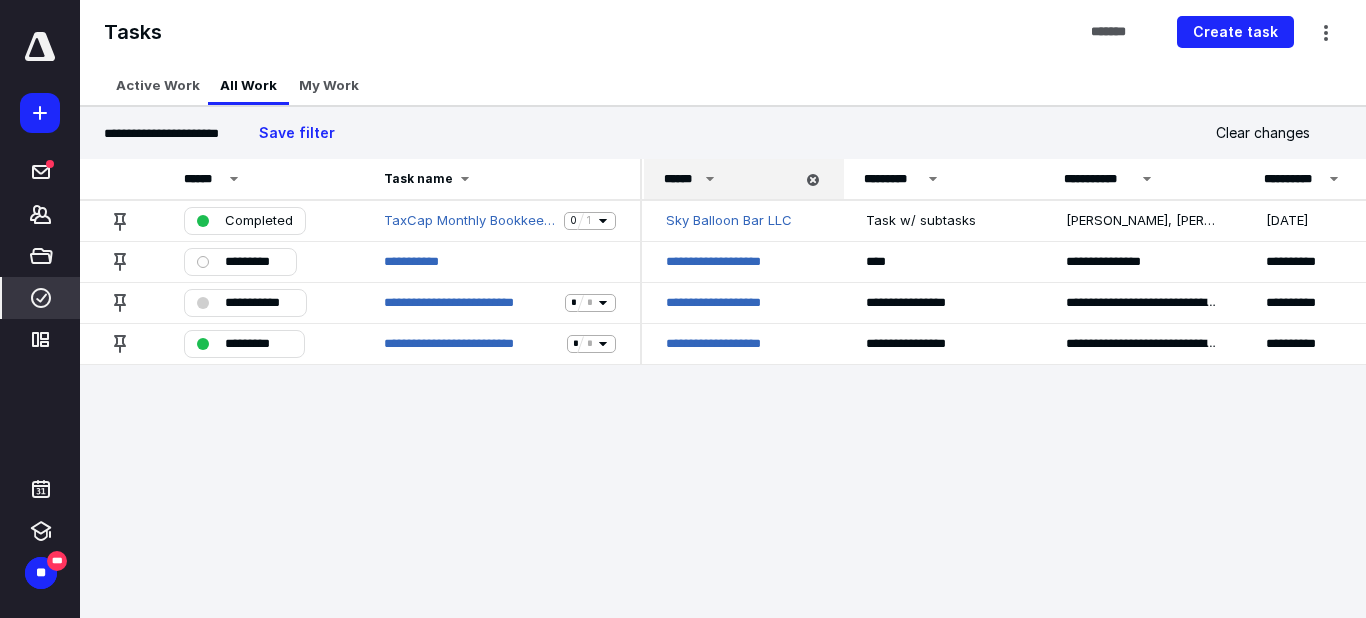 click on "******" at bounding box center [729, 179] 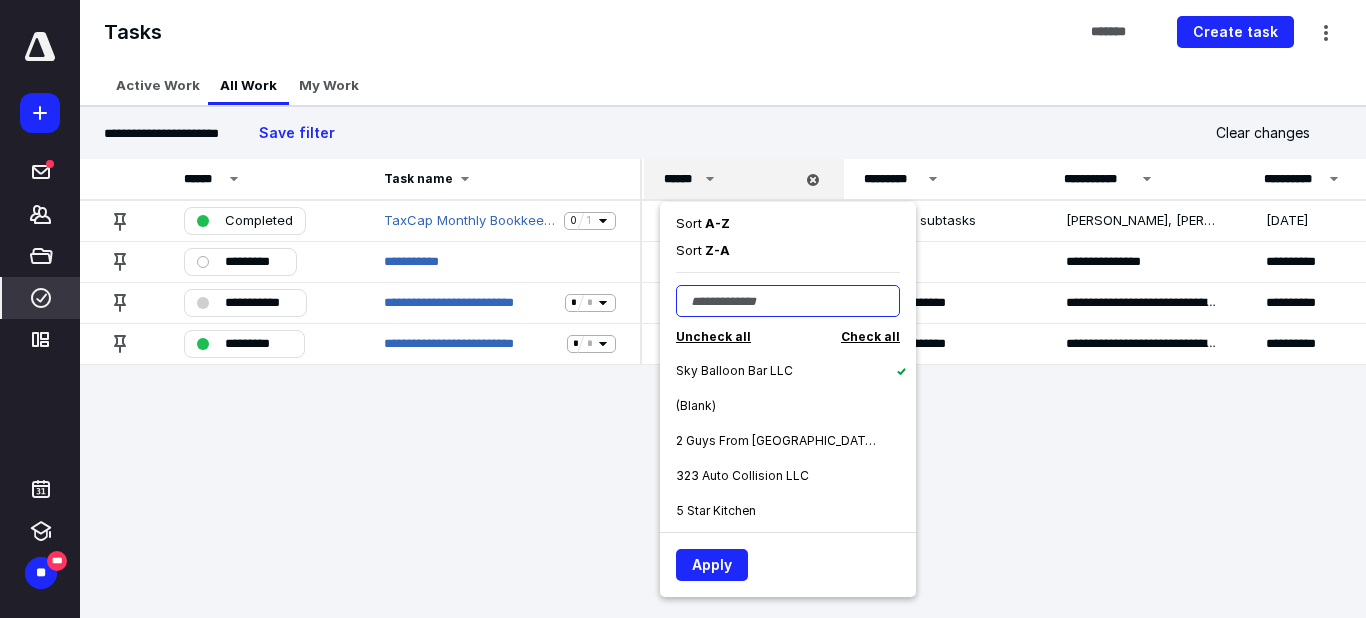 click at bounding box center (788, 301) 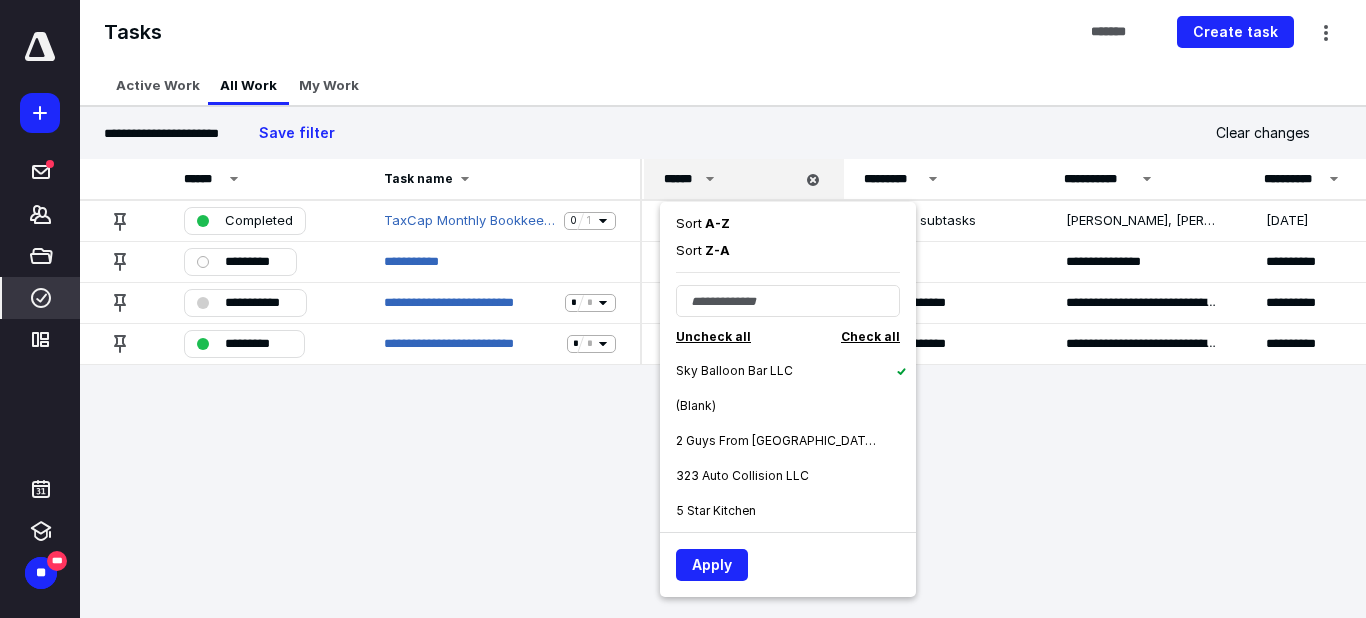 click on "Sky Balloon Bar LLC" at bounding box center [796, 370] 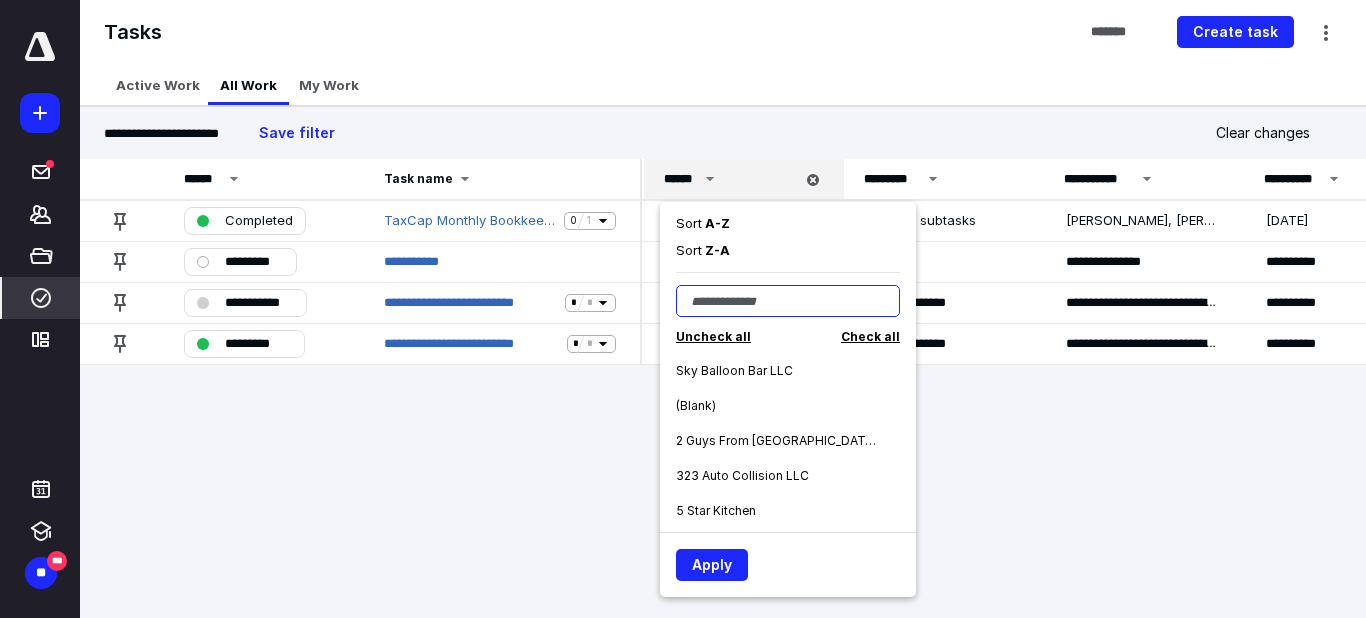 click at bounding box center [788, 301] 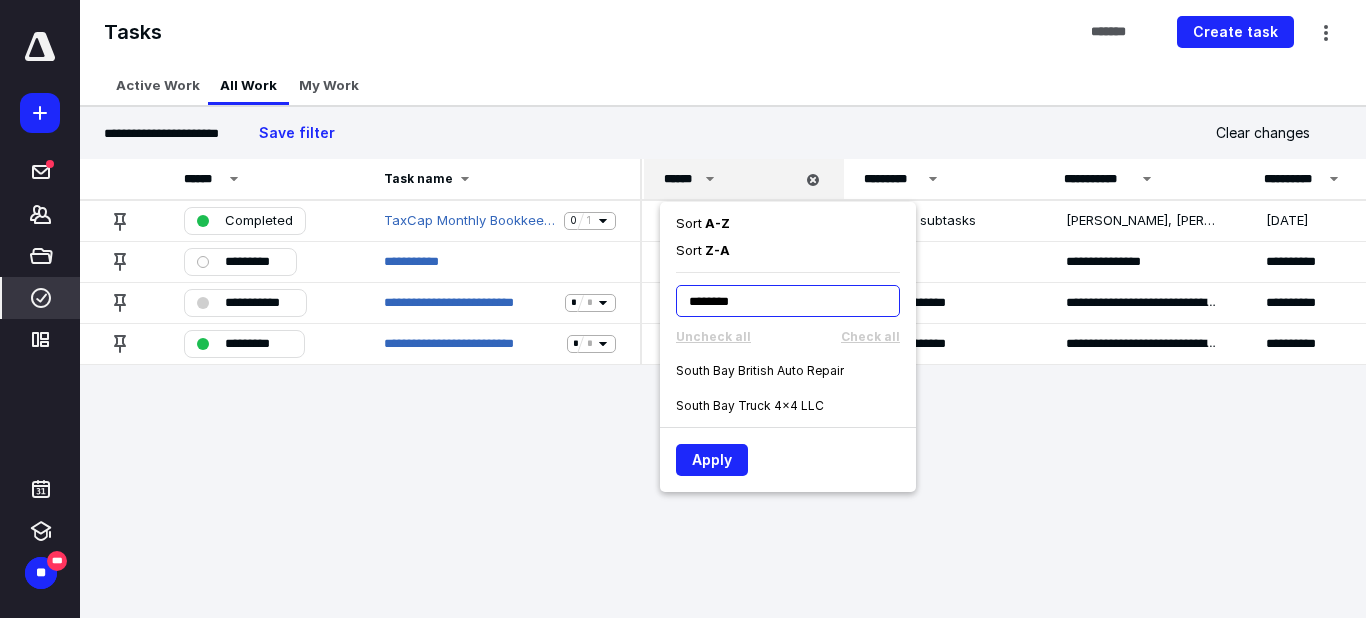 type on "********" 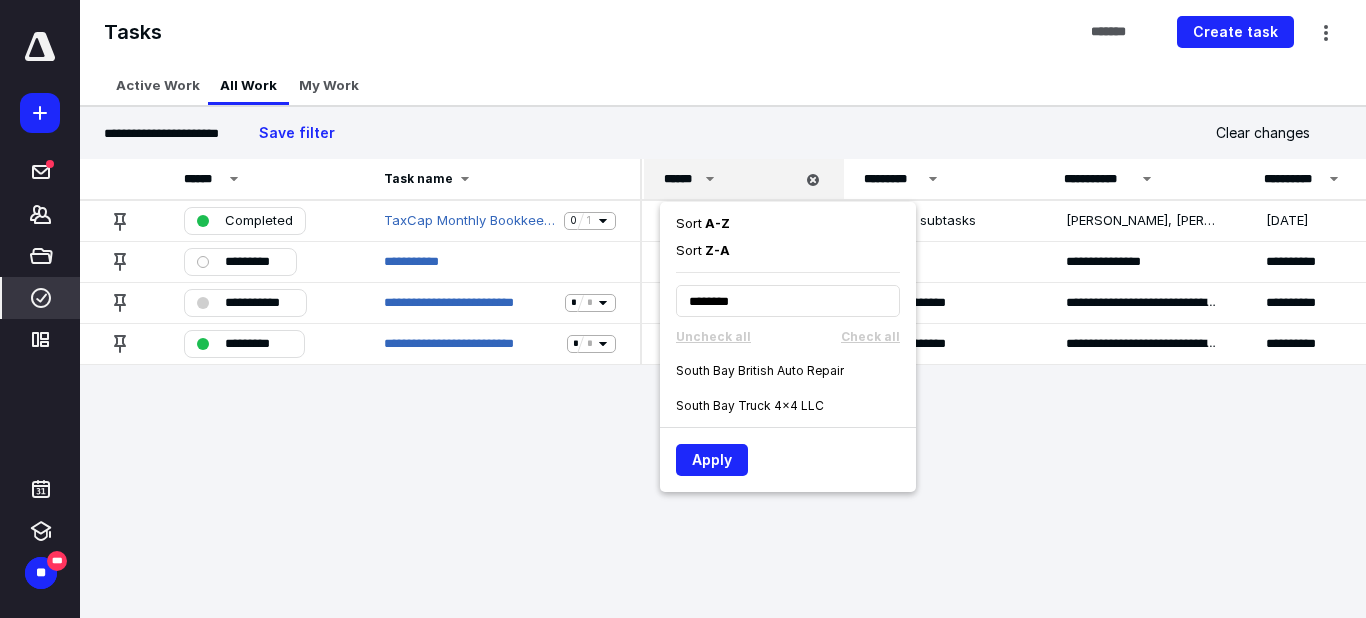 click on "South Bay Truck 4x4 LLC" at bounding box center [750, 406] 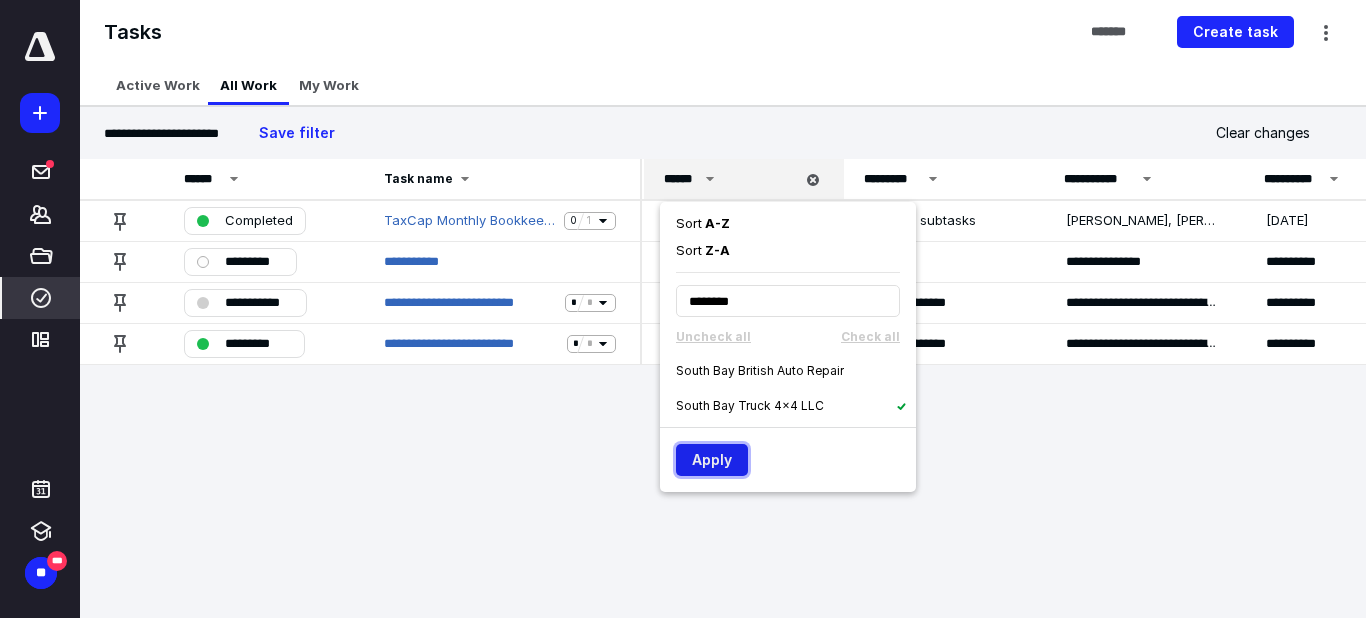 click on "Apply" at bounding box center (712, 460) 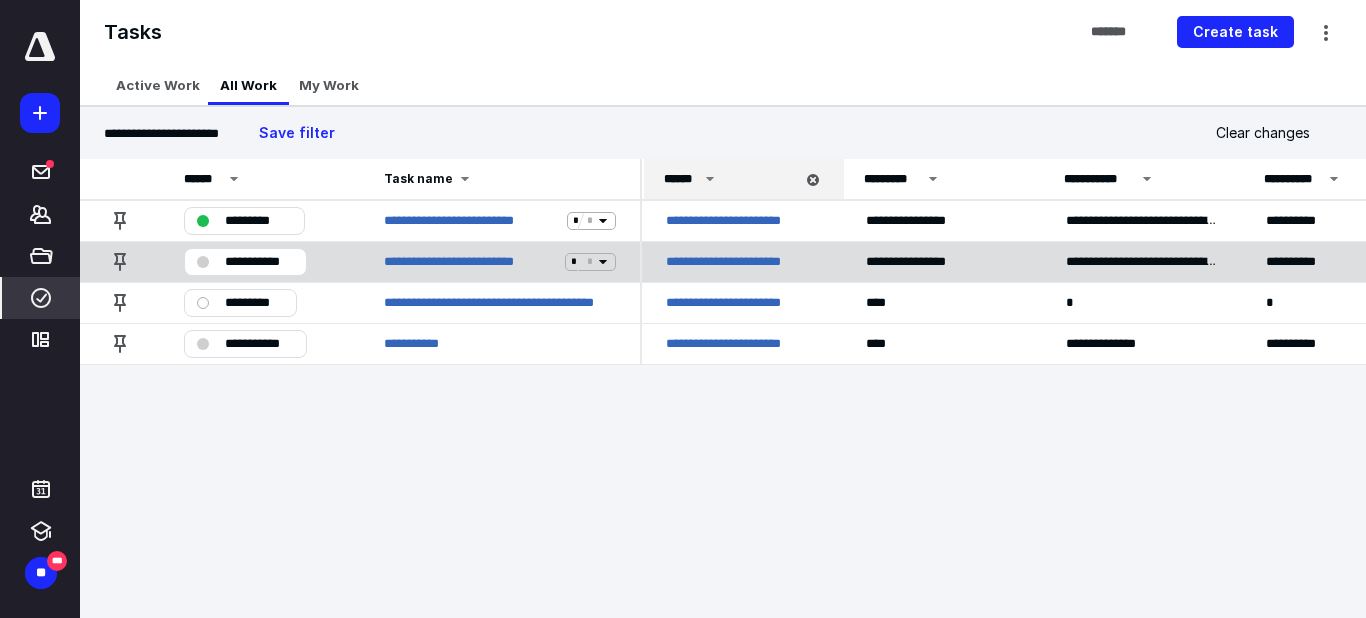 click on "**********" at bounding box center (259, 262) 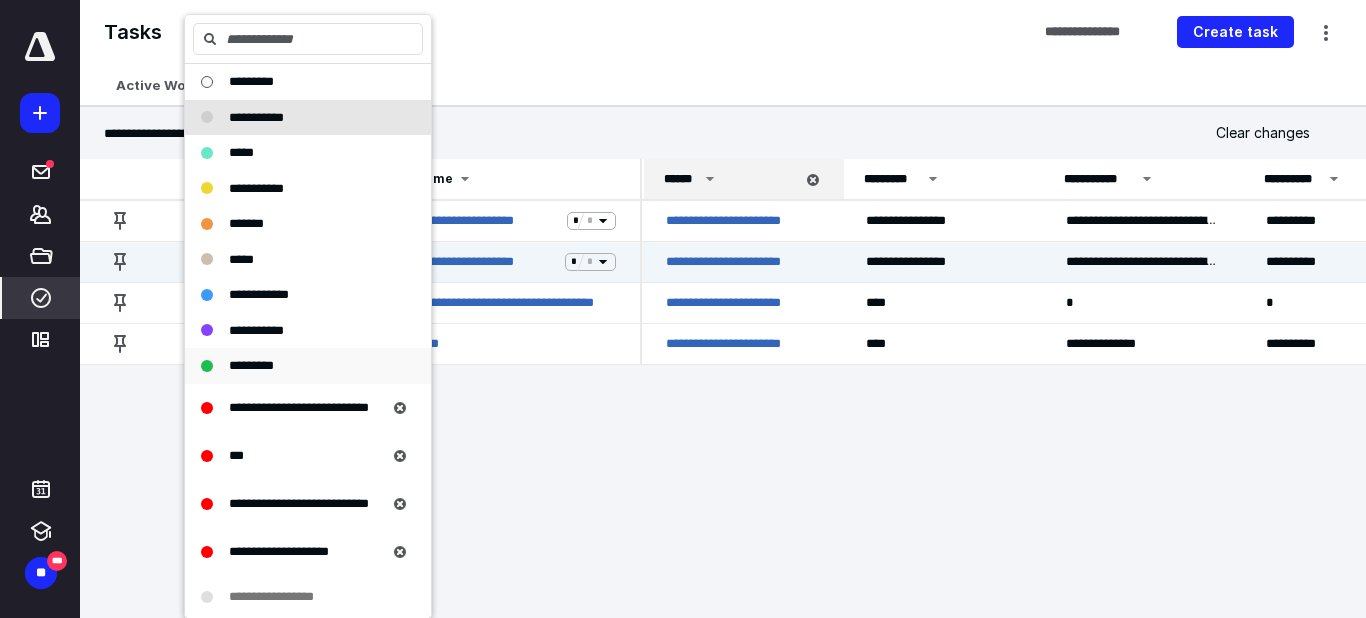 click on "*********" at bounding box center (308, 366) 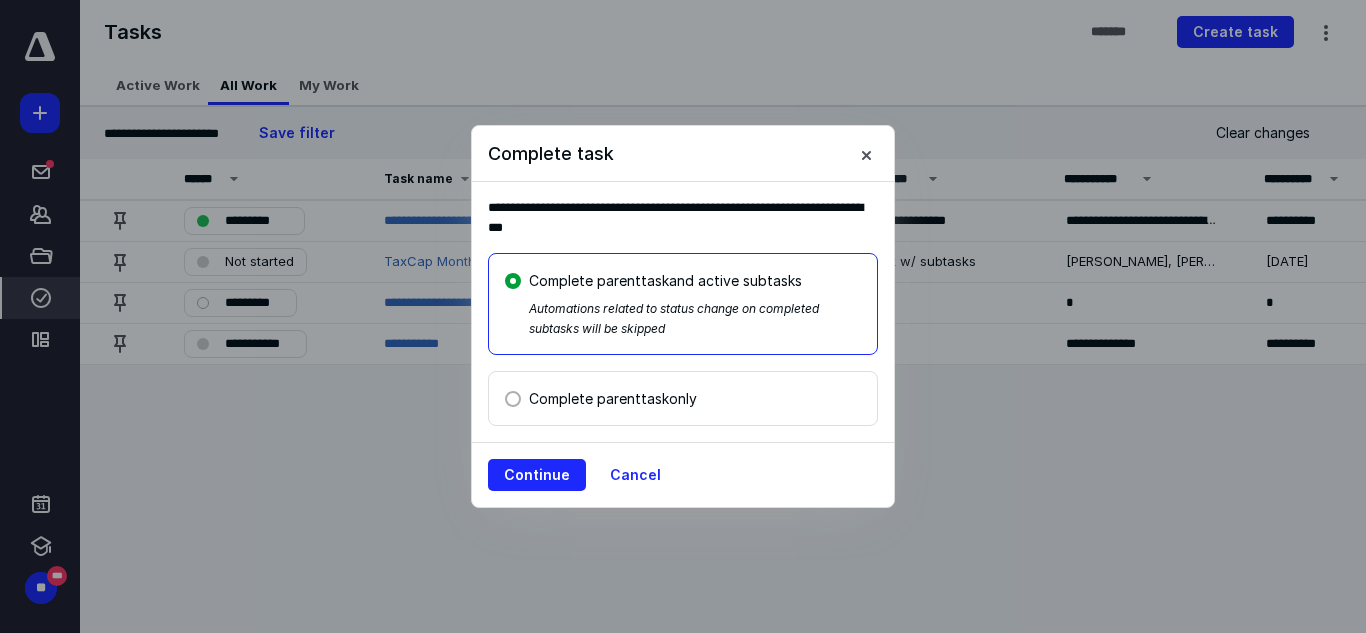 click on "Complete parent  task  only" at bounding box center [613, 398] 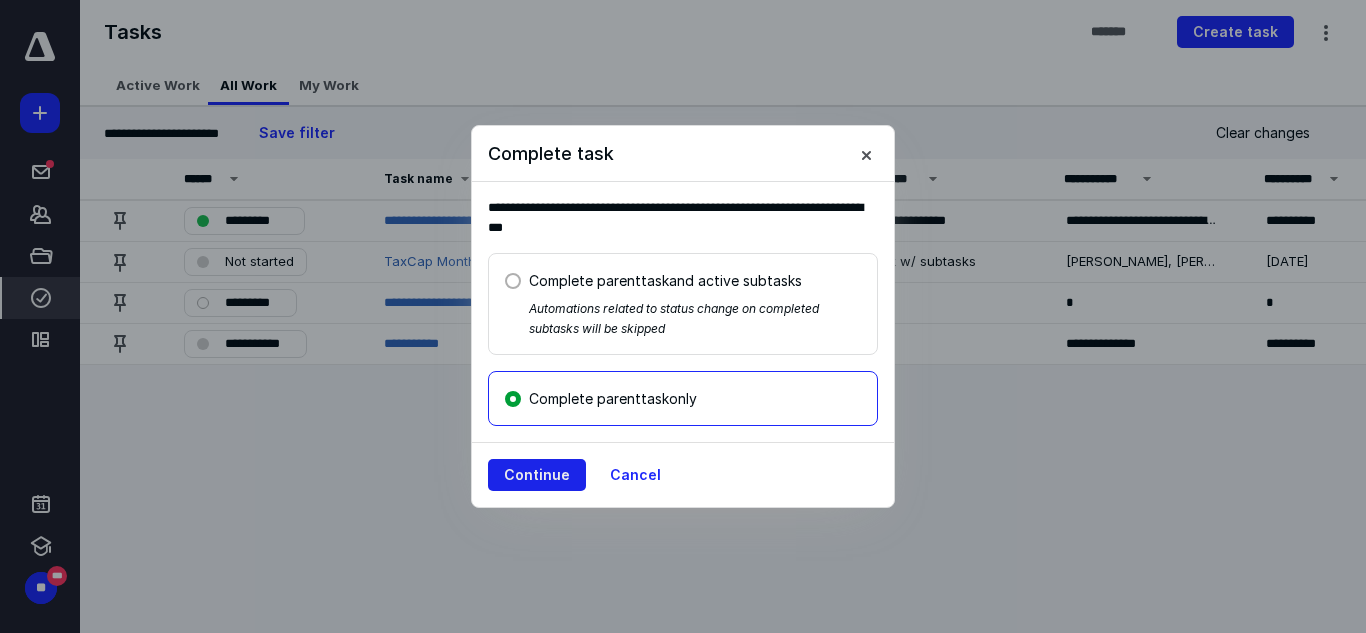 click on "Continue" at bounding box center (537, 475) 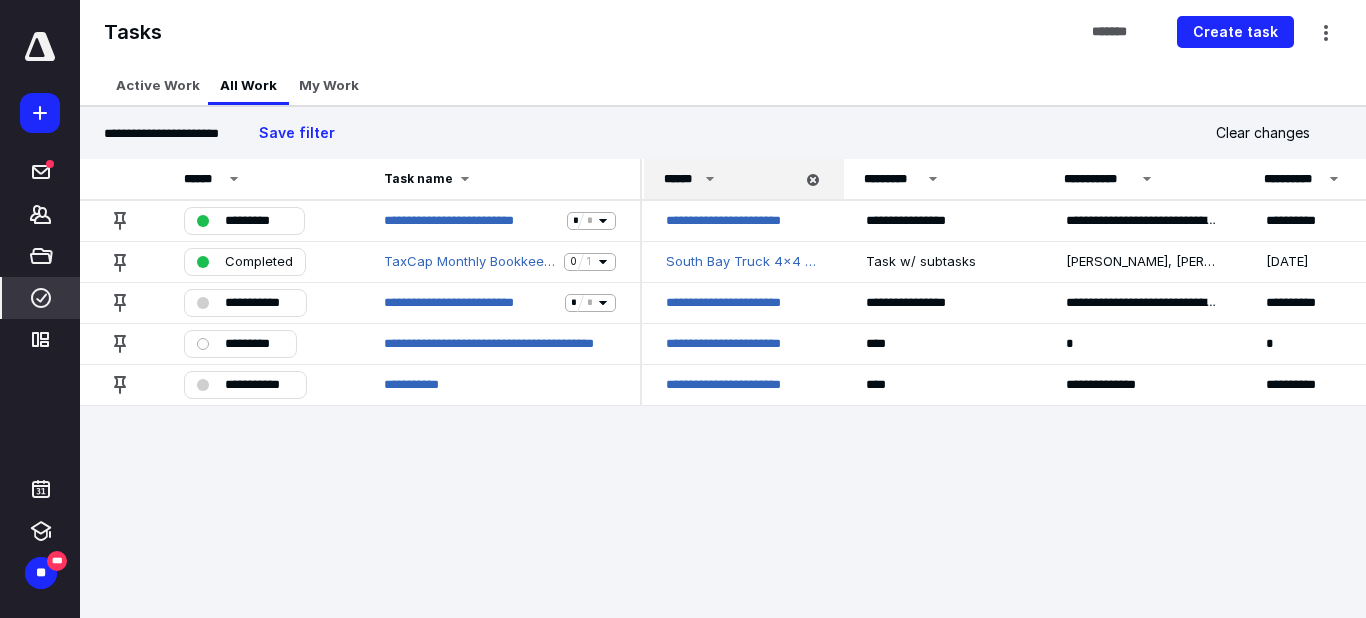 click 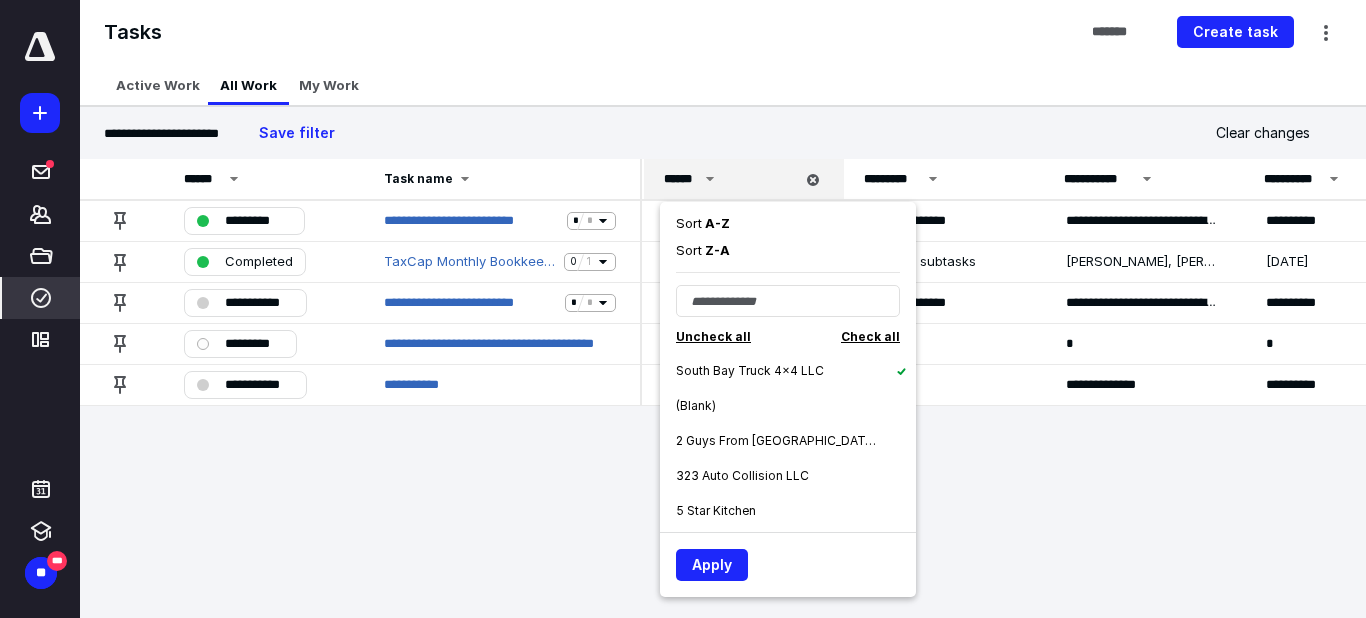 click on "South Bay Truck 4x4 LLC" at bounding box center (796, 370) 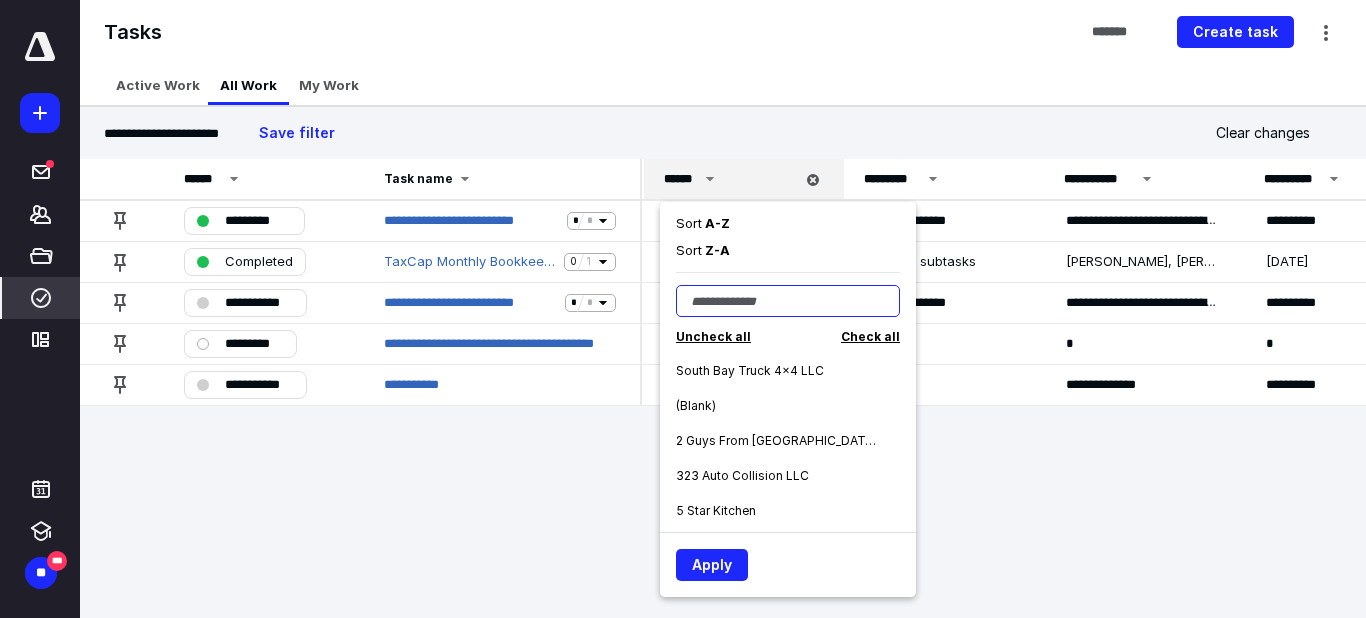 click at bounding box center (788, 301) 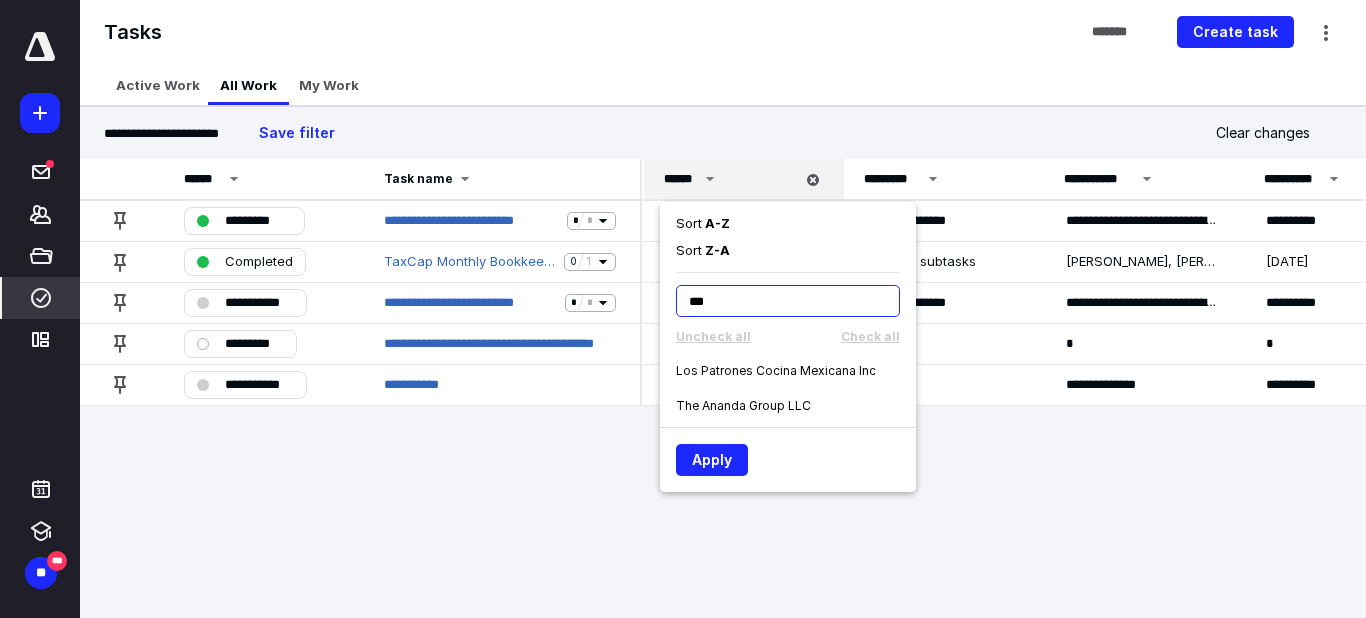 type on "***" 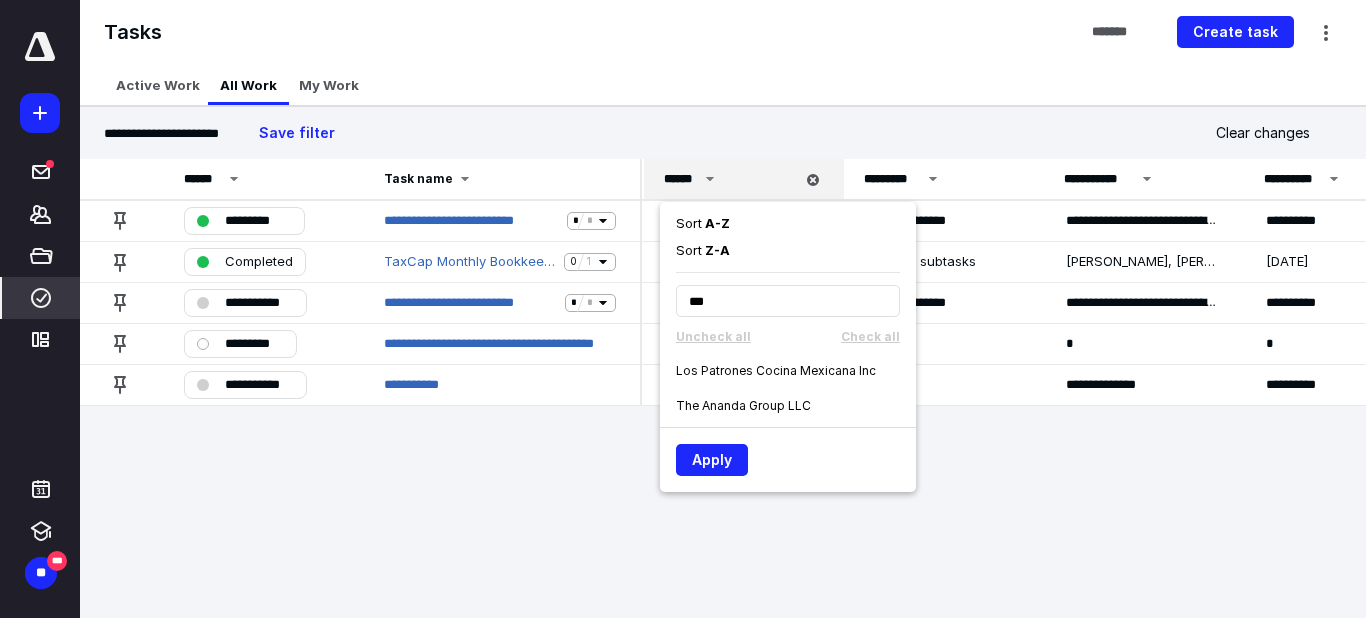click on "The Ananda Group LLC" at bounding box center (743, 406) 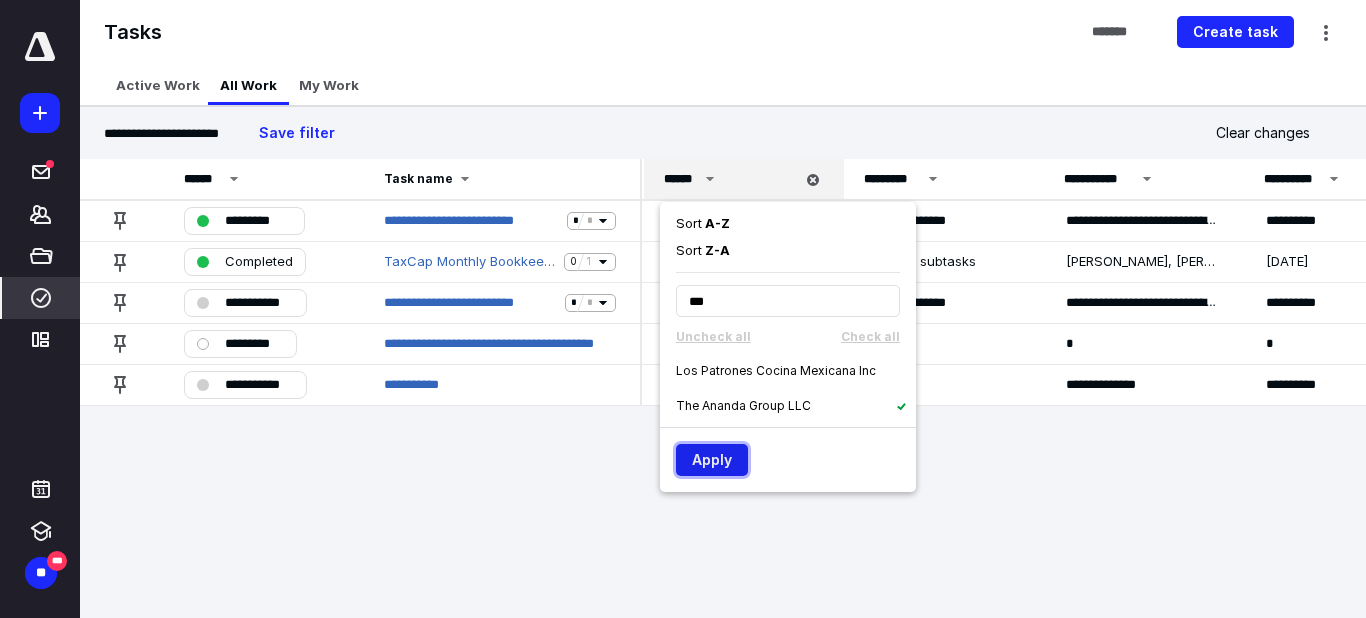 click on "Apply" at bounding box center [712, 460] 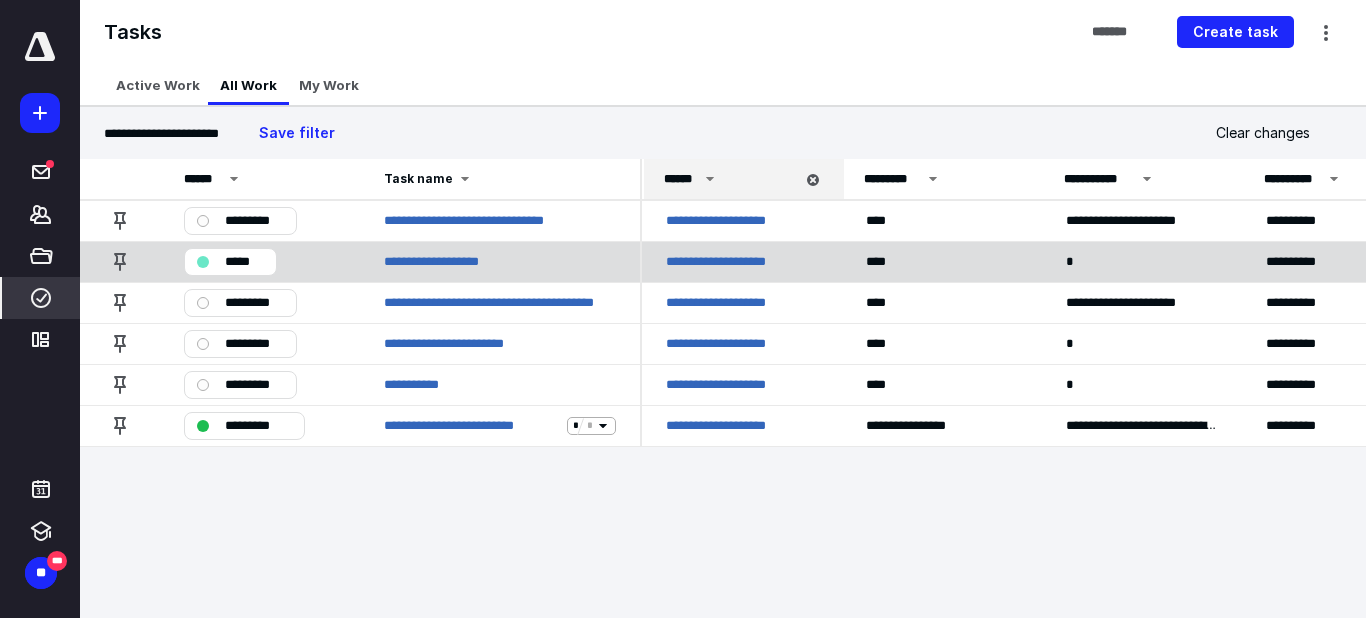 click on "*****" at bounding box center (230, 262) 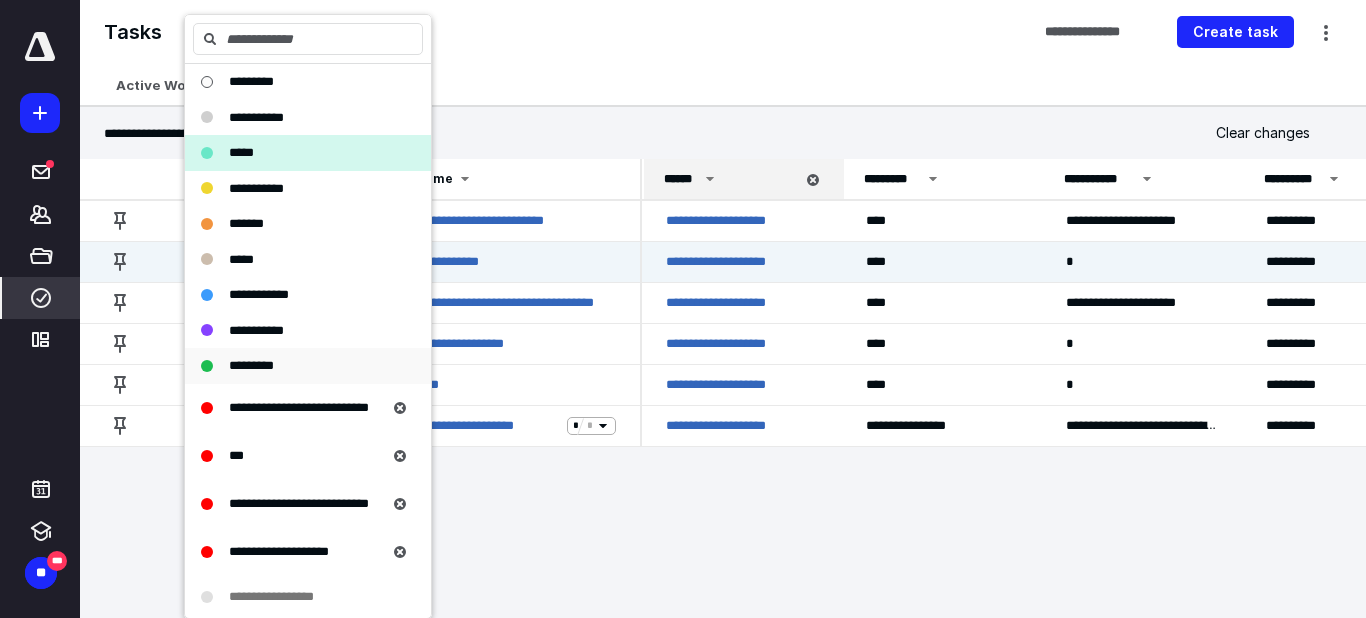 click on "*********" at bounding box center [251, 365] 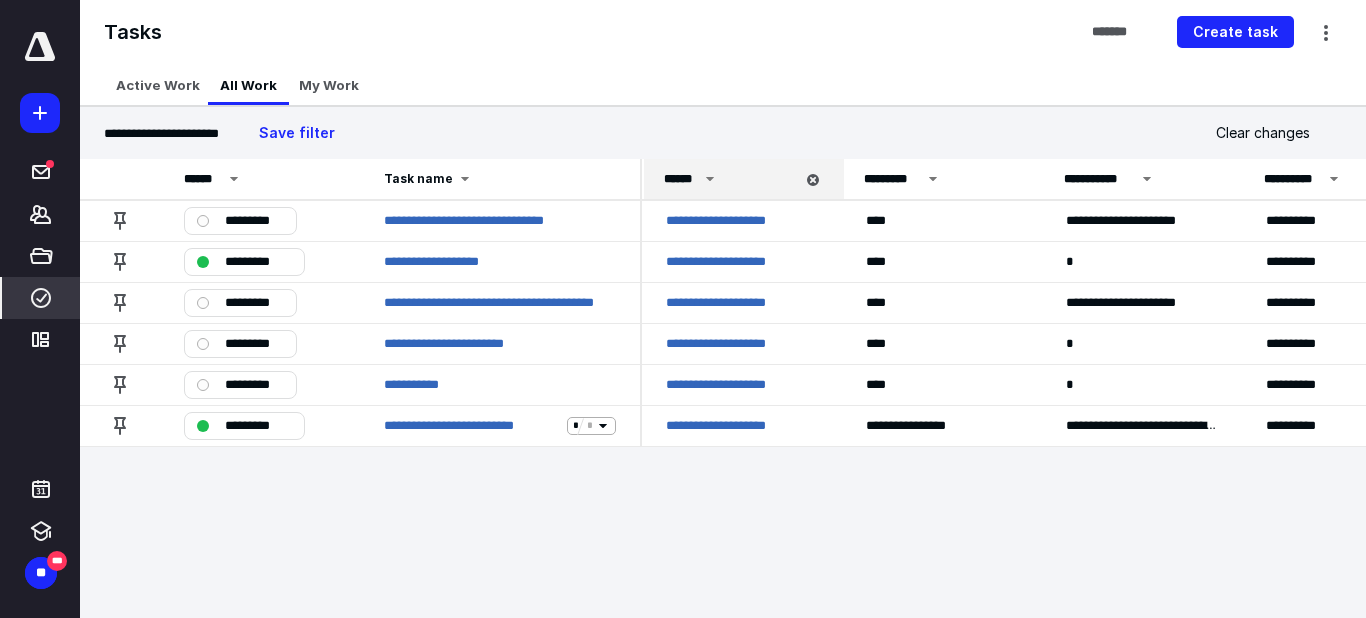 drag, startPoint x: 722, startPoint y: 180, endPoint x: 722, endPoint y: 198, distance: 18 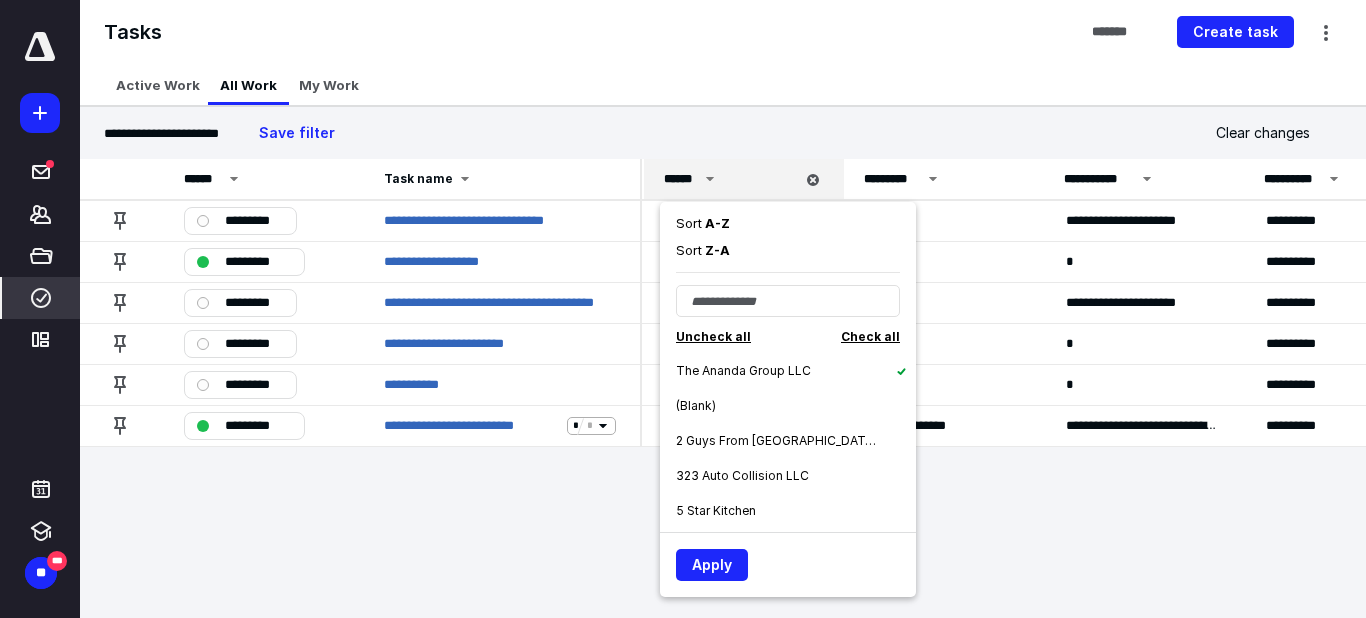 click on "The Ananda Group LLC" at bounding box center [743, 371] 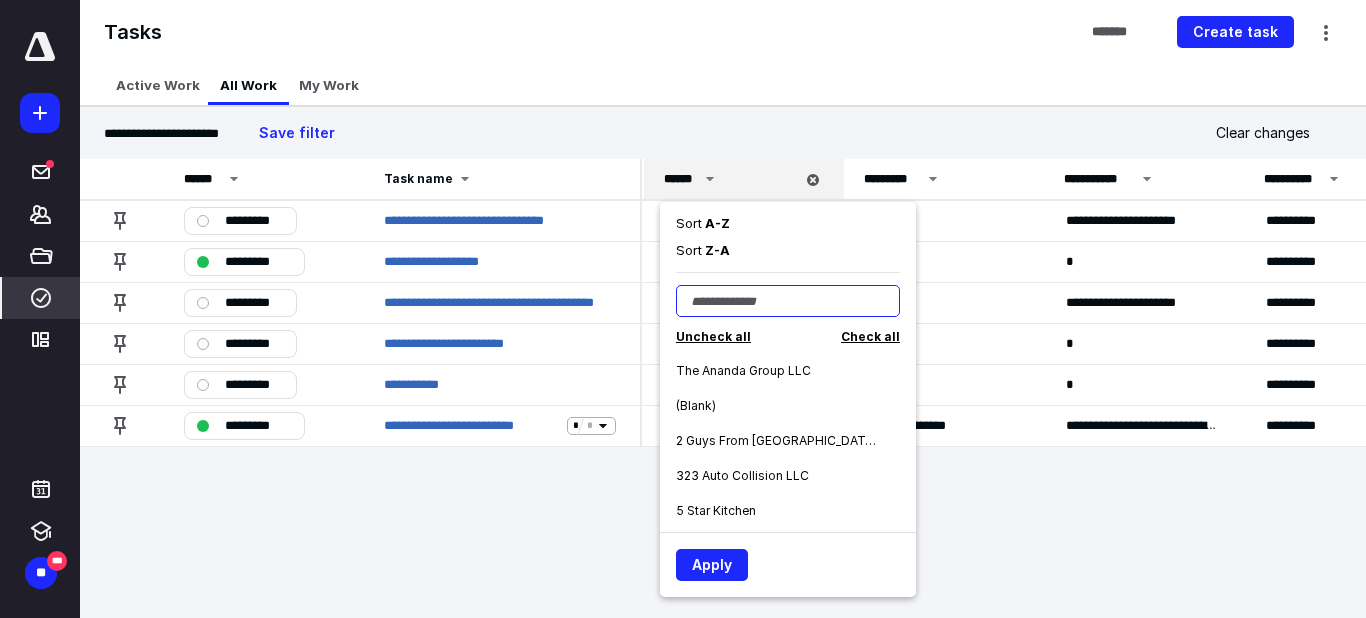 click at bounding box center [788, 301] 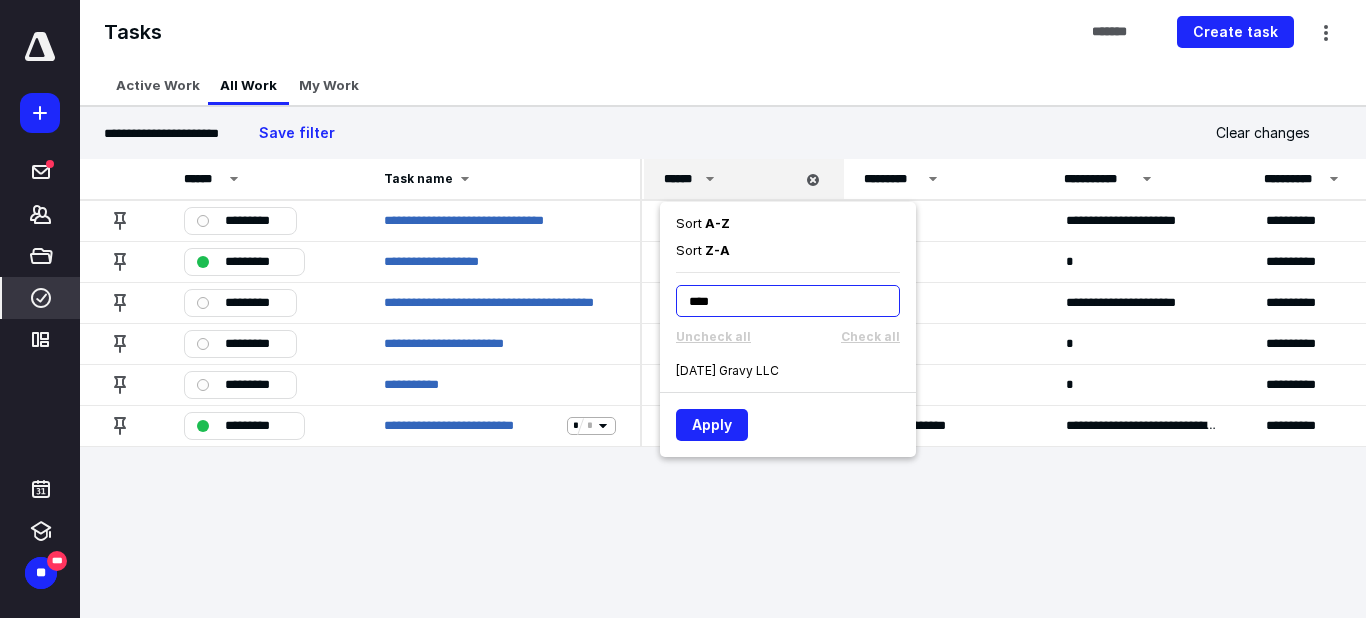type on "****" 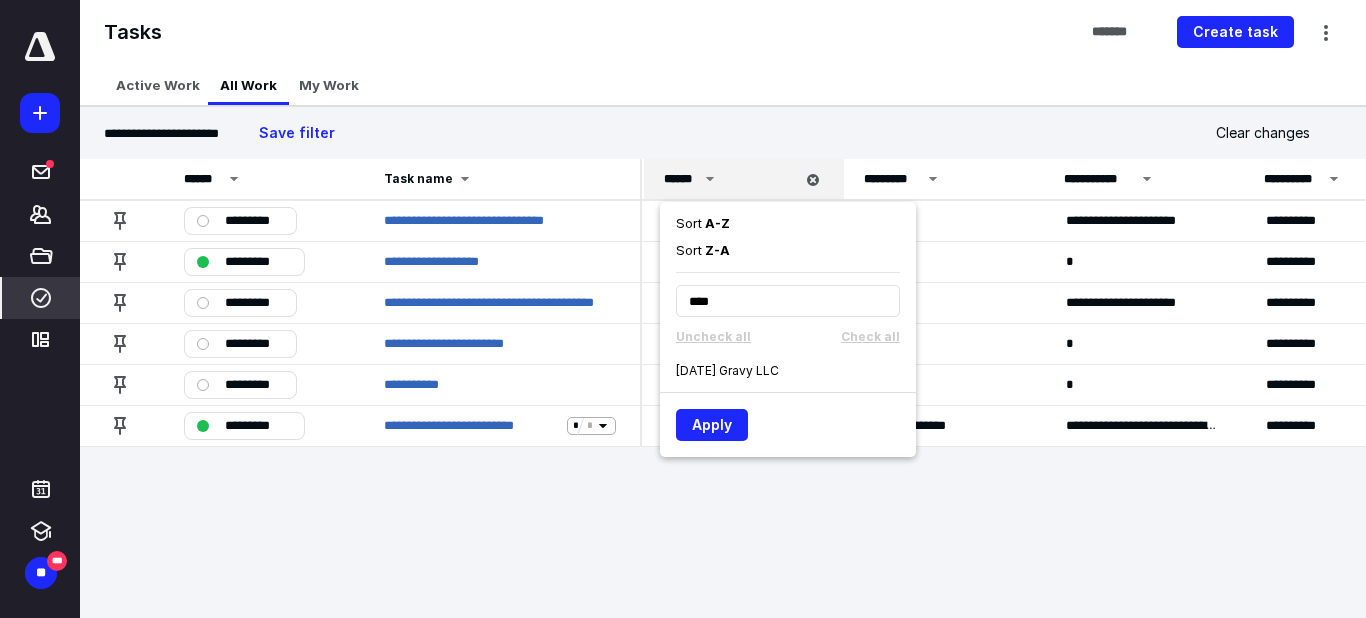 click on "[DATE] Gravy LLC" at bounding box center [727, 371] 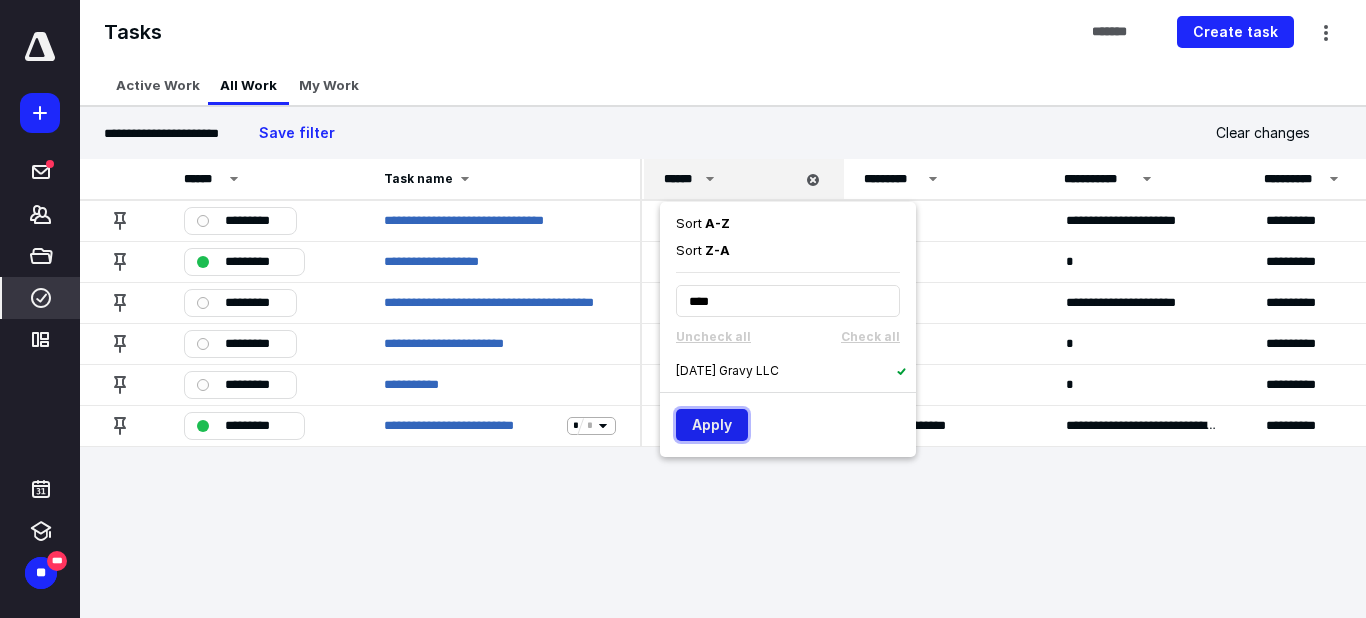 click on "Apply" at bounding box center [712, 425] 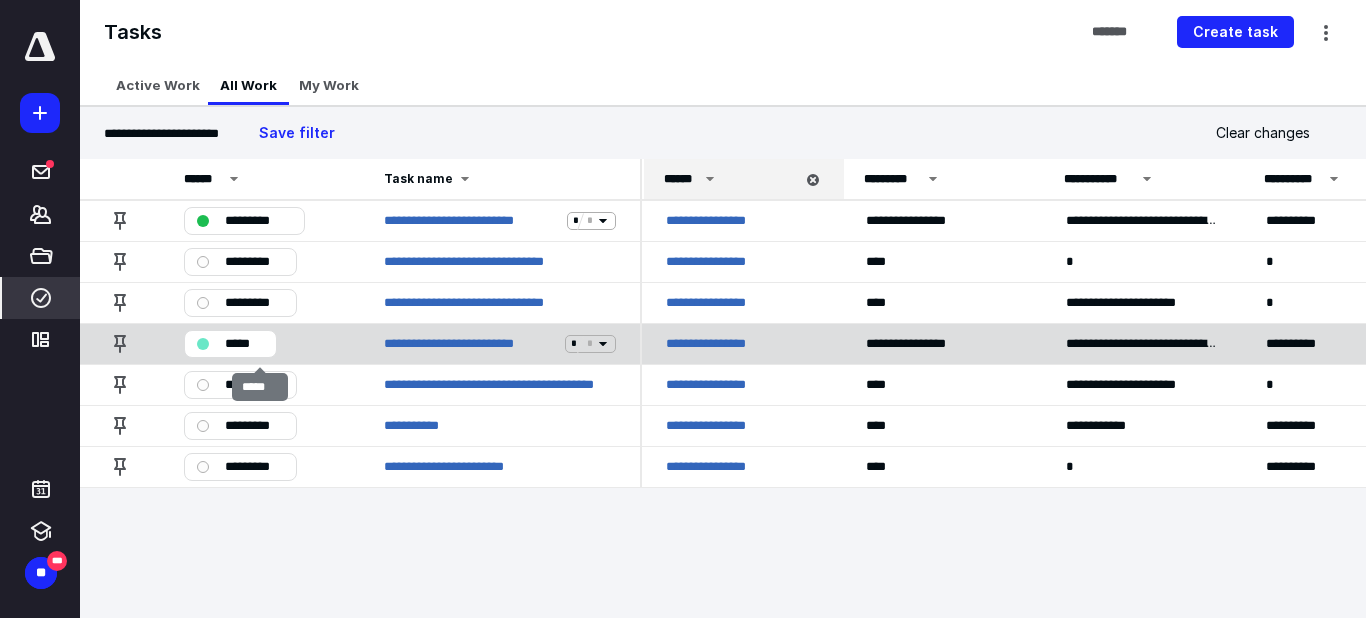 click on "*****" at bounding box center [244, 344] 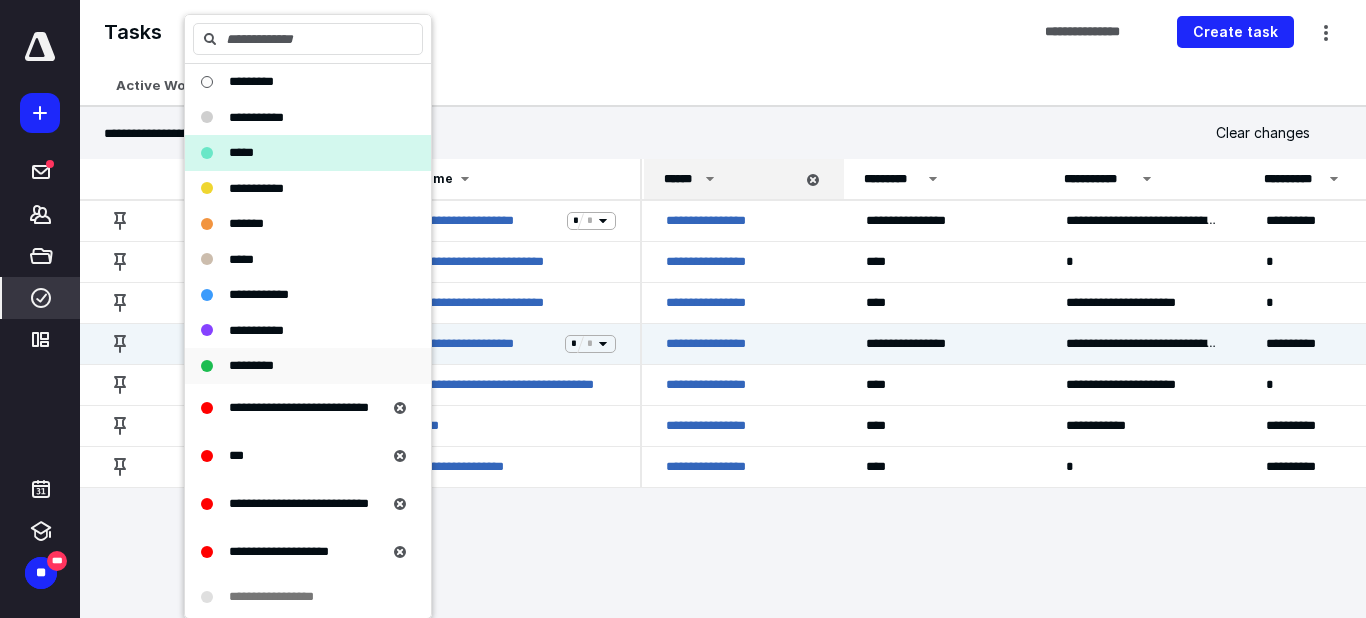 click on "*********" at bounding box center [251, 365] 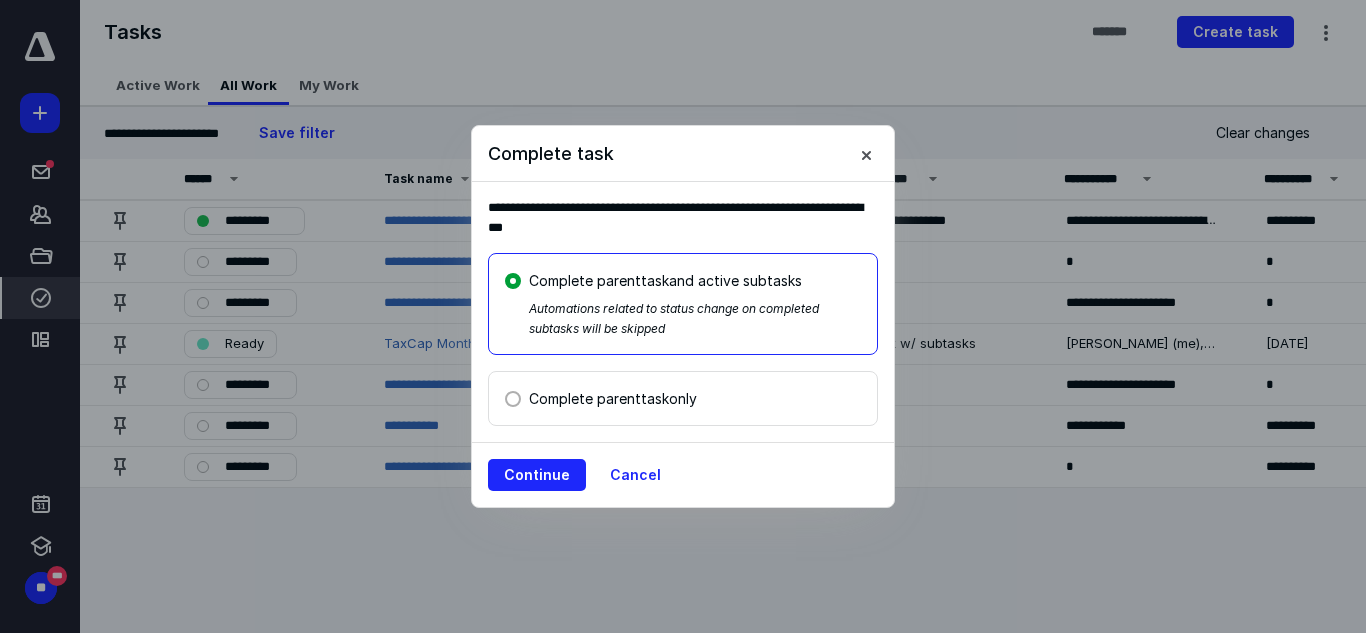 click on "Complete parent  task  only" at bounding box center (613, 398) 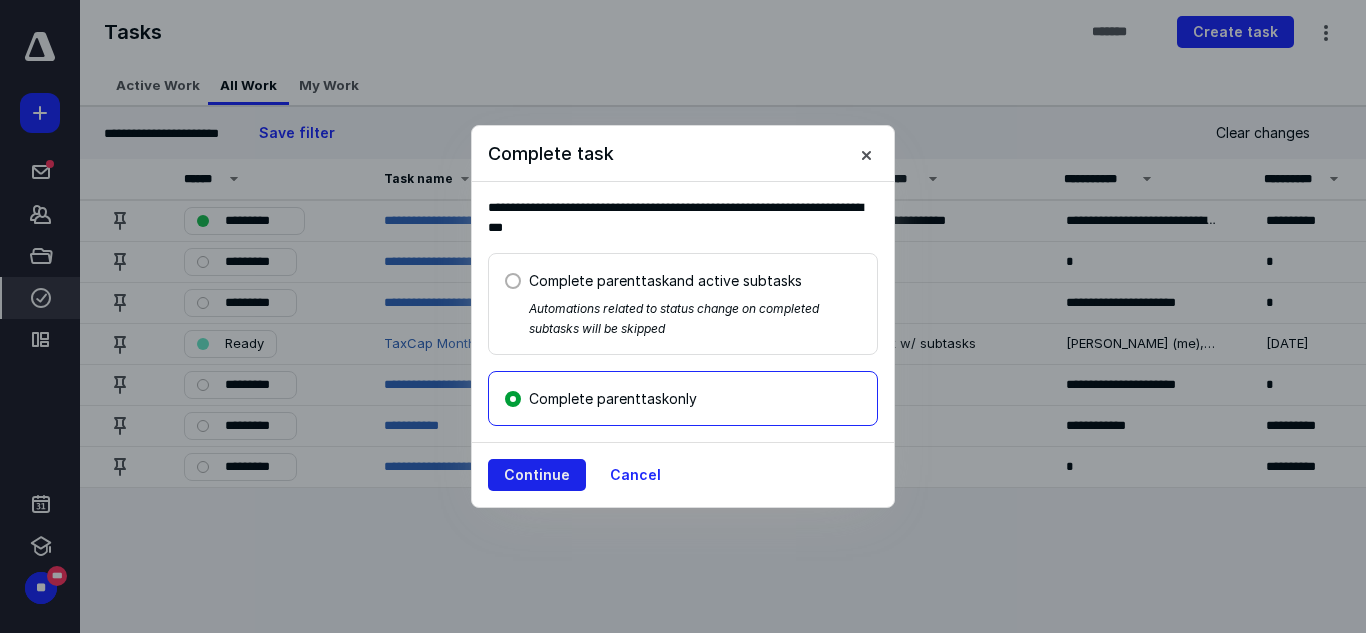 click on "Continue" at bounding box center (537, 475) 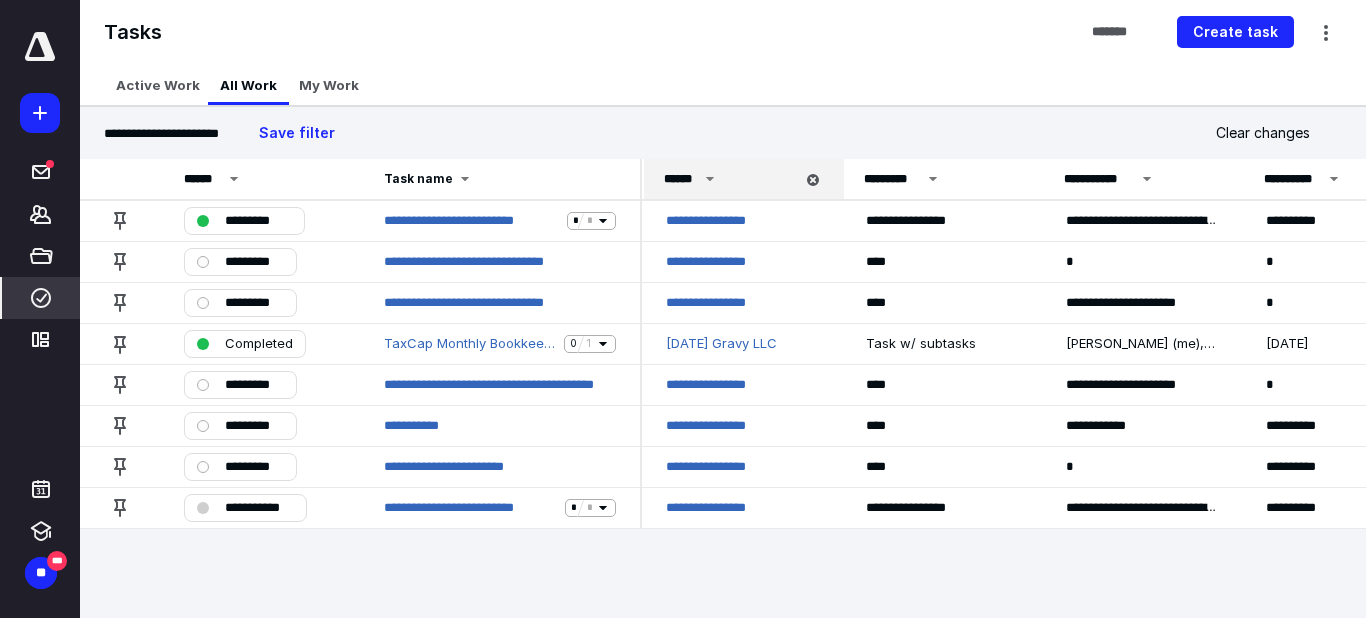 drag, startPoint x: 684, startPoint y: 184, endPoint x: 688, endPoint y: 199, distance: 15.524175 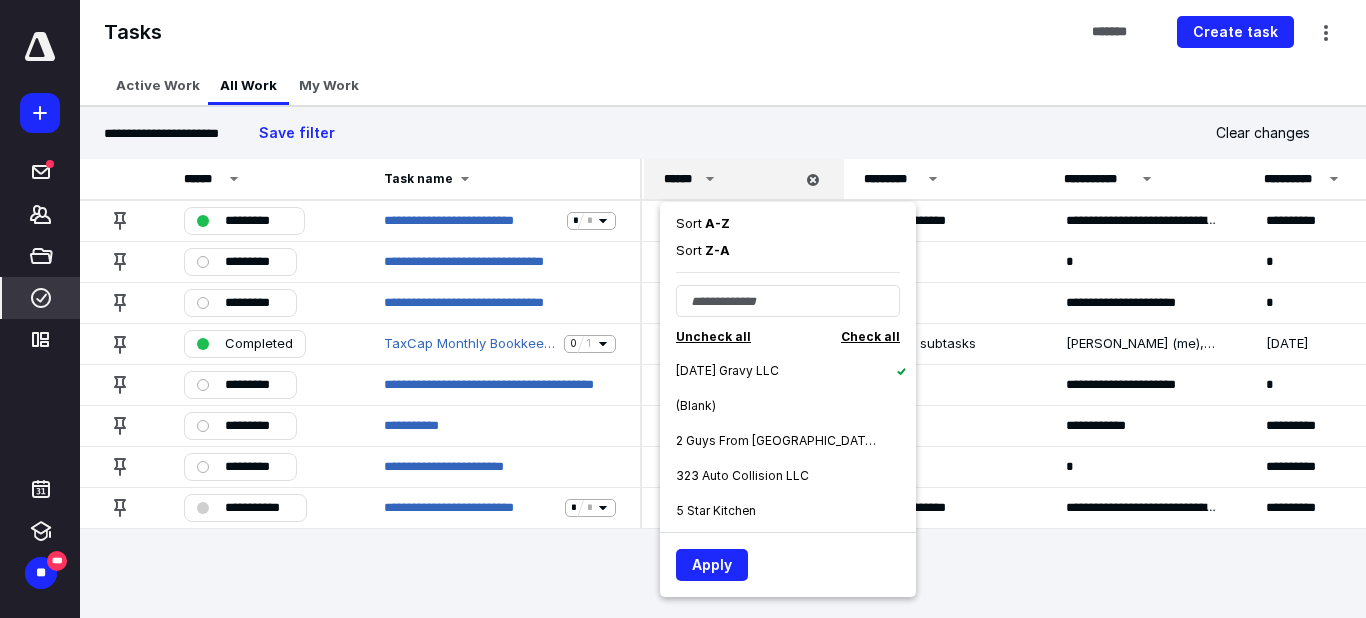 click on "[DATE] Gravy LLC" at bounding box center (727, 371) 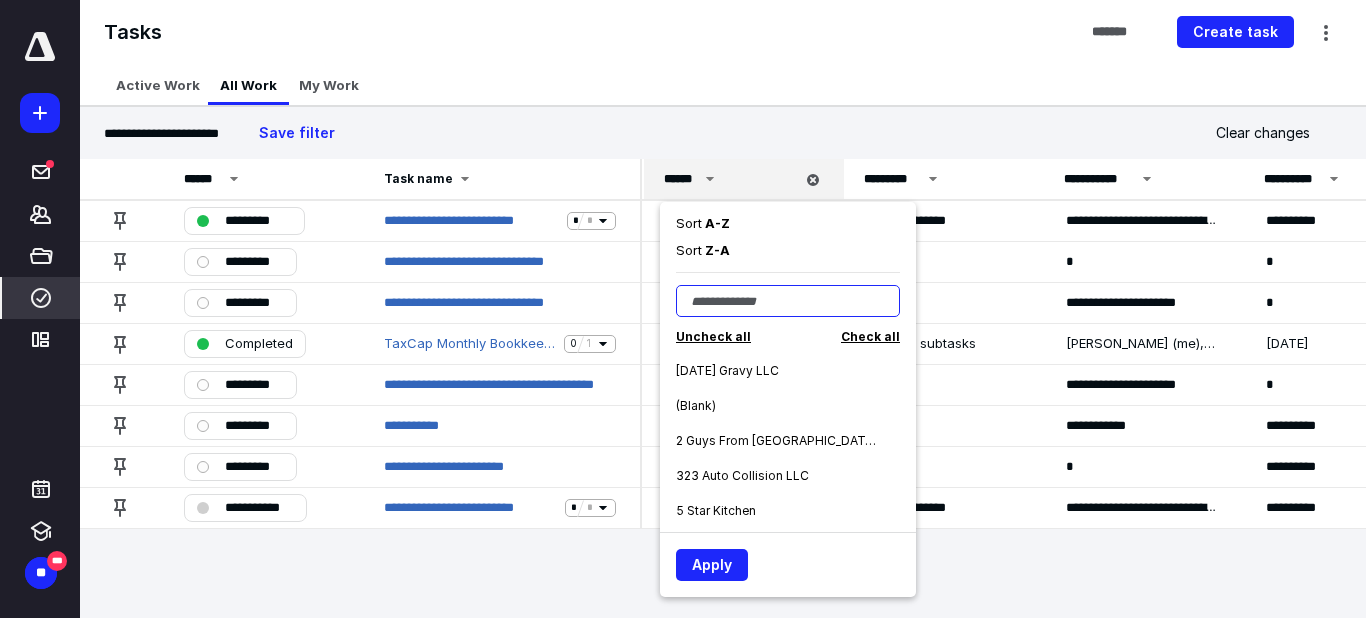 click at bounding box center [788, 301] 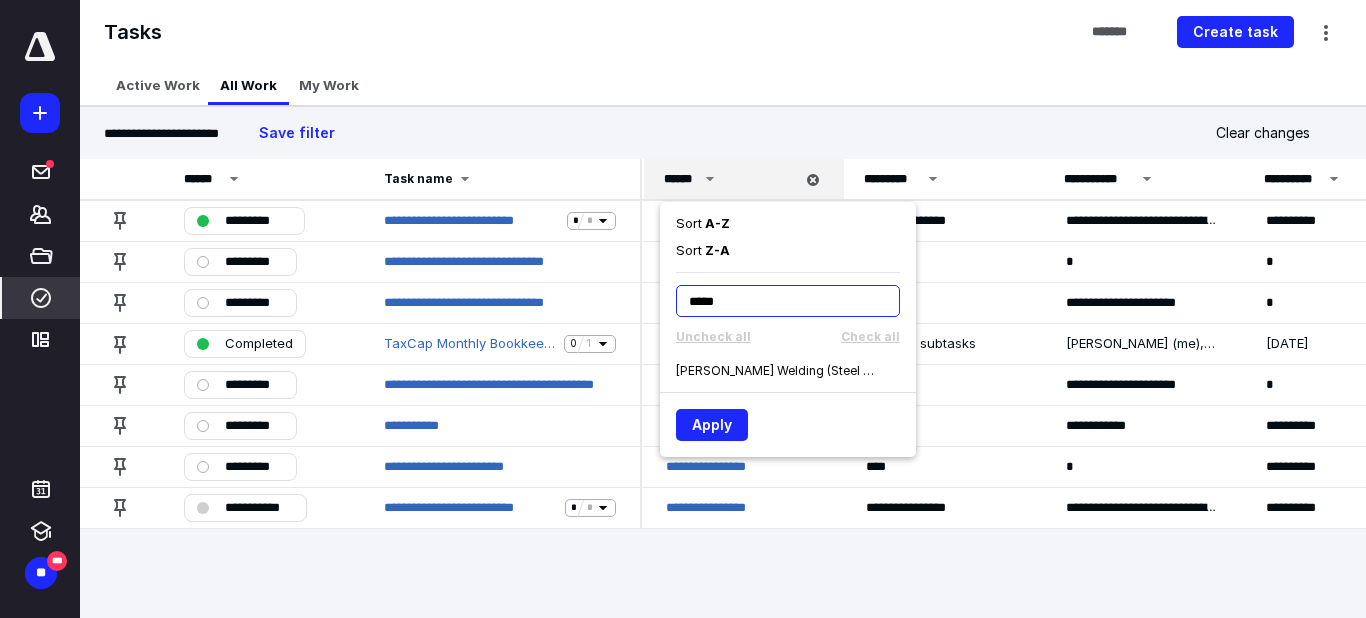 type on "*****" 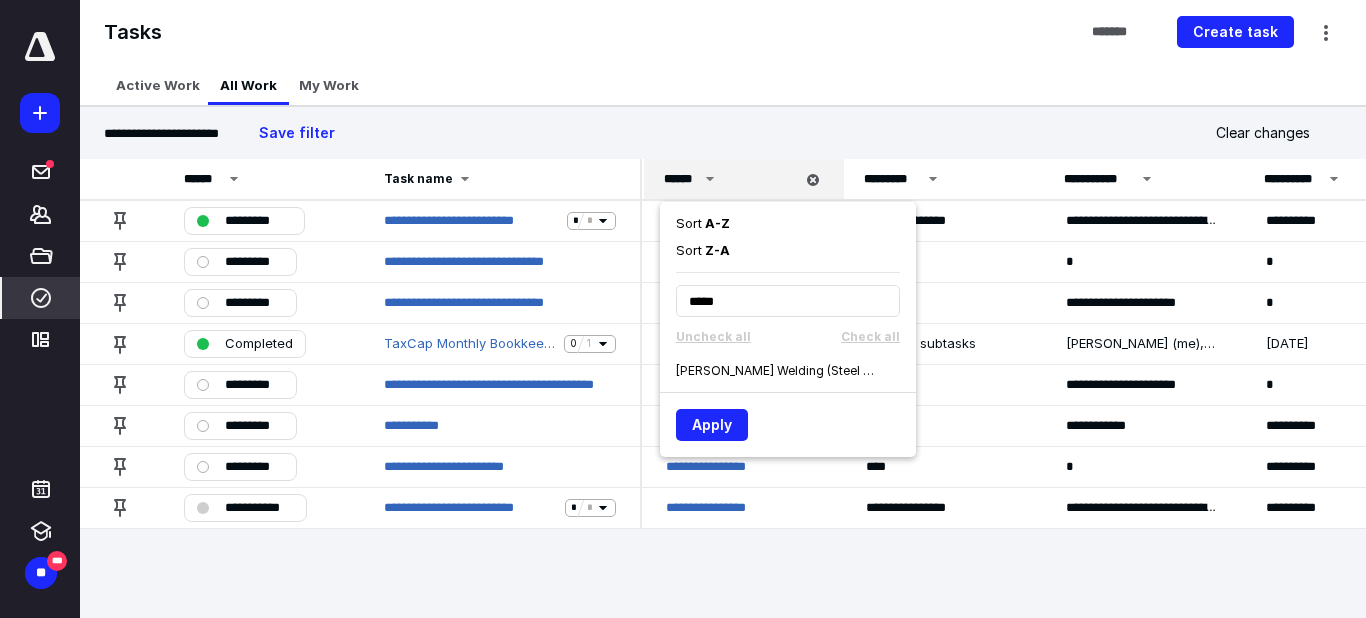 click on "[PERSON_NAME] Welding (Steel Toe Enterprises Inc)" at bounding box center (776, 371) 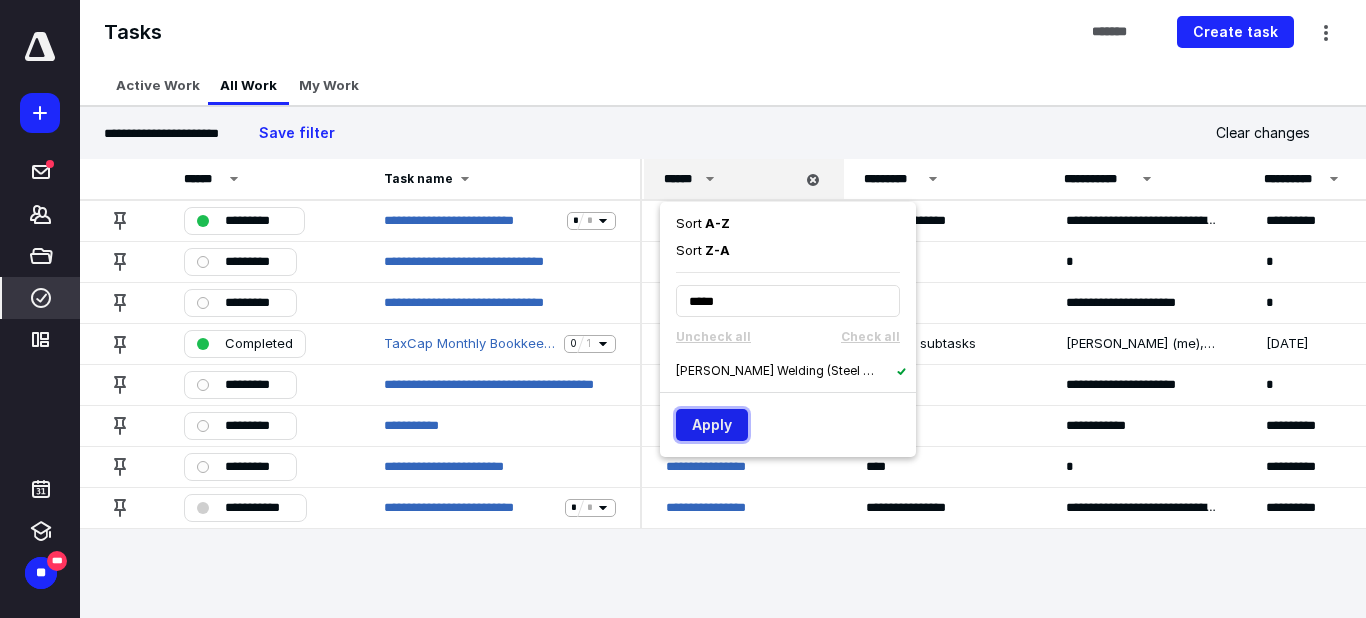 click on "Apply" at bounding box center [712, 425] 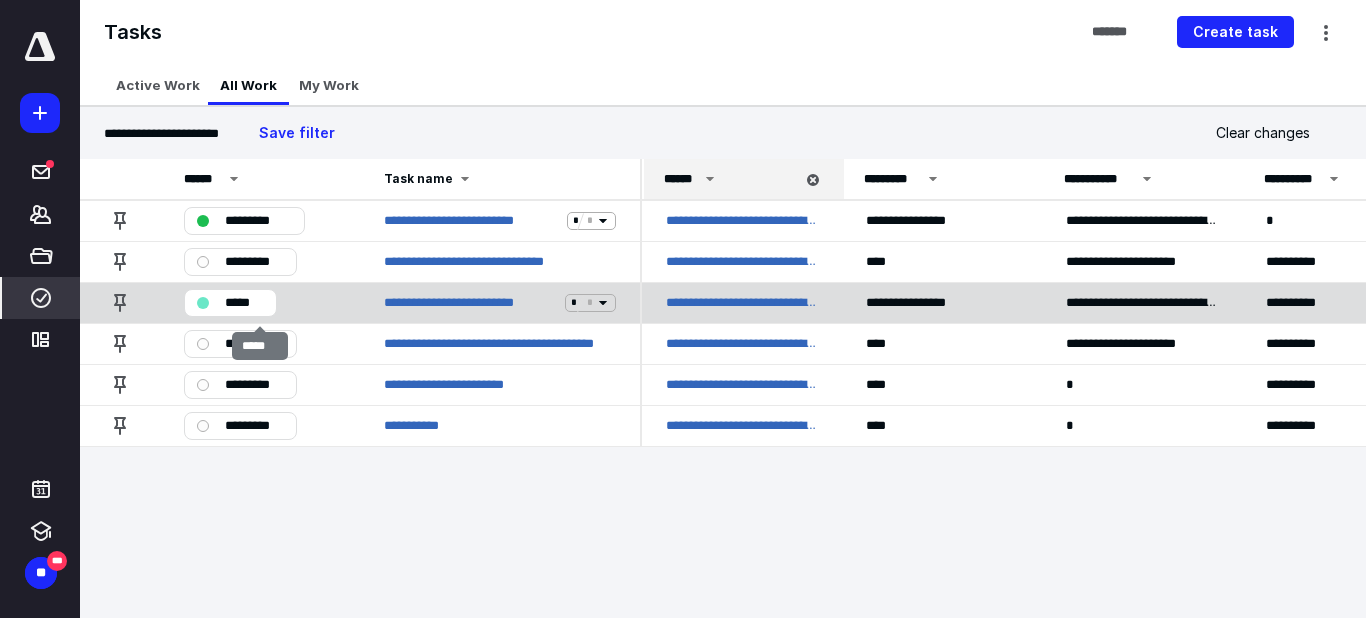 click on "*****" at bounding box center (244, 303) 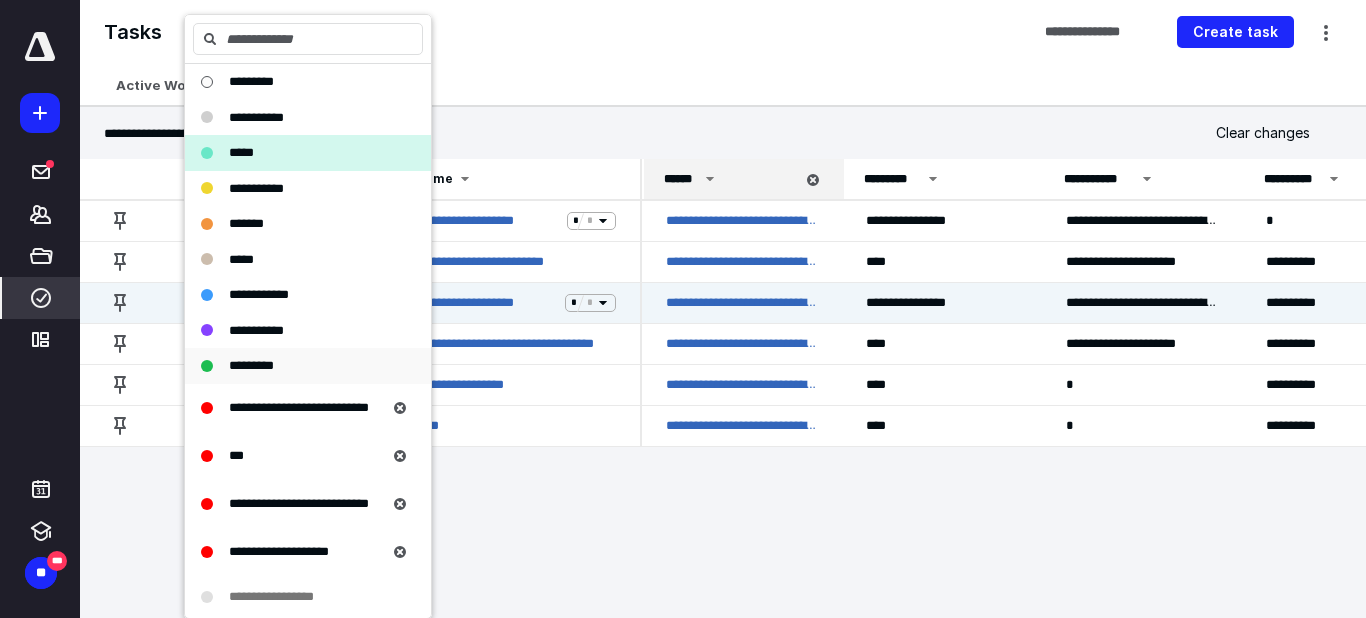 click on "*********" at bounding box center (251, 365) 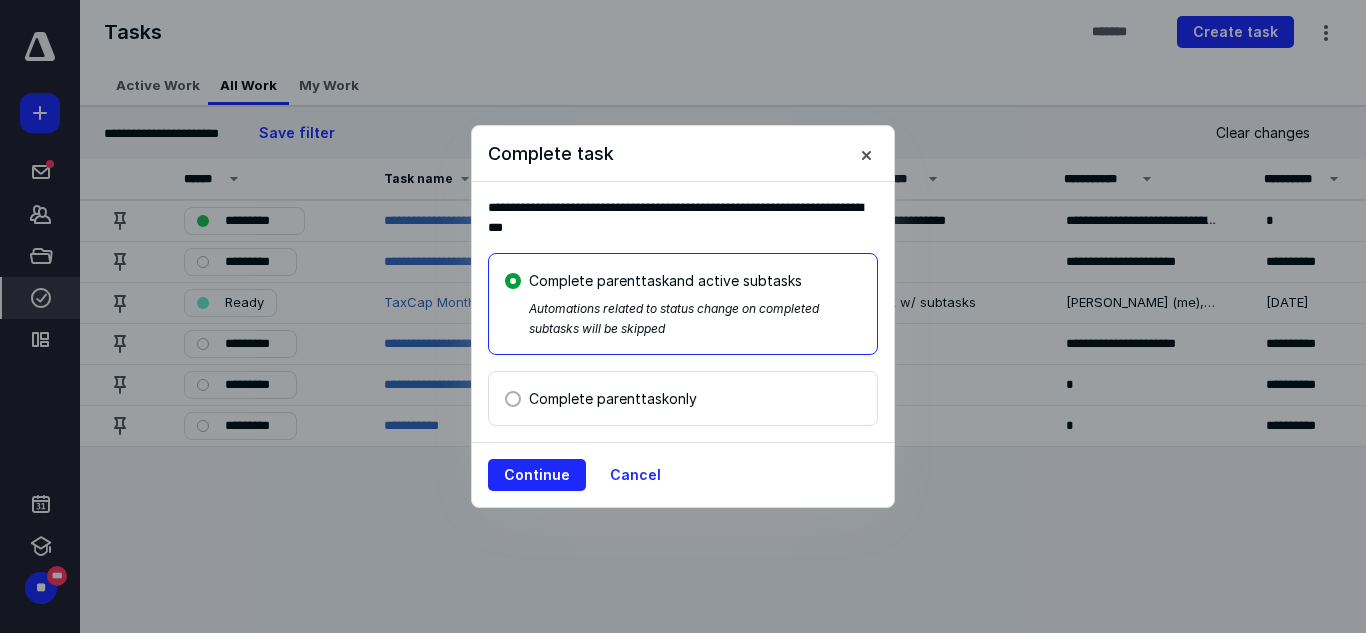 click on "Complete parent  task  only" at bounding box center [613, 398] 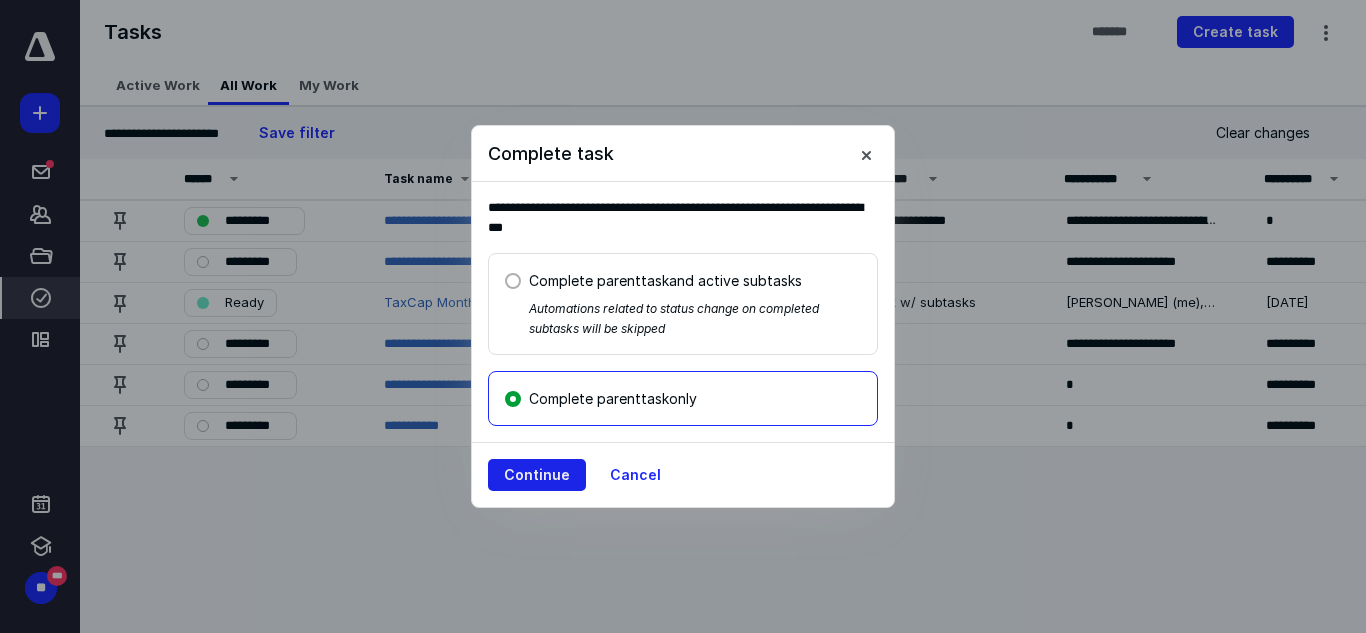 click on "Continue" at bounding box center (537, 475) 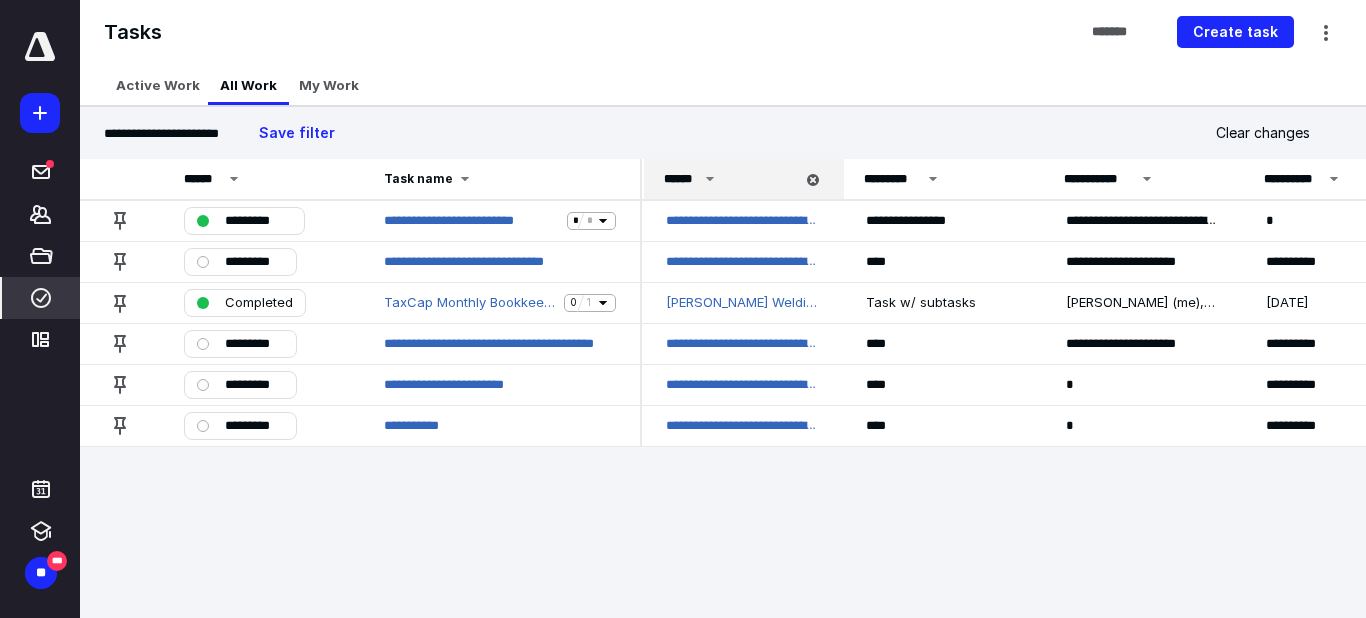 click on "******" at bounding box center (729, 179) 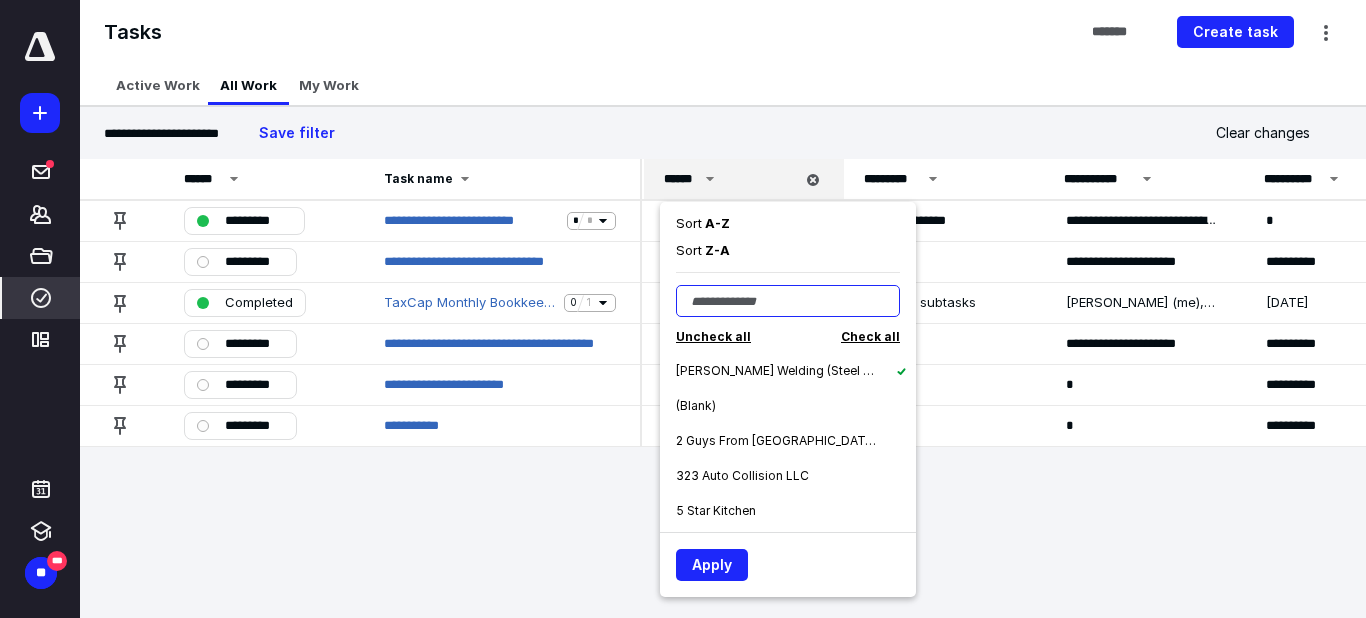 click at bounding box center (788, 301) 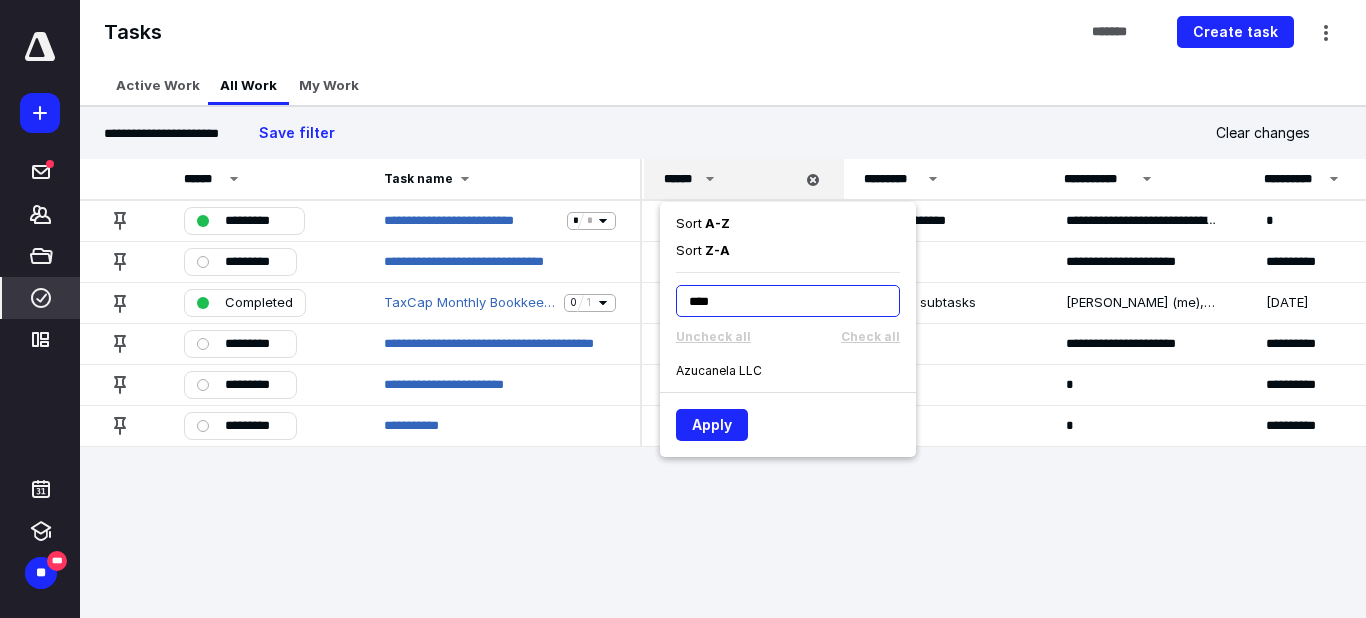 type on "****" 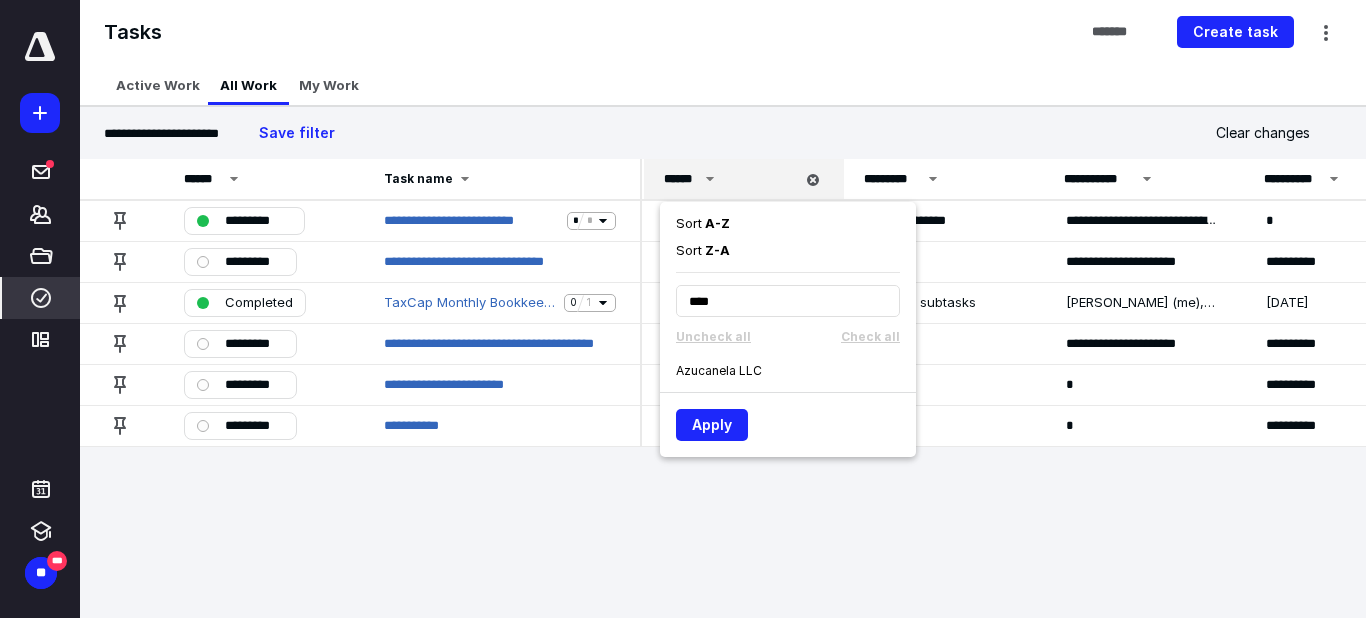 click on "Azucanela LLC" at bounding box center [796, 370] 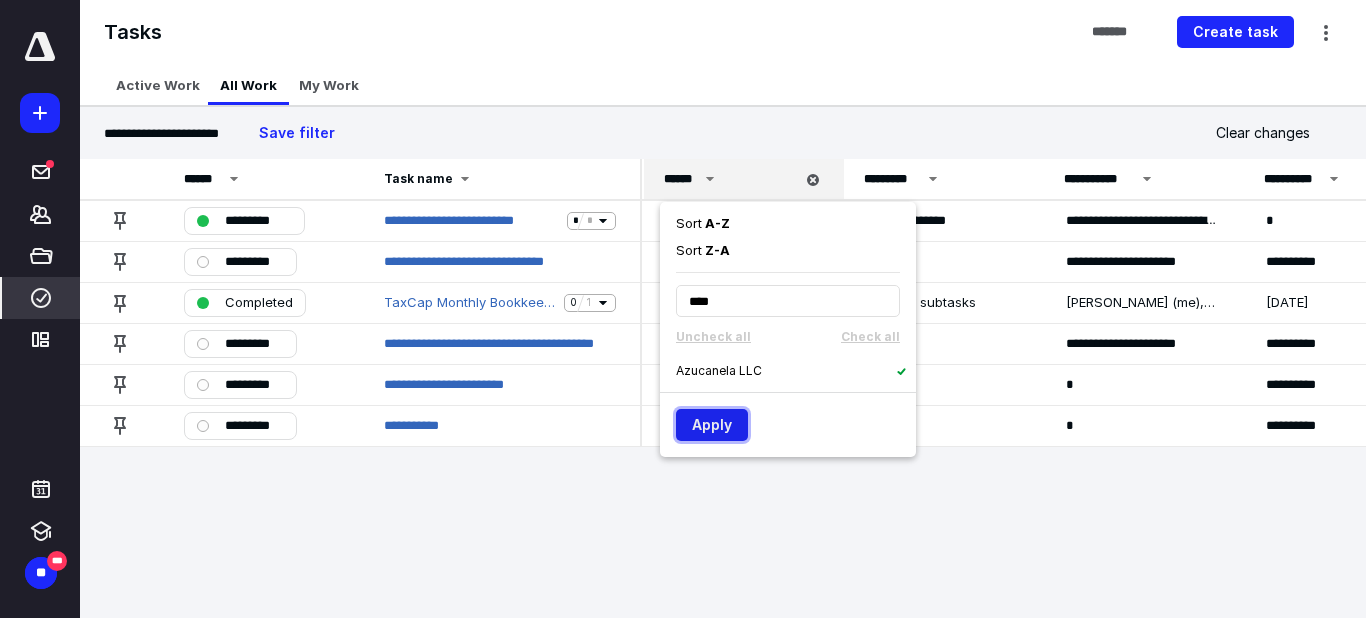 click on "Apply" at bounding box center (712, 425) 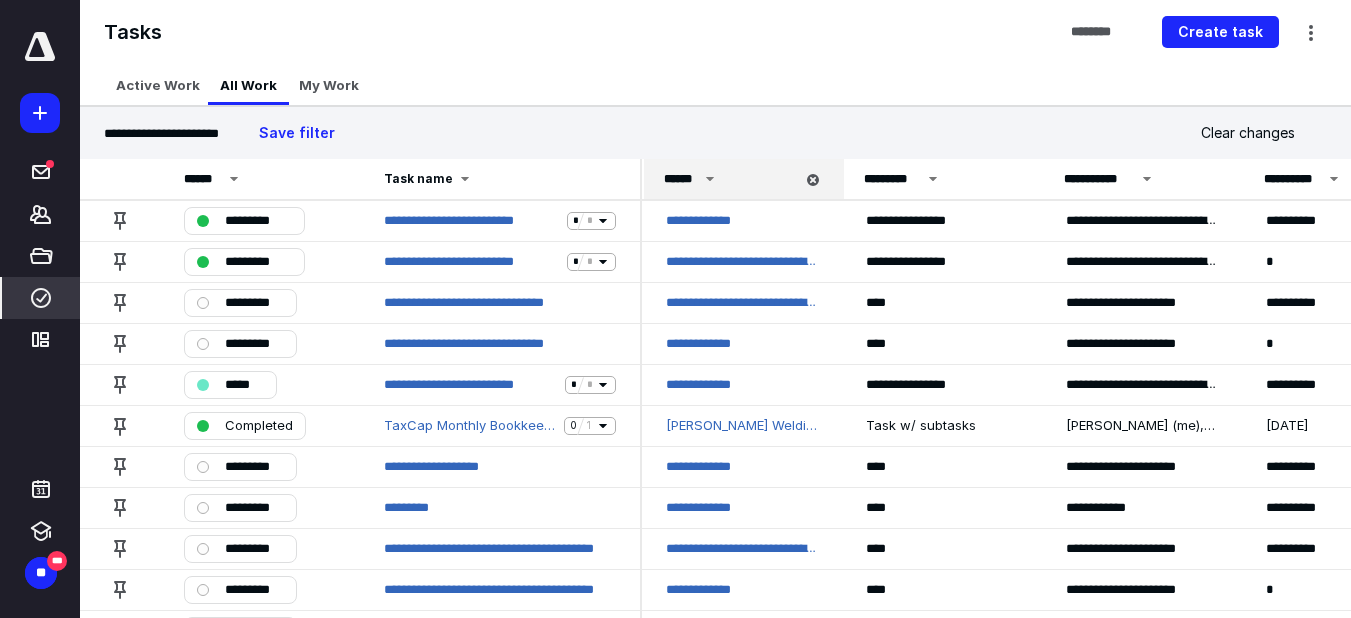click 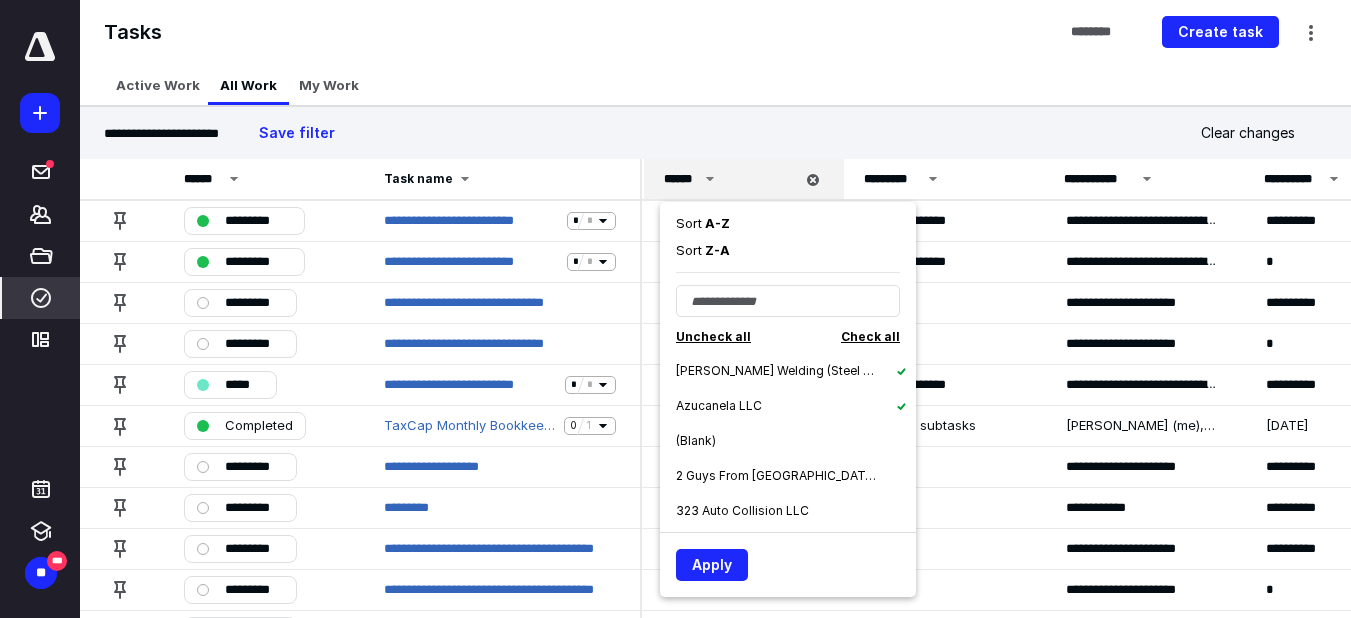 click on "[PERSON_NAME] Welding (Steel Toe Enterprises Inc)" at bounding box center (776, 371) 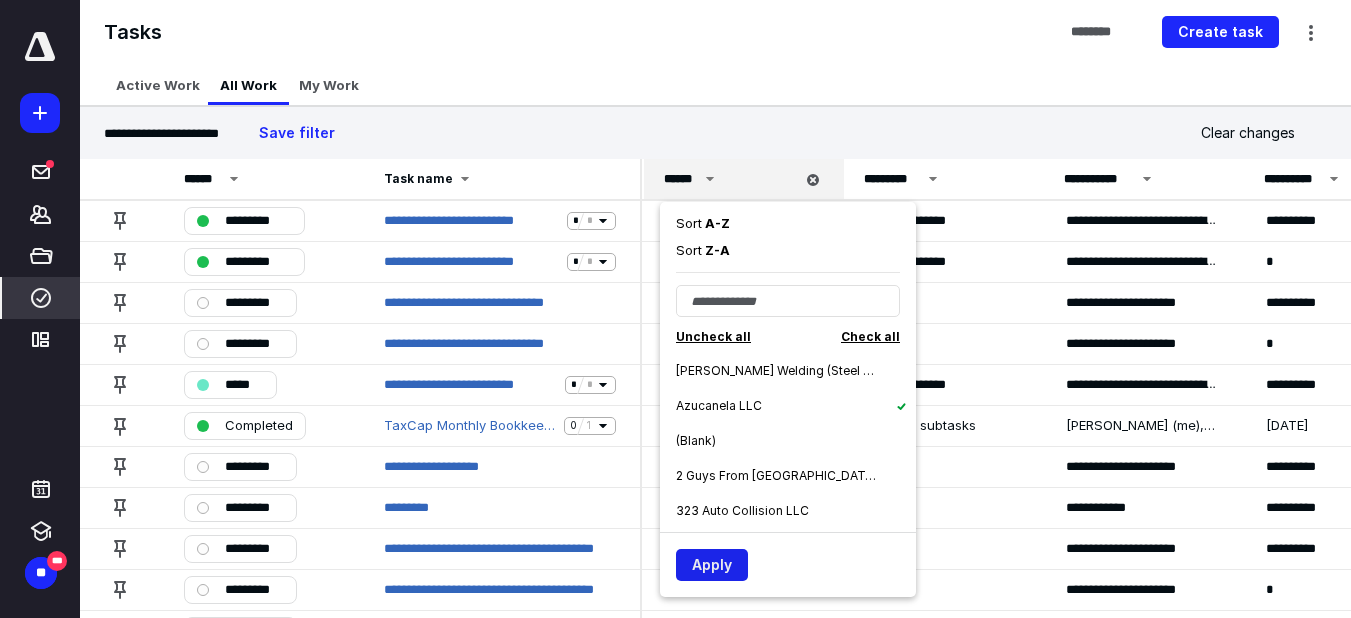 click on "Apply" at bounding box center [712, 565] 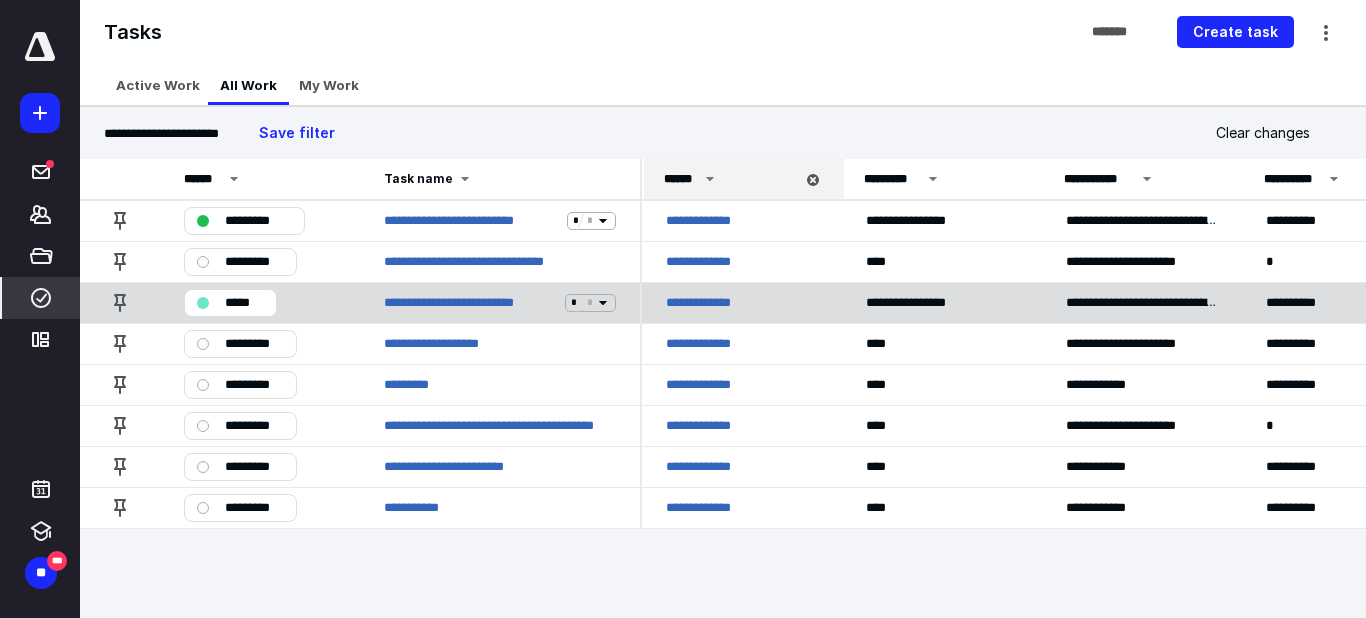 click on "*****" at bounding box center [244, 303] 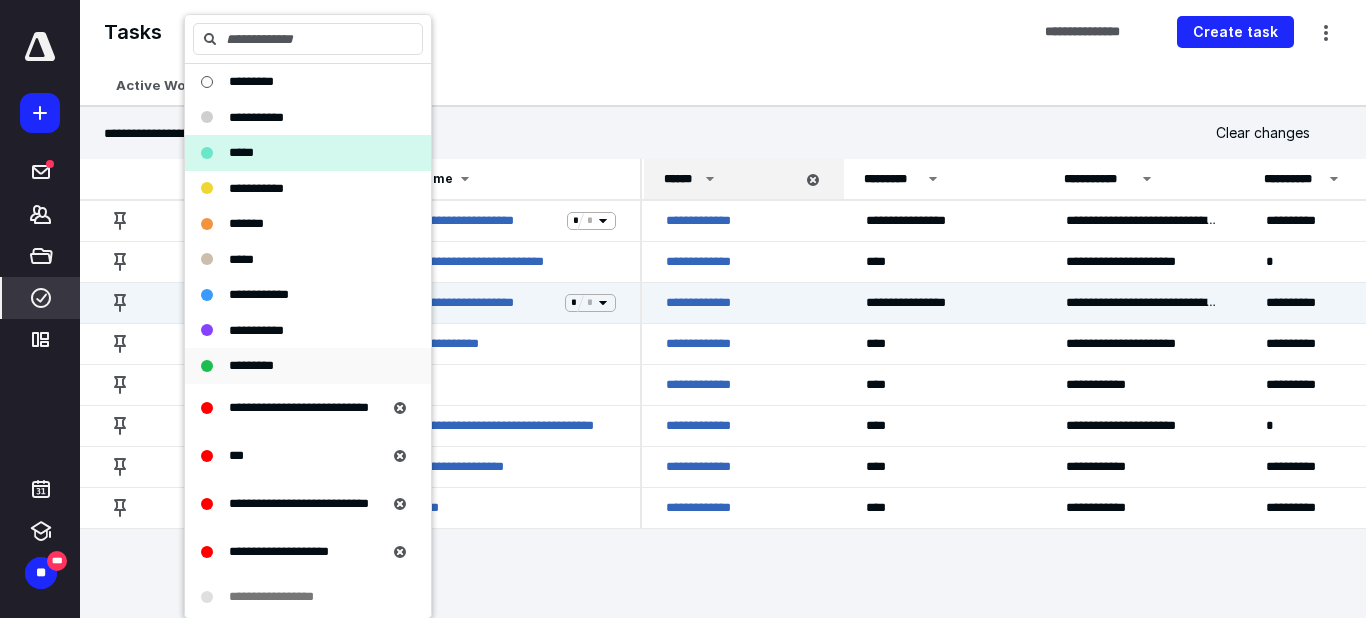 click on "*********" at bounding box center [251, 365] 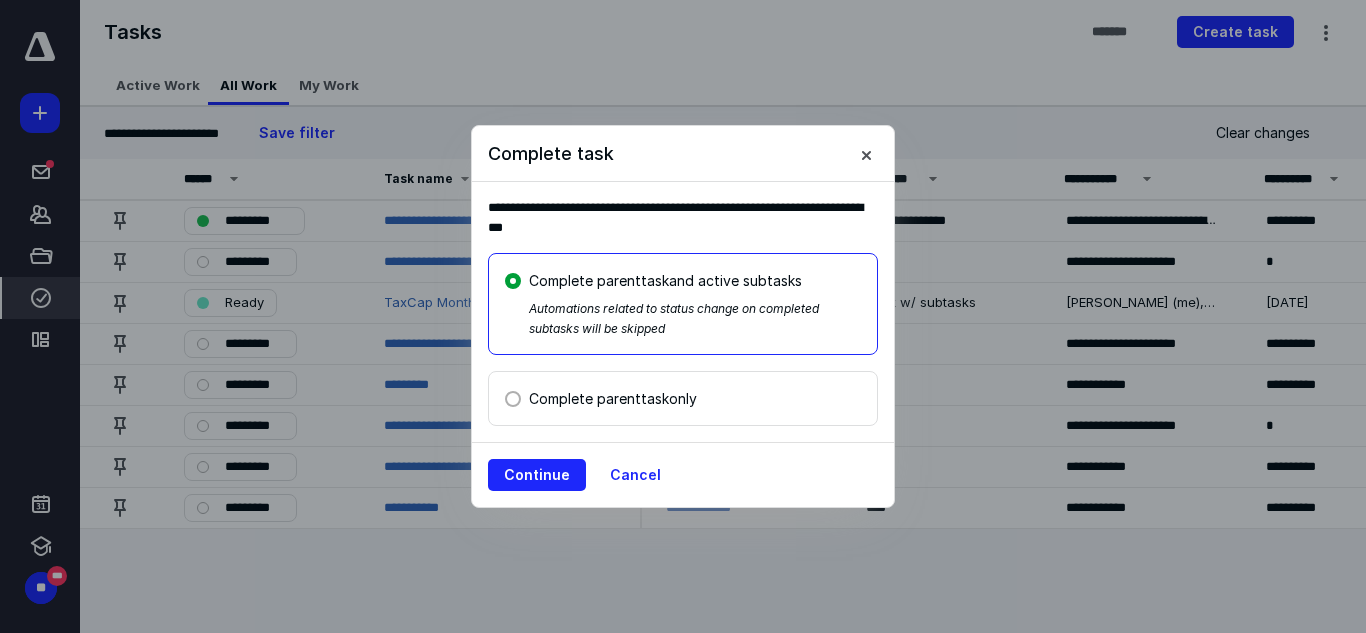 click on "Complete parent  task  only" at bounding box center [613, 398] 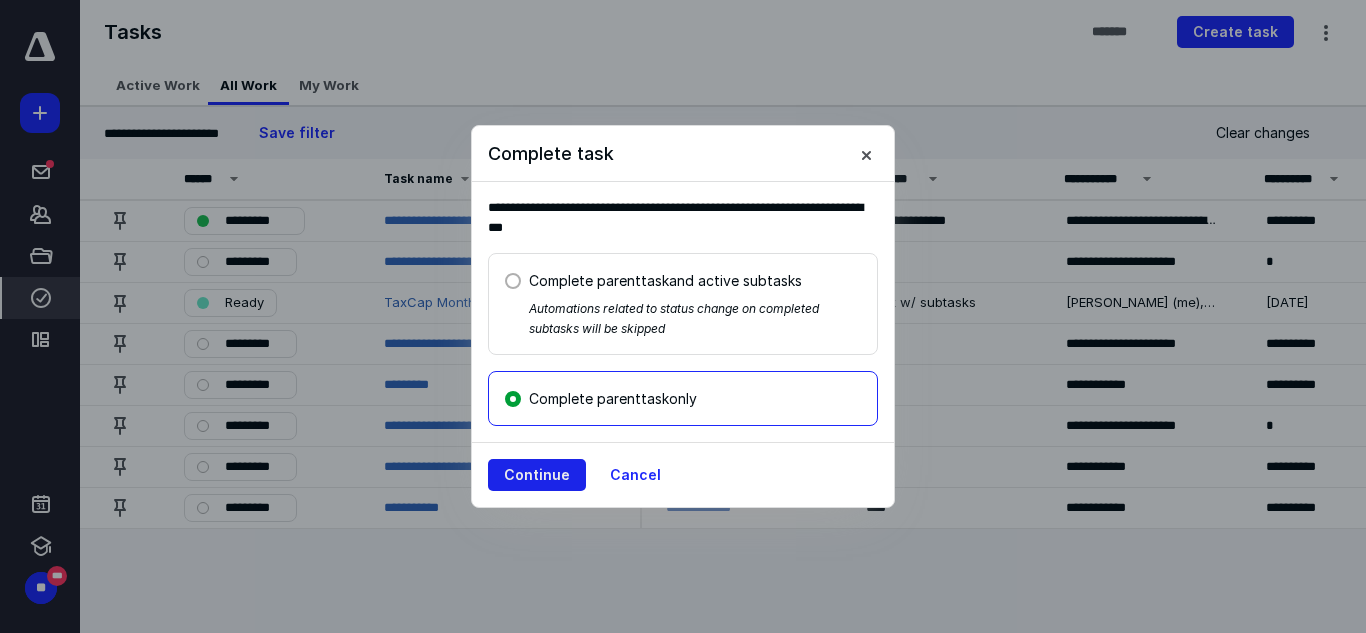 click on "Continue" at bounding box center (537, 475) 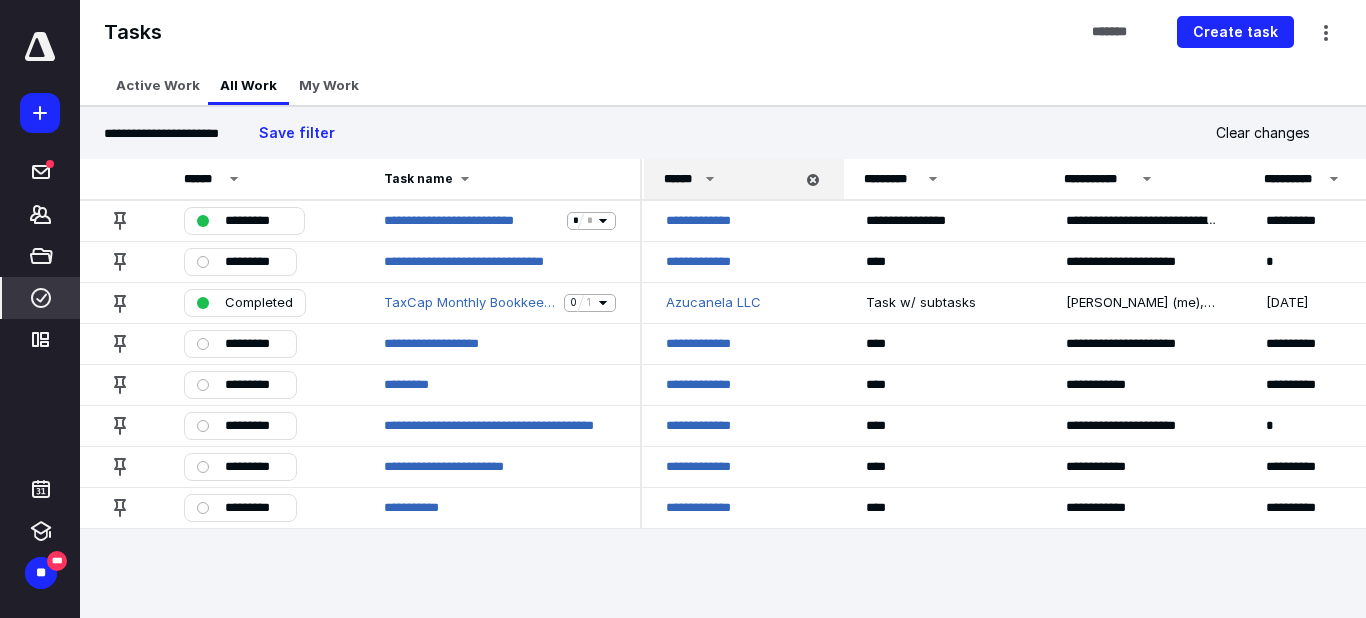 click 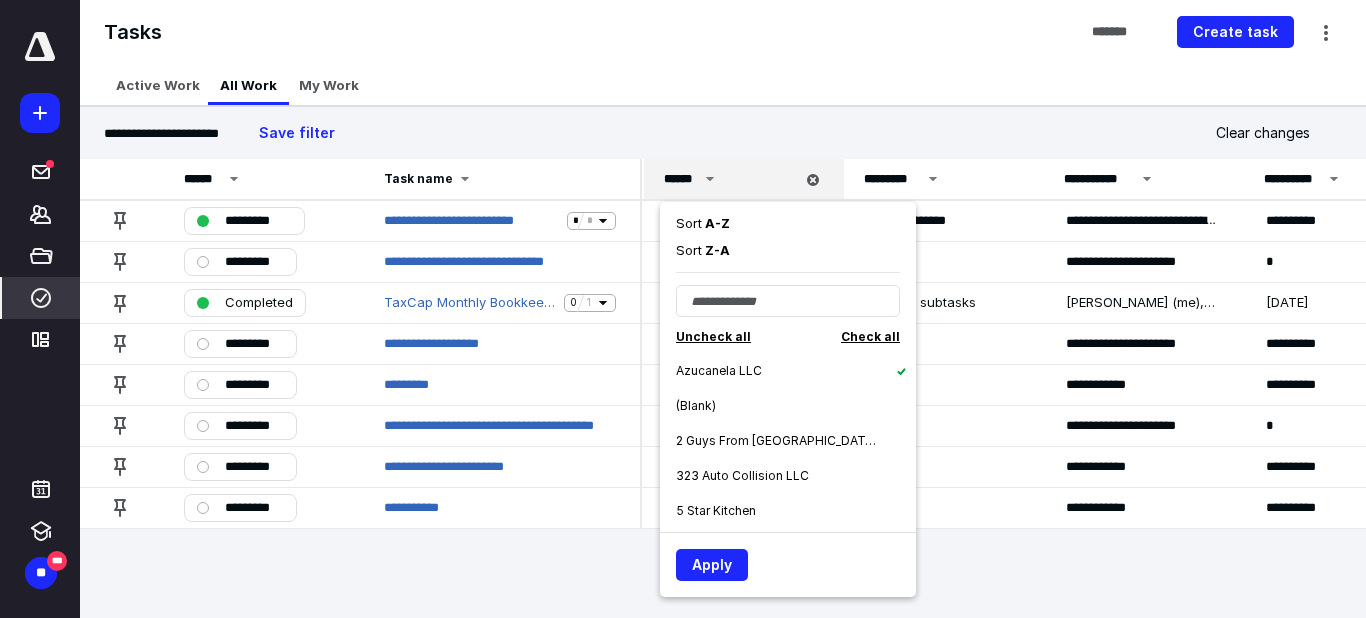 drag, startPoint x: 755, startPoint y: 367, endPoint x: 749, endPoint y: 310, distance: 57.31492 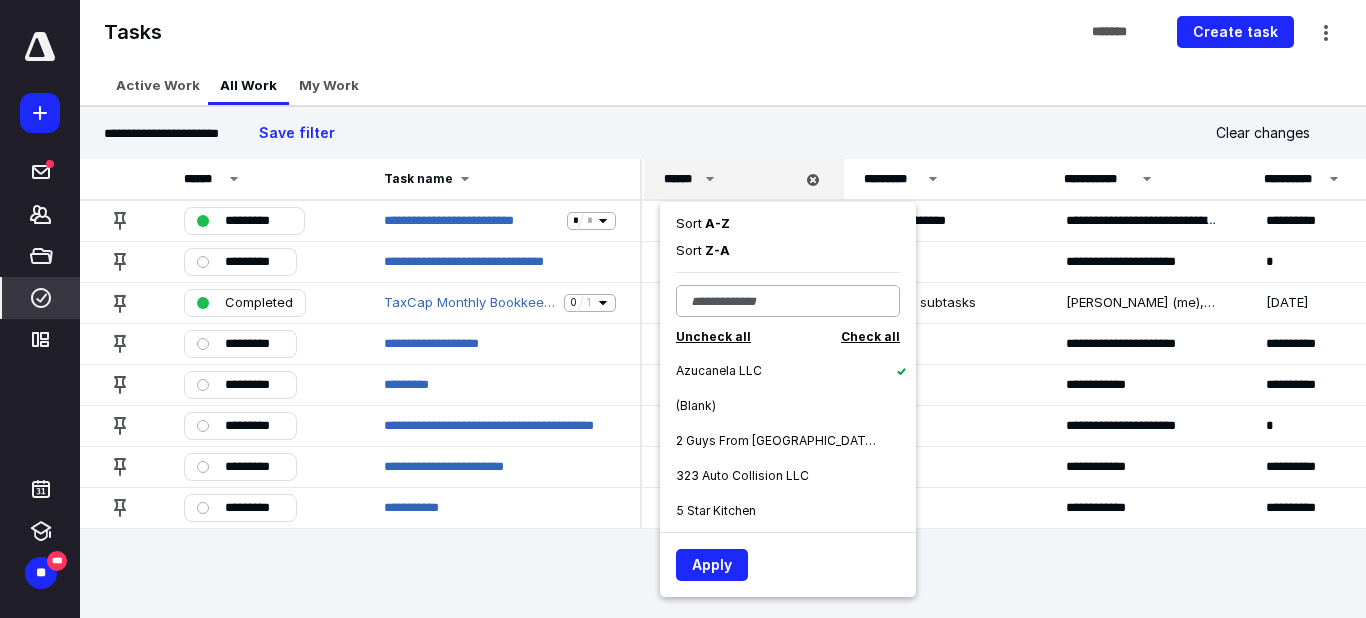 click on "Azucanela LLC" at bounding box center (719, 371) 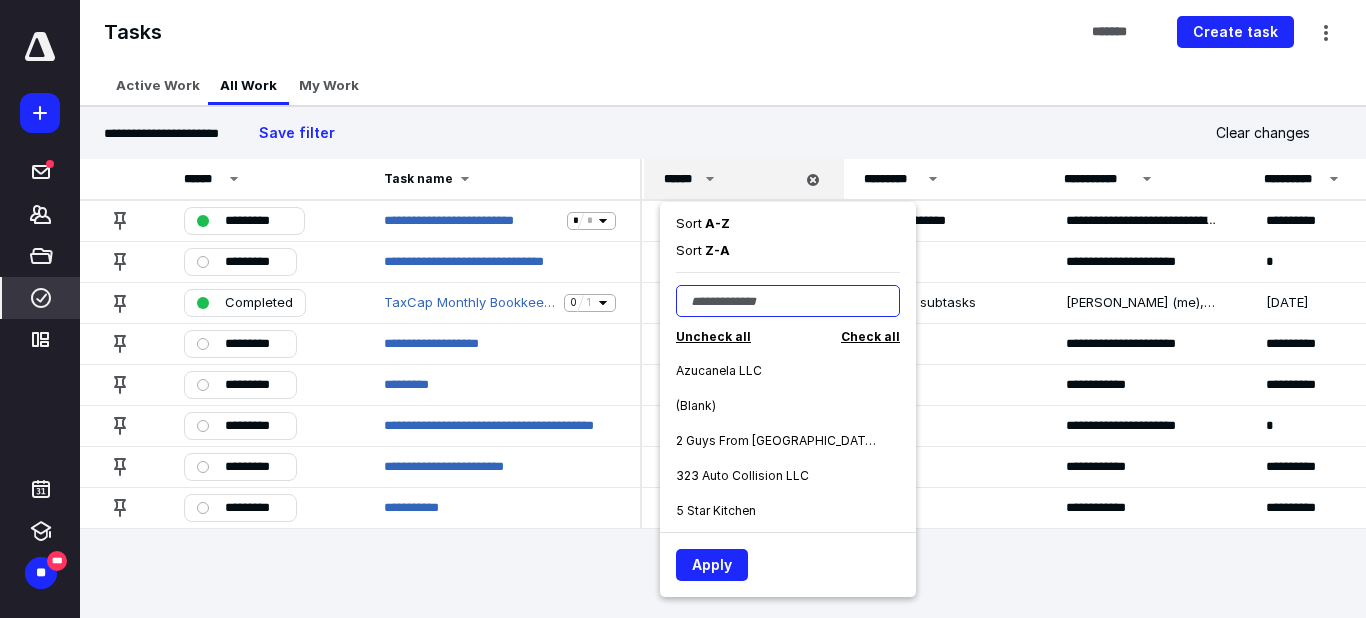 click at bounding box center [788, 301] 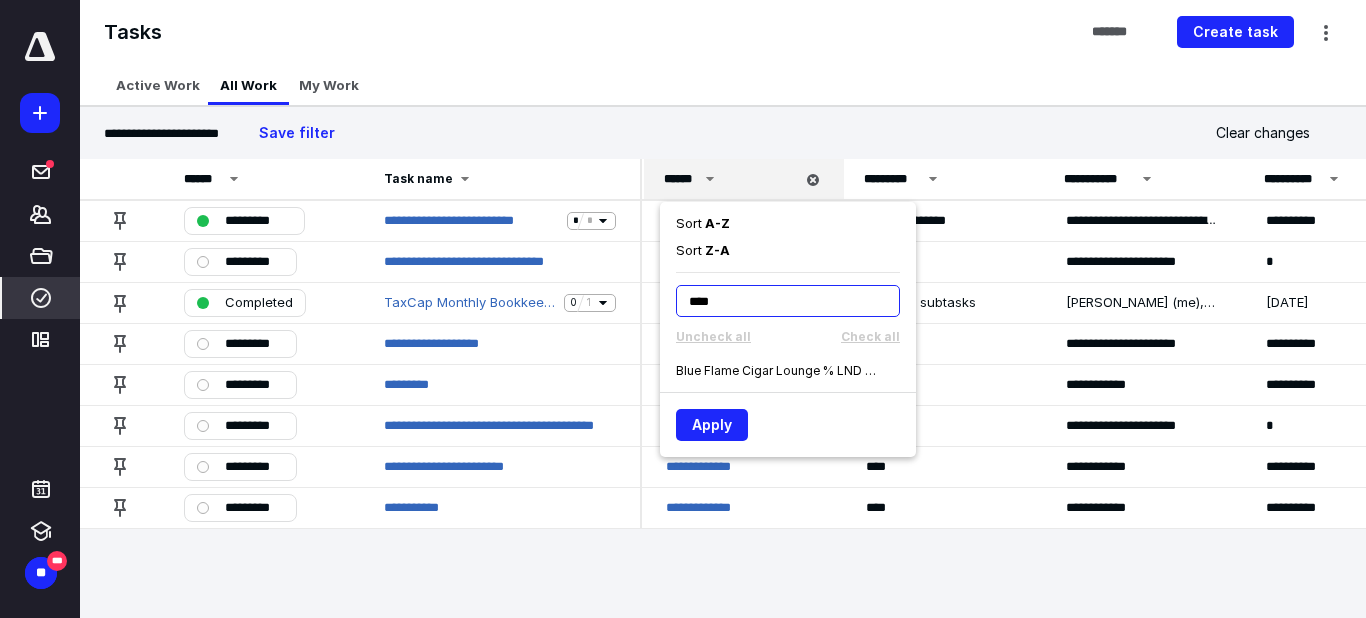 type on "****" 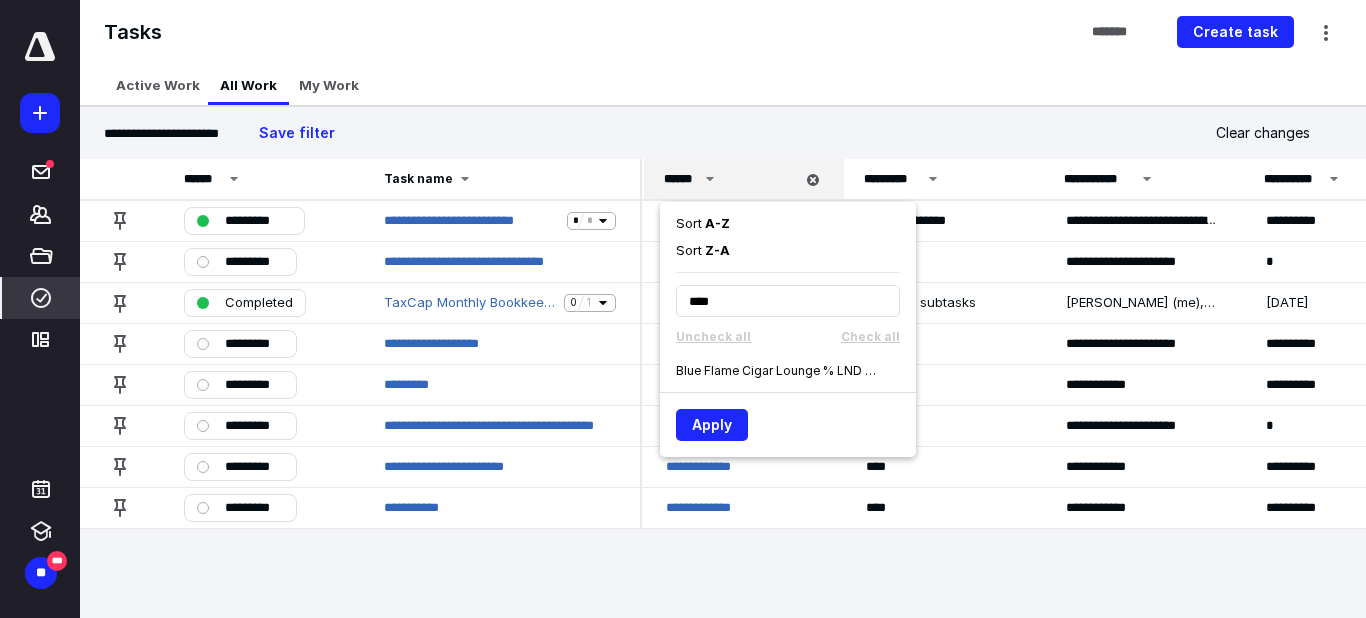 click on "Blue Flame Cigar Lounge % LND Inc" at bounding box center (776, 371) 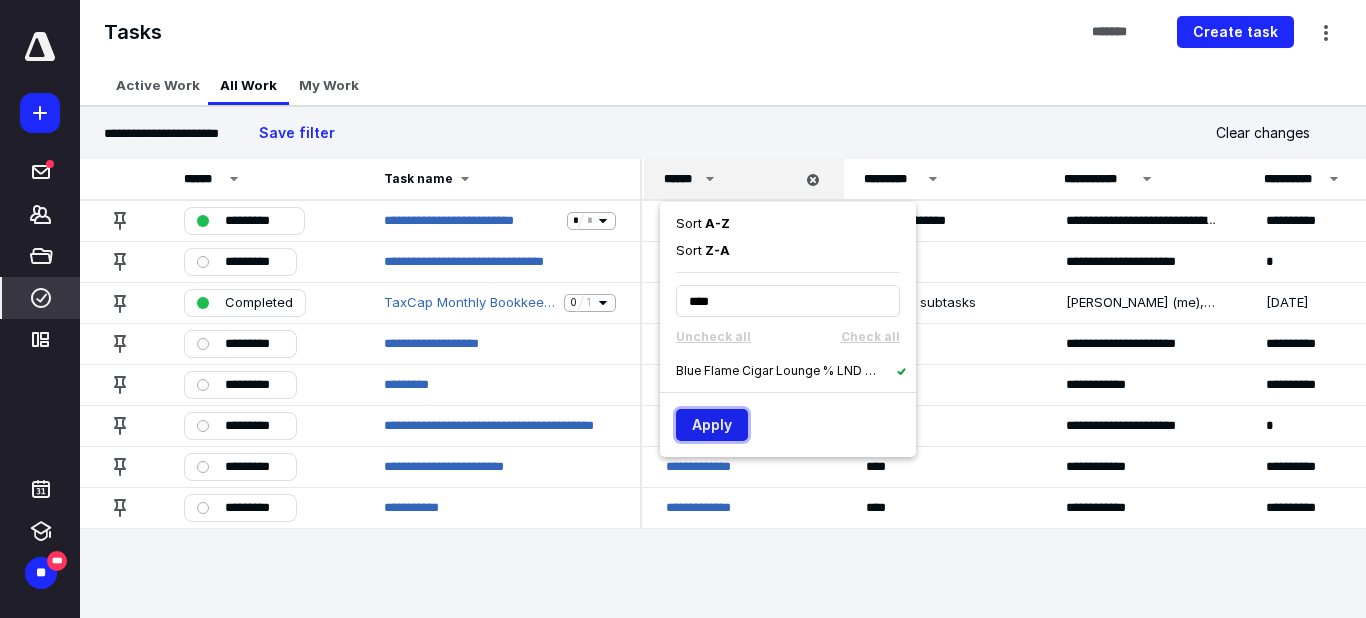 click on "Apply" at bounding box center [712, 425] 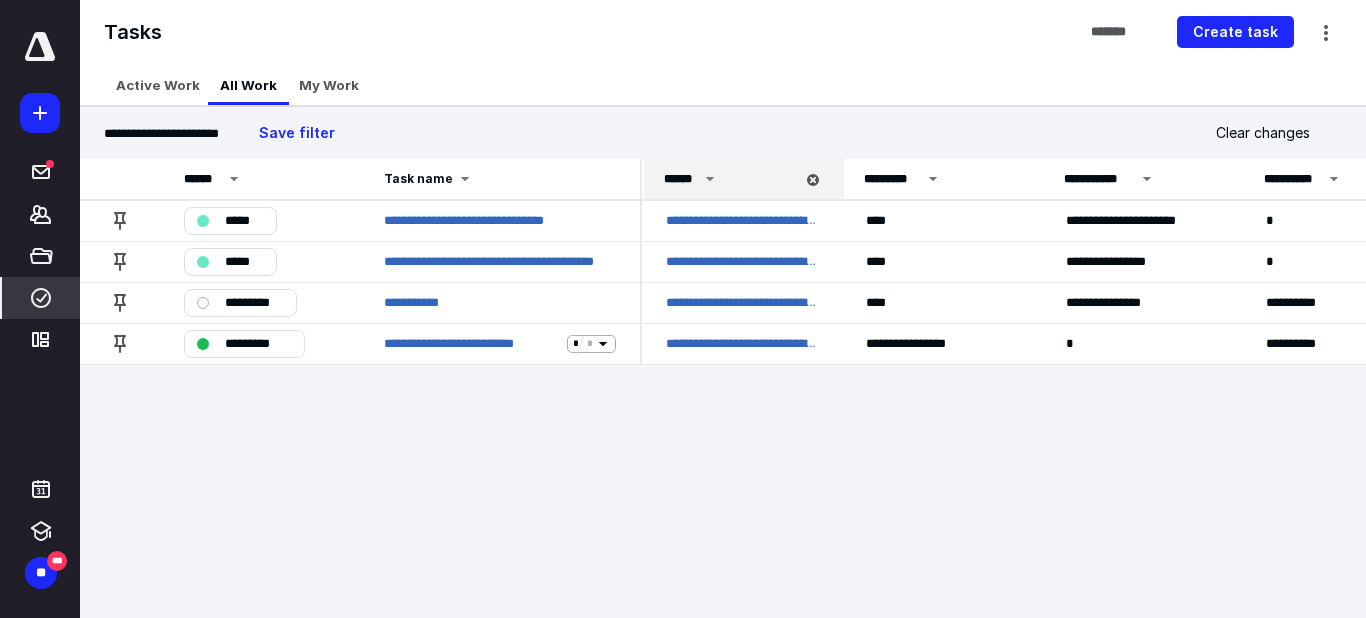 click on "******" at bounding box center [681, 179] 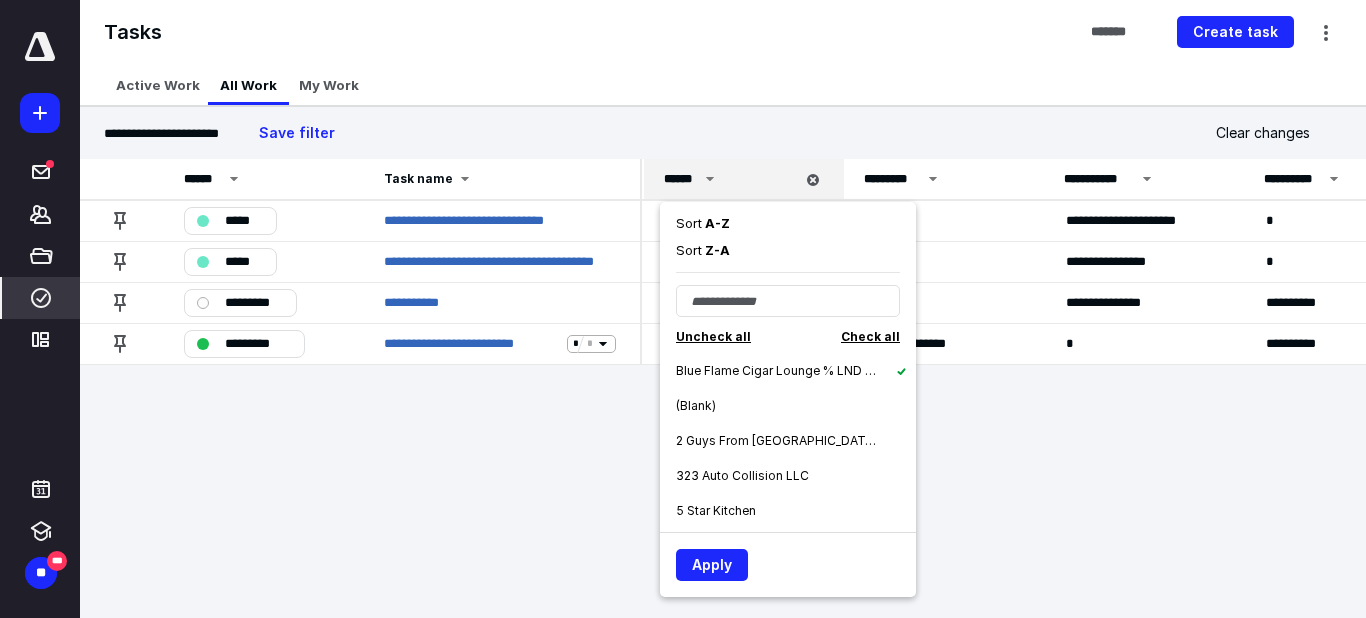 click on "Blue Flame Cigar Lounge % LND Inc" at bounding box center [776, 371] 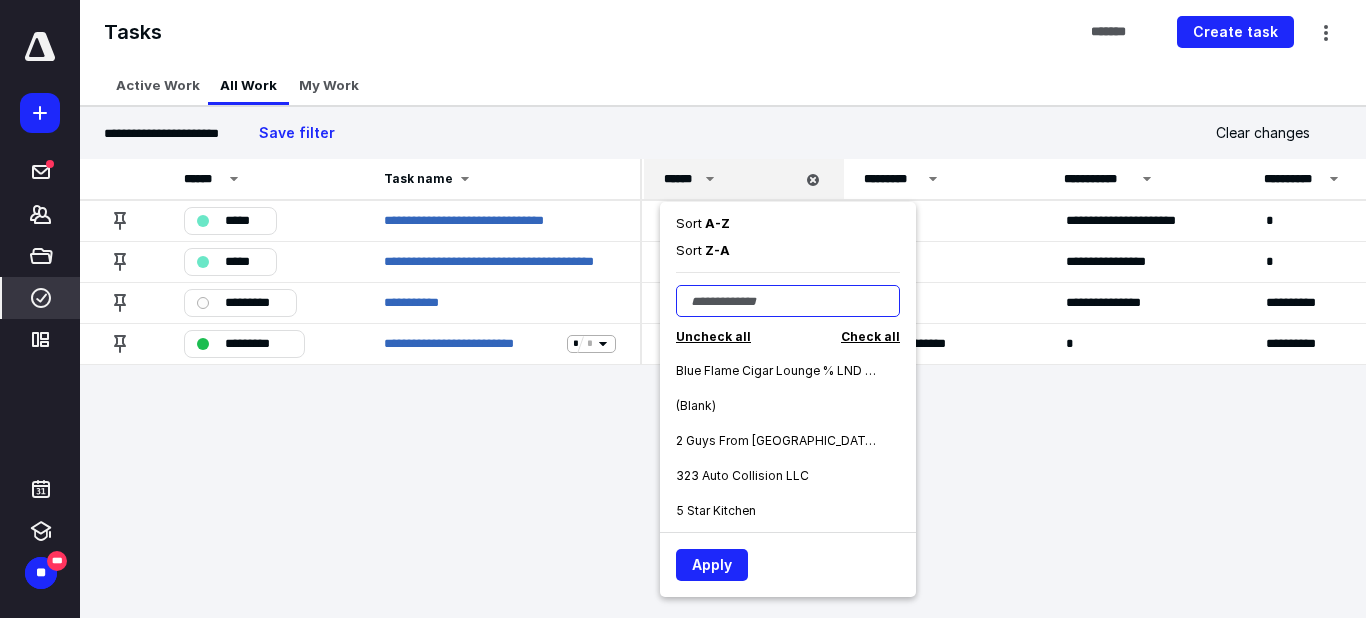 click at bounding box center [788, 301] 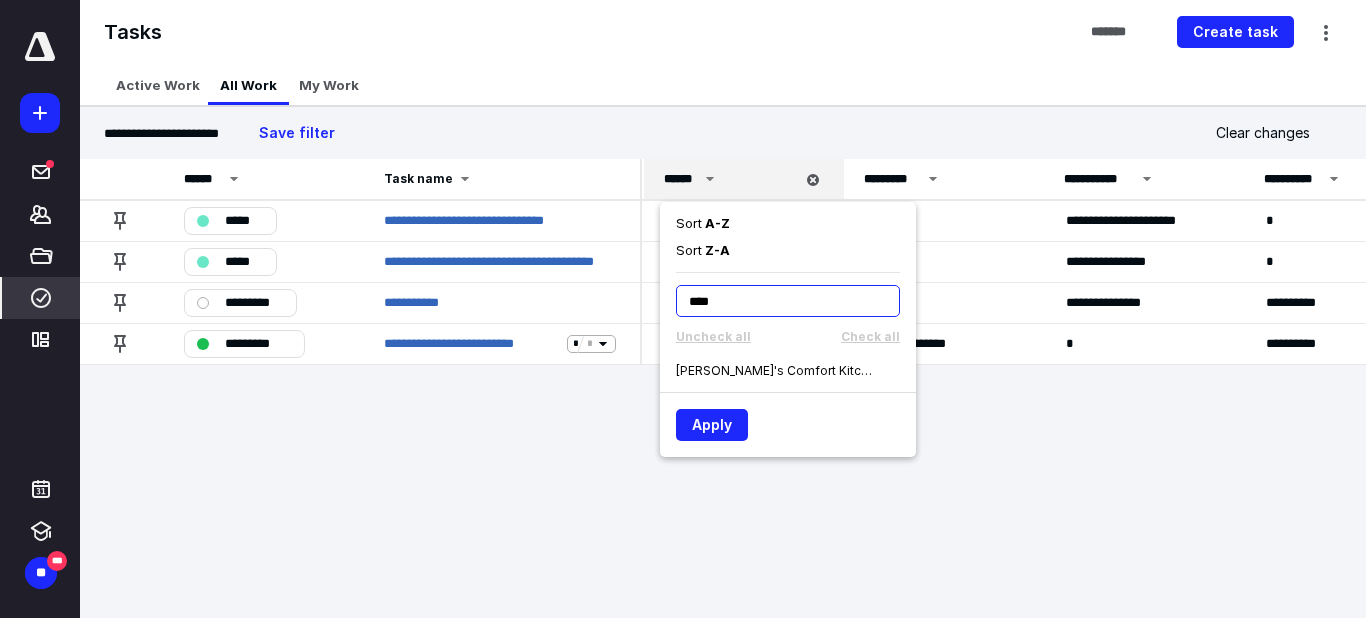type on "****" 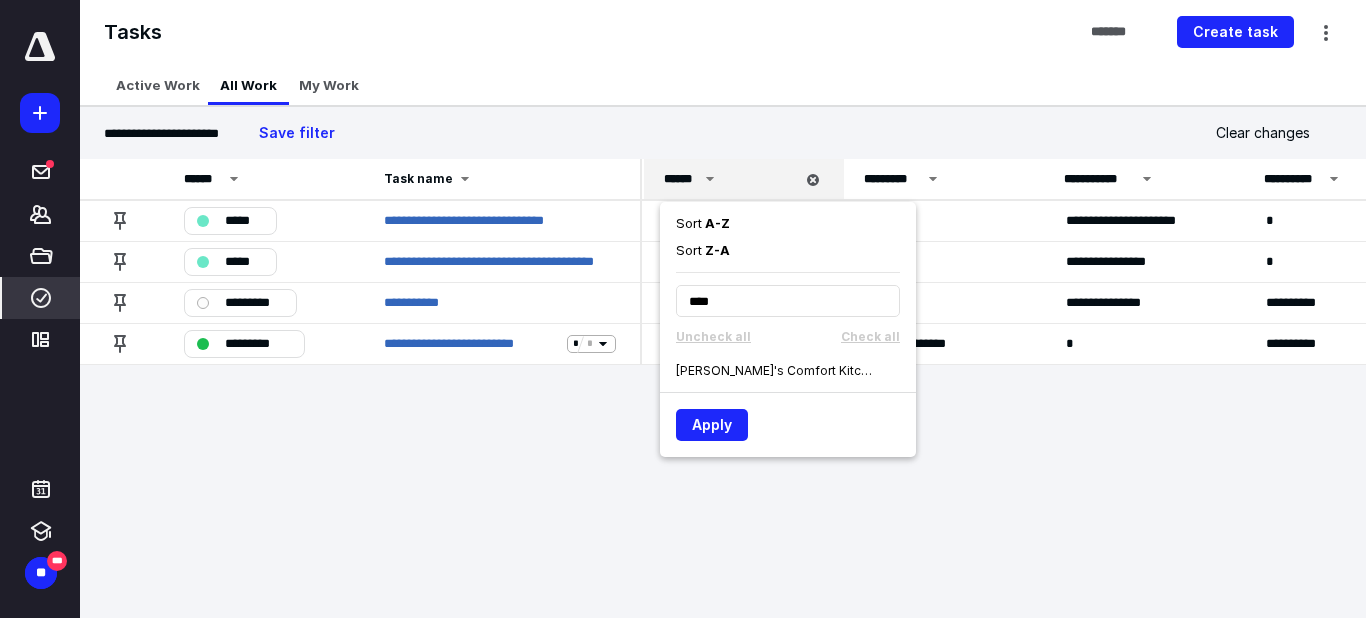 click on "[PERSON_NAME]'s Comfort Kitchen" at bounding box center (776, 371) 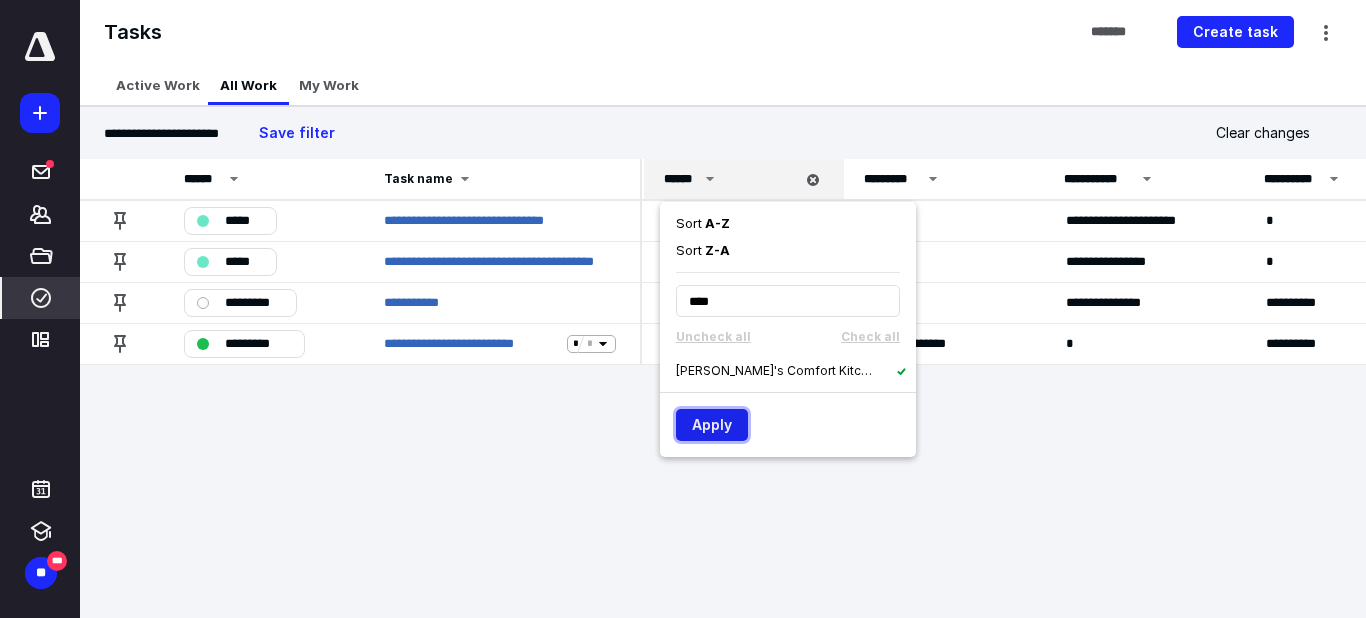 click on "Apply" at bounding box center (712, 425) 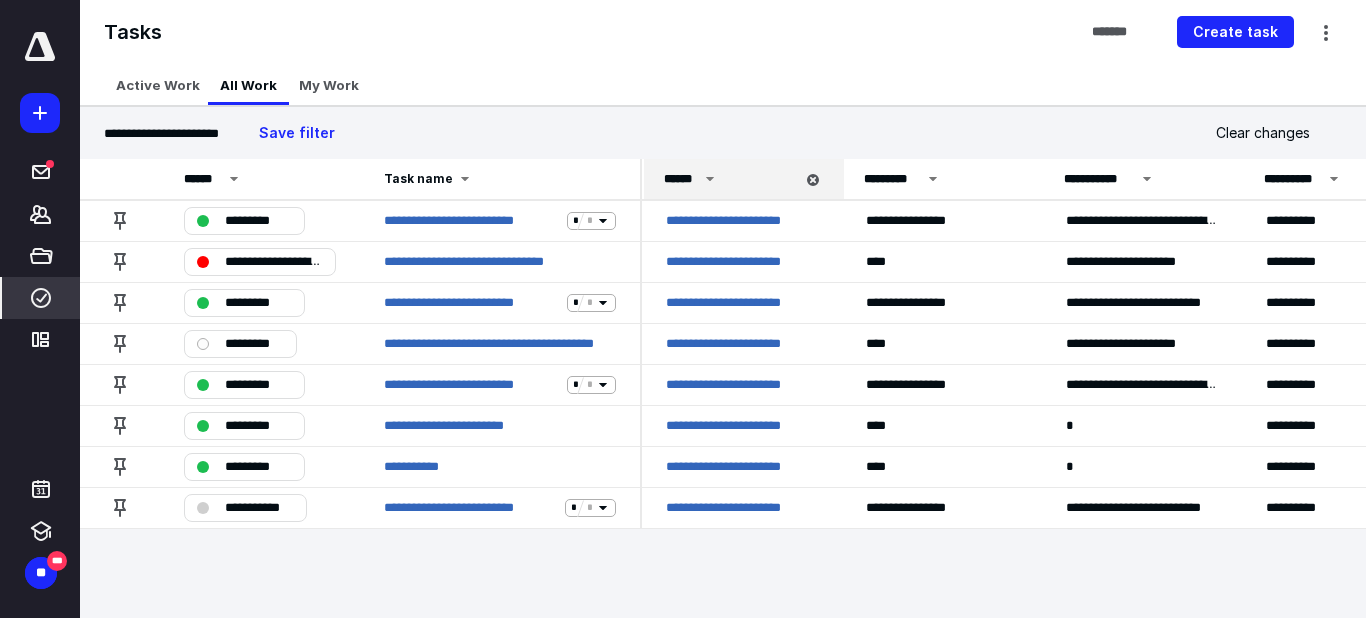 click 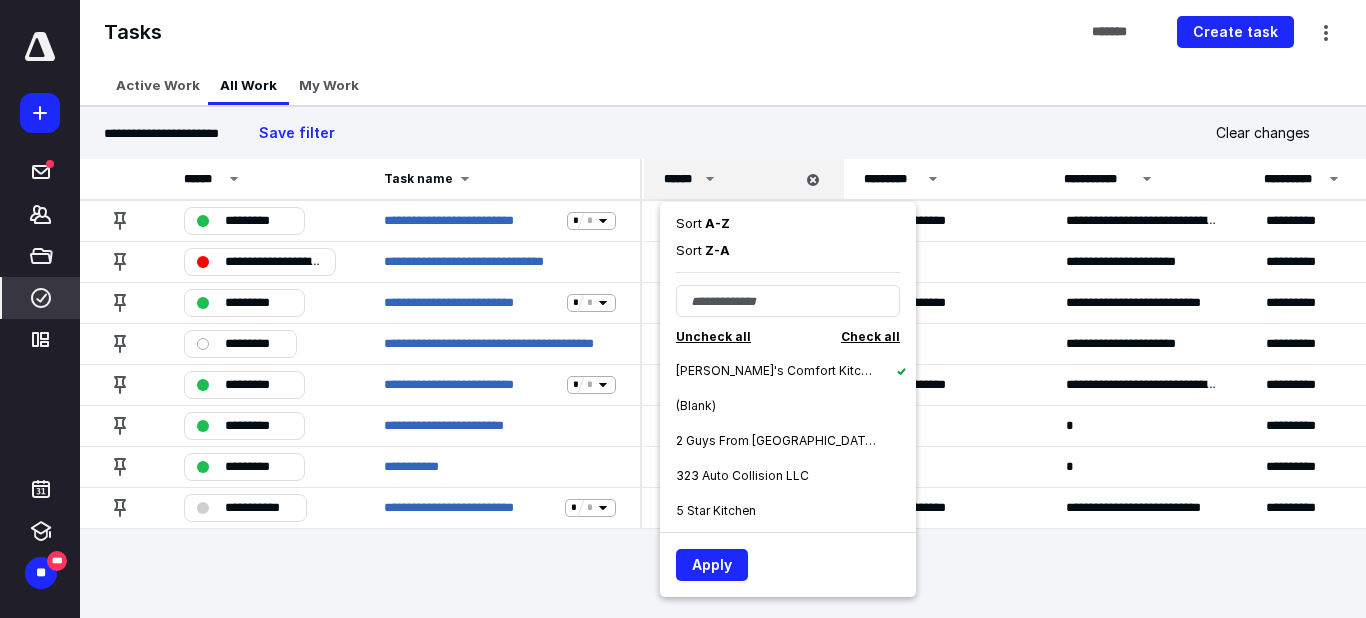 click on "[PERSON_NAME]'s Comfort Kitchen" at bounding box center [796, 370] 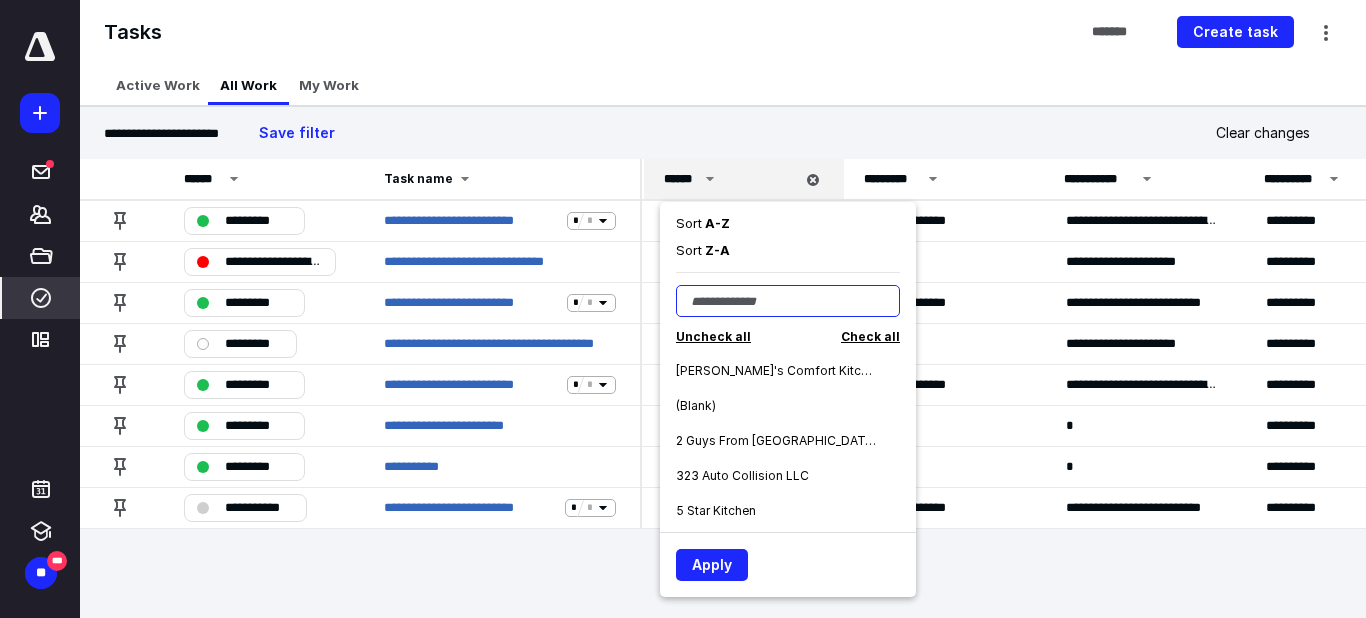 click at bounding box center [788, 301] 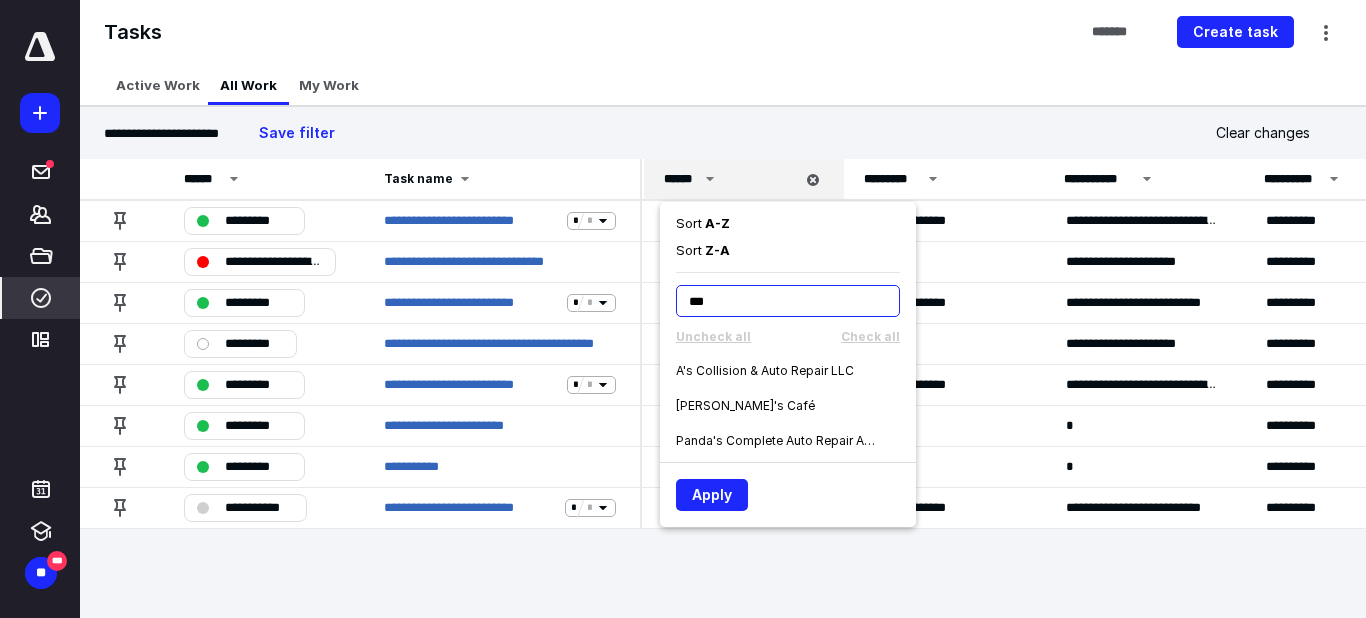 type on "***" 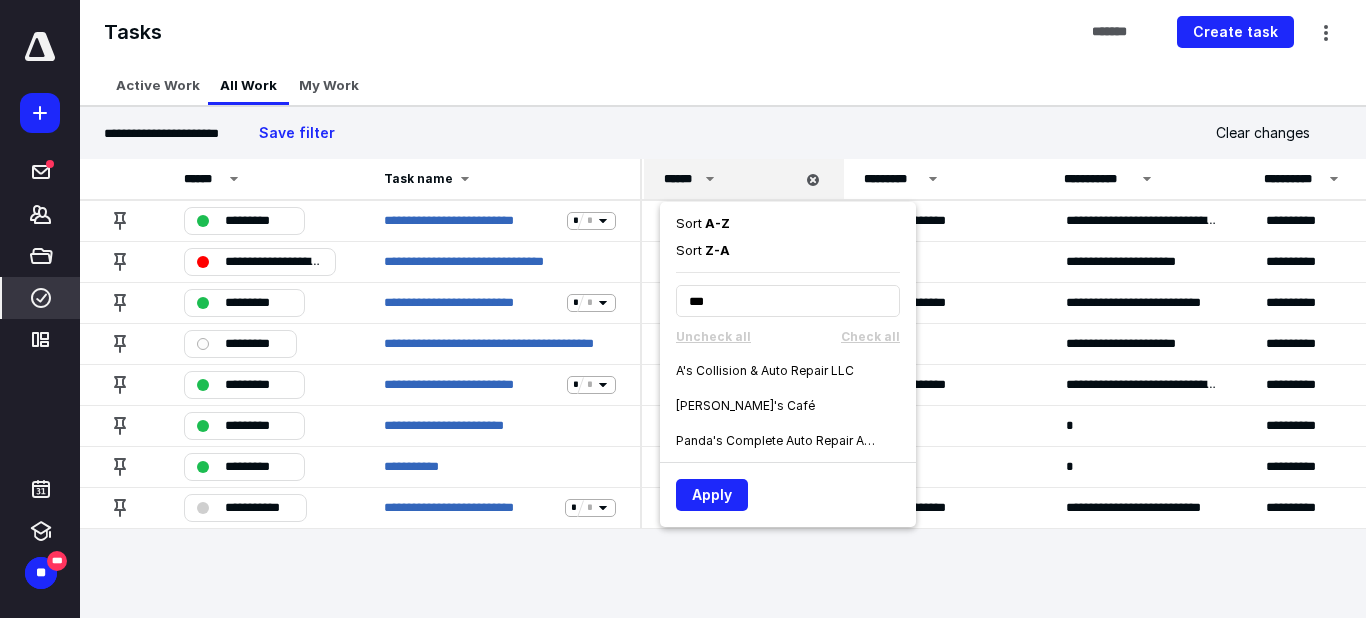 click on "A's Collision & Auto Repair LLC" at bounding box center [765, 371] 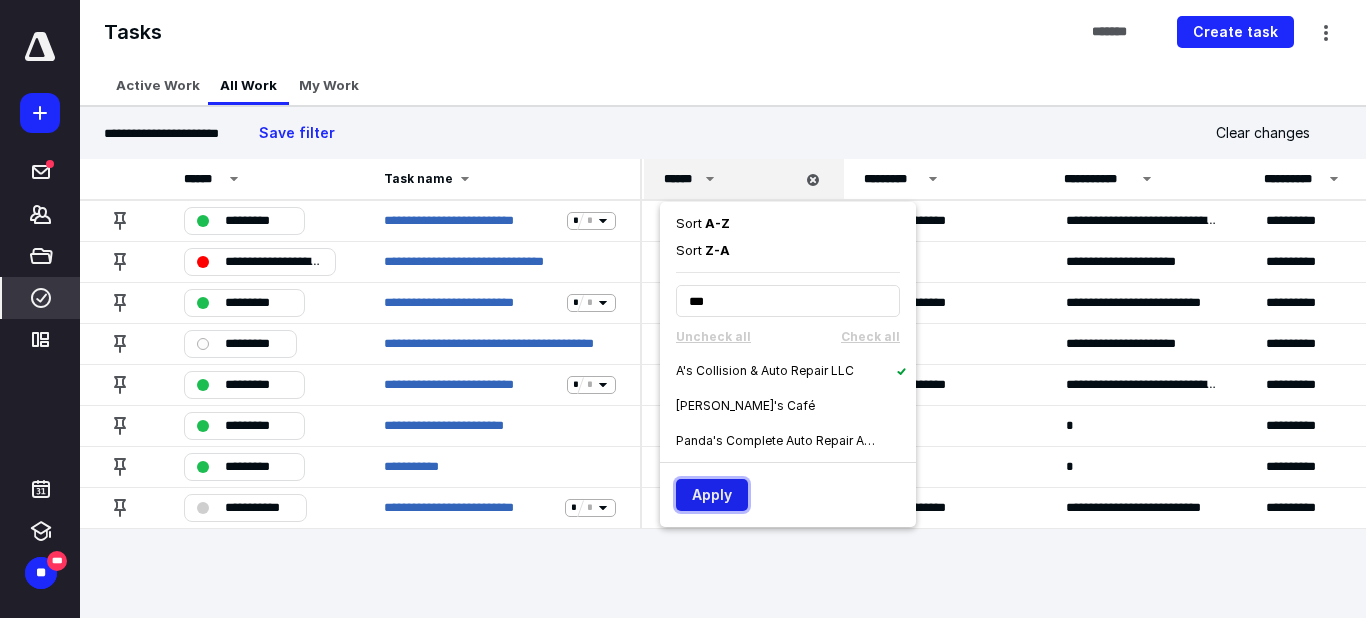 click on "Apply" at bounding box center (712, 495) 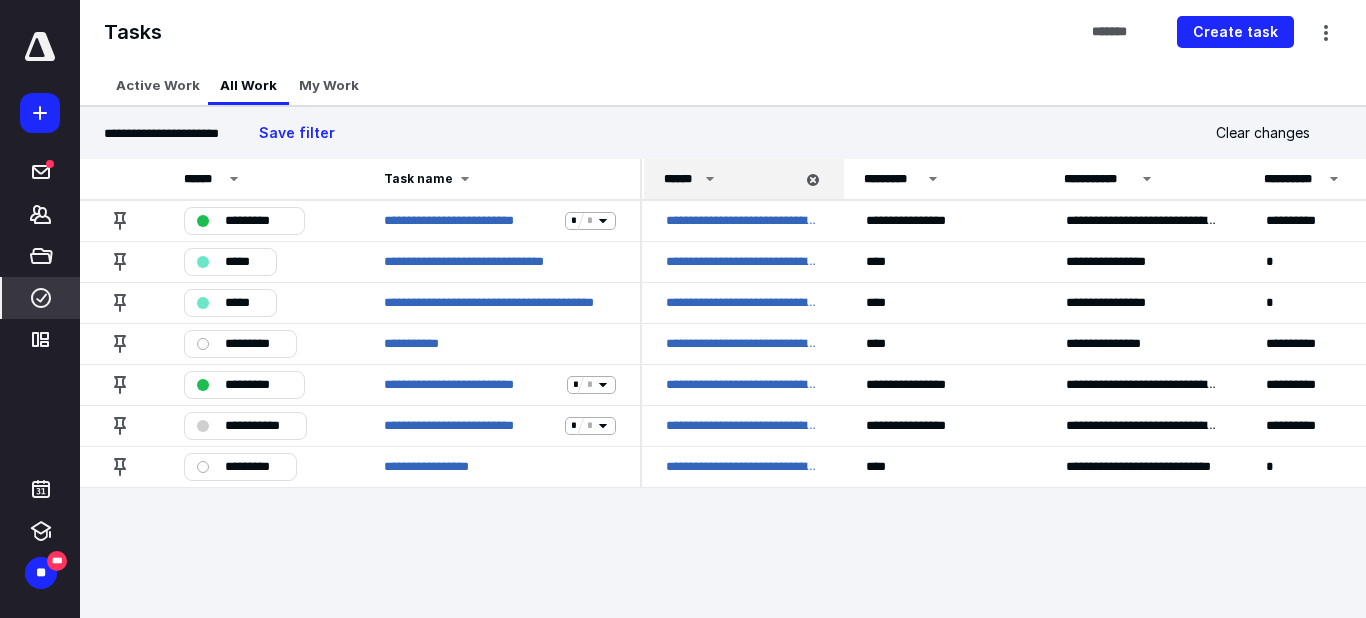 click on "******" at bounding box center (681, 179) 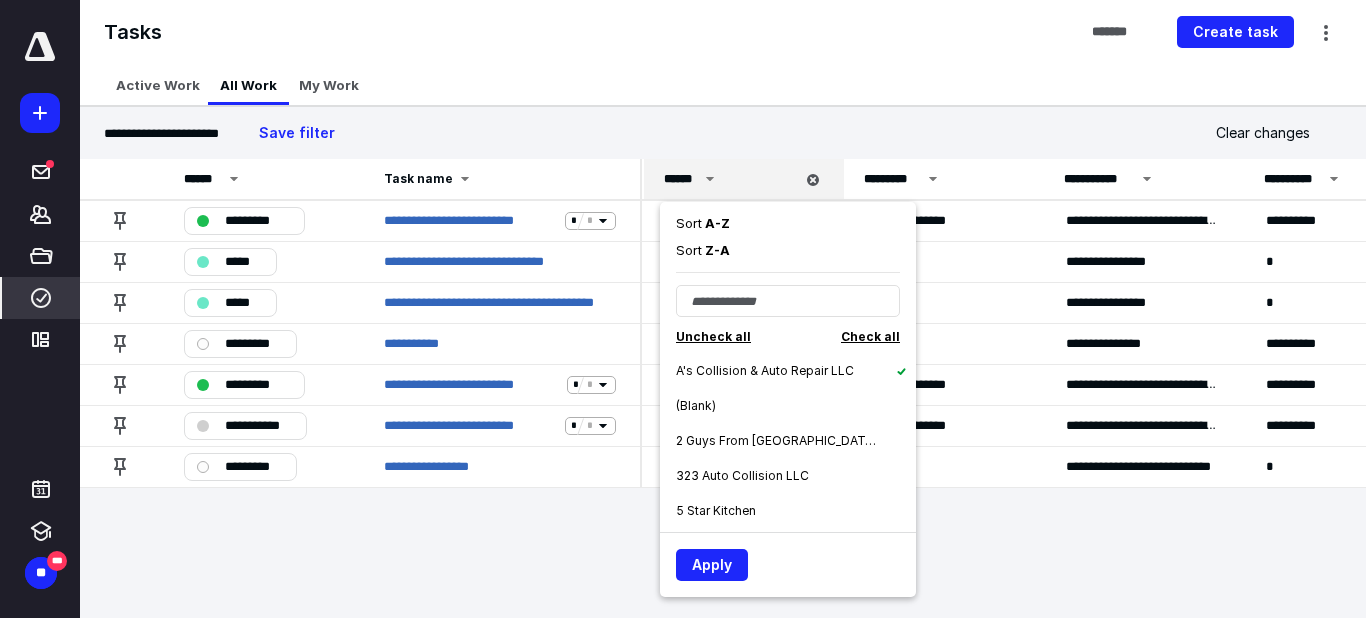 click on "A's Collision & Auto Repair LLC" at bounding box center [765, 371] 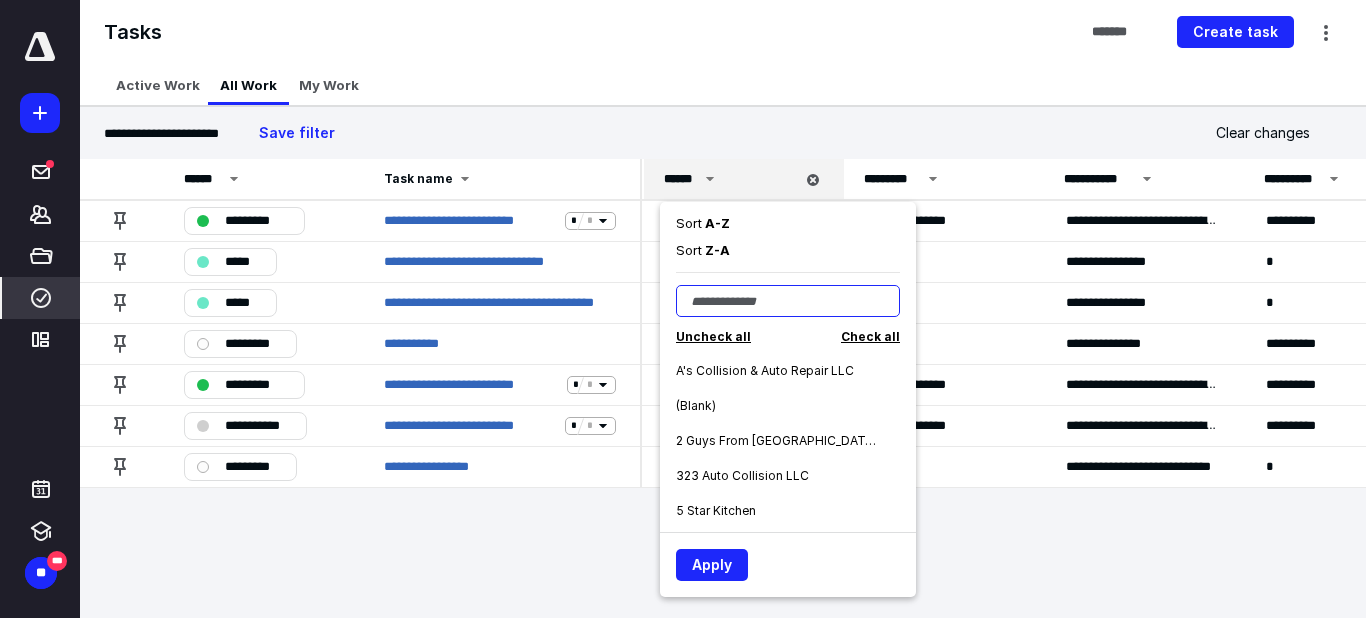 click at bounding box center [788, 301] 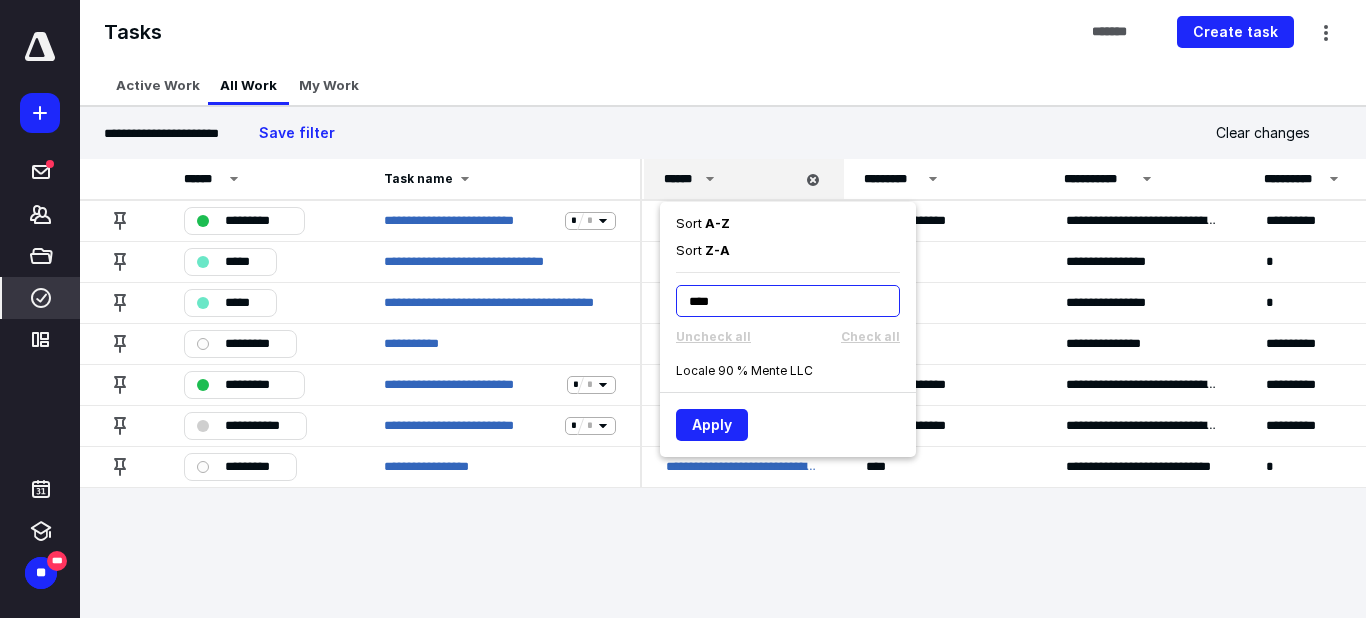 type on "****" 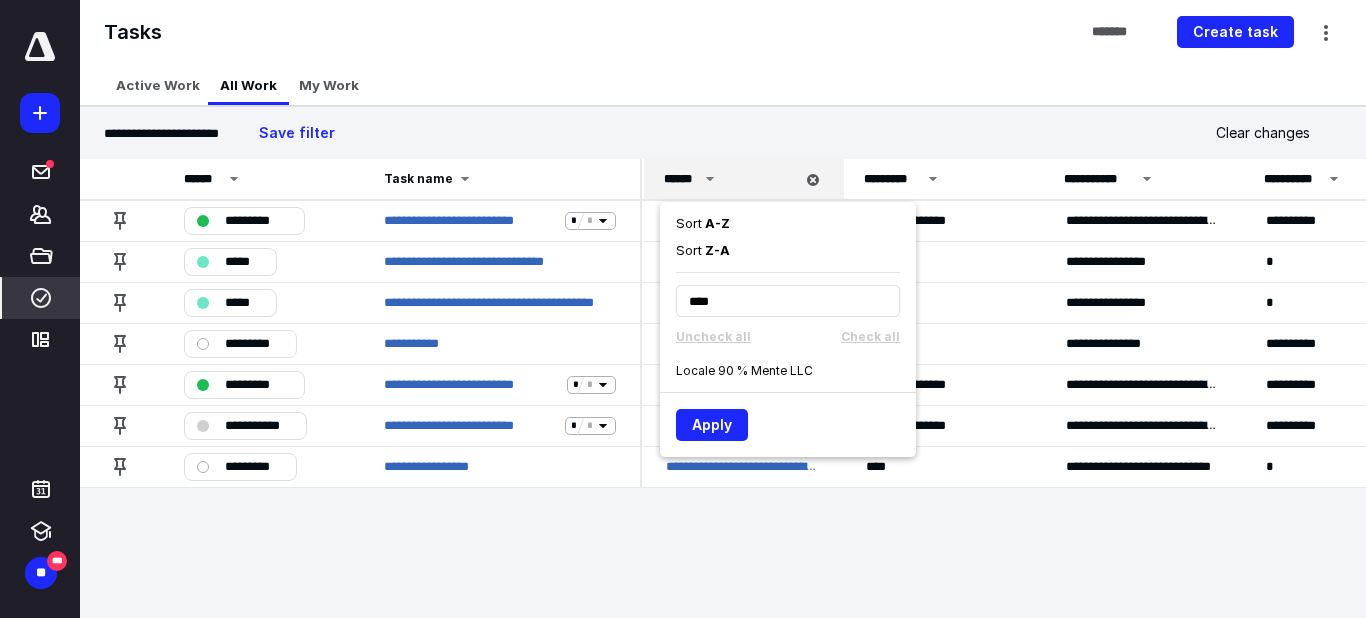 click on "Locale 90 % Mente LLC" at bounding box center [744, 371] 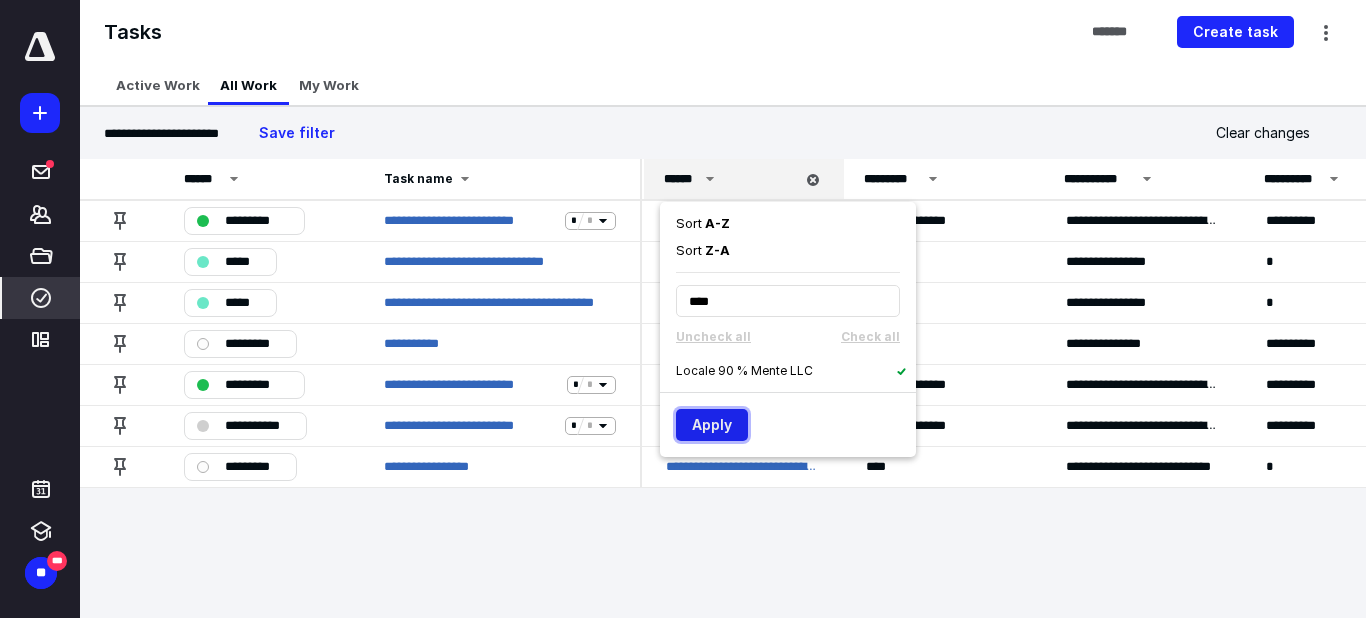 click on "Apply" at bounding box center (712, 425) 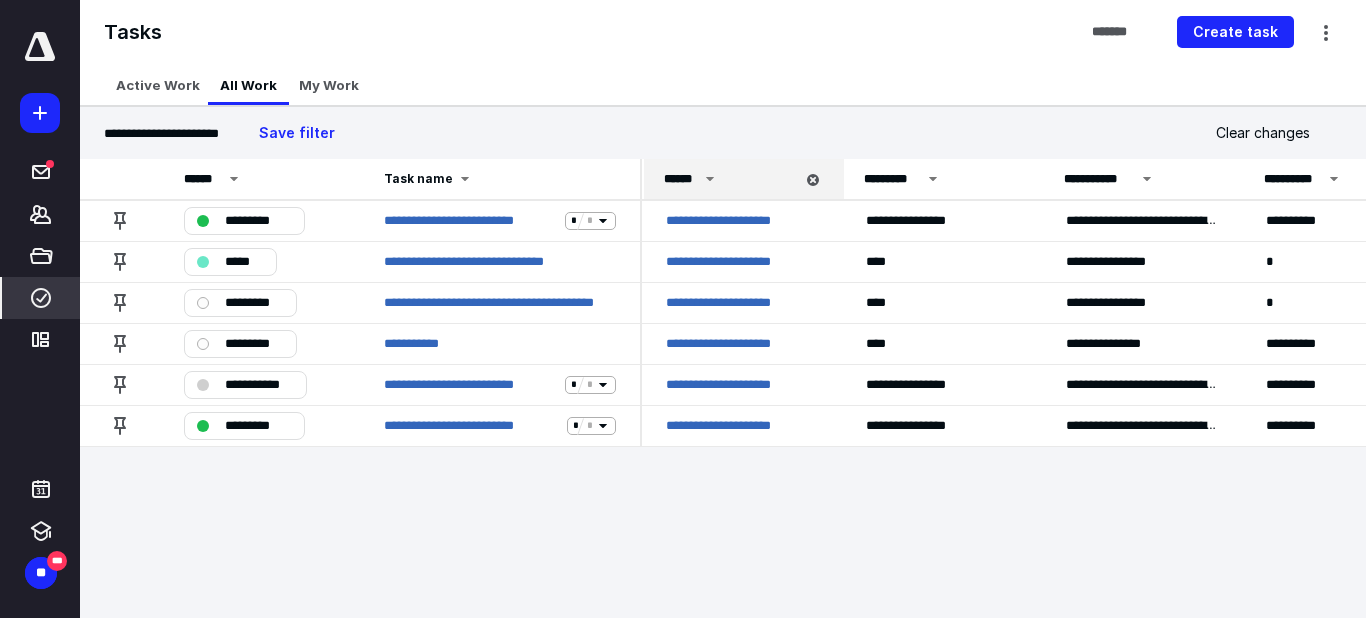 click 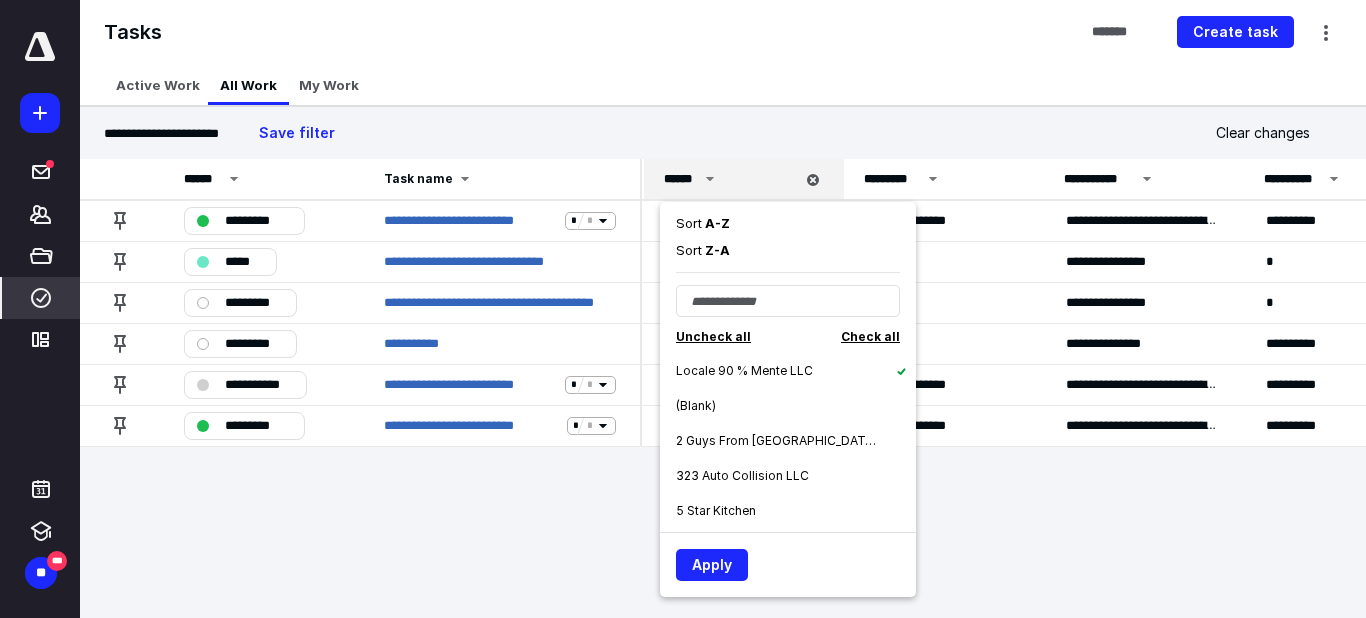 click on "Locale 90 % Mente LLC" at bounding box center (796, 370) 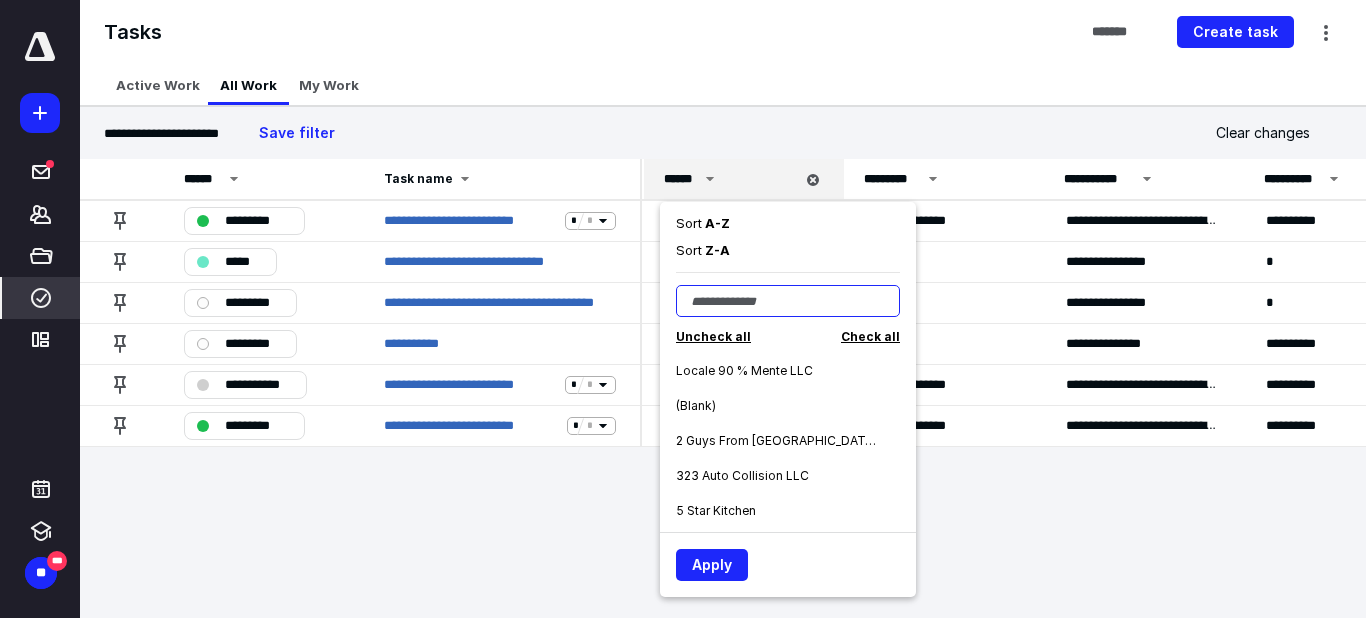 click at bounding box center (788, 301) 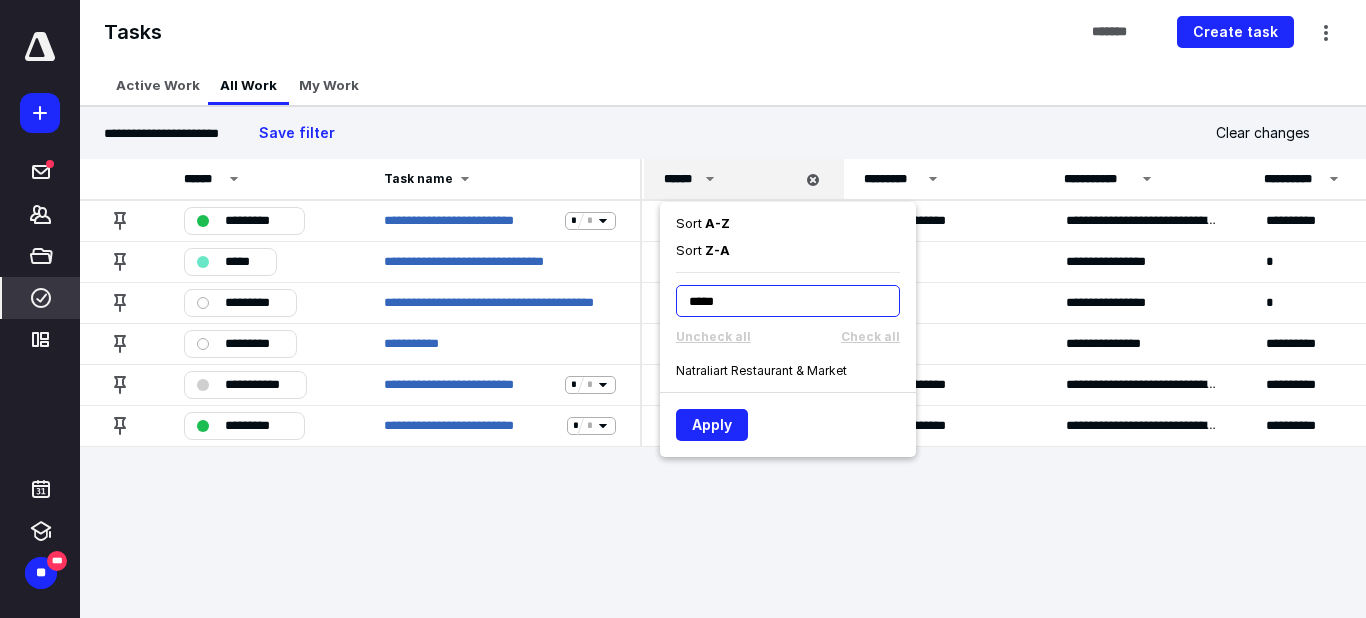 type on "*****" 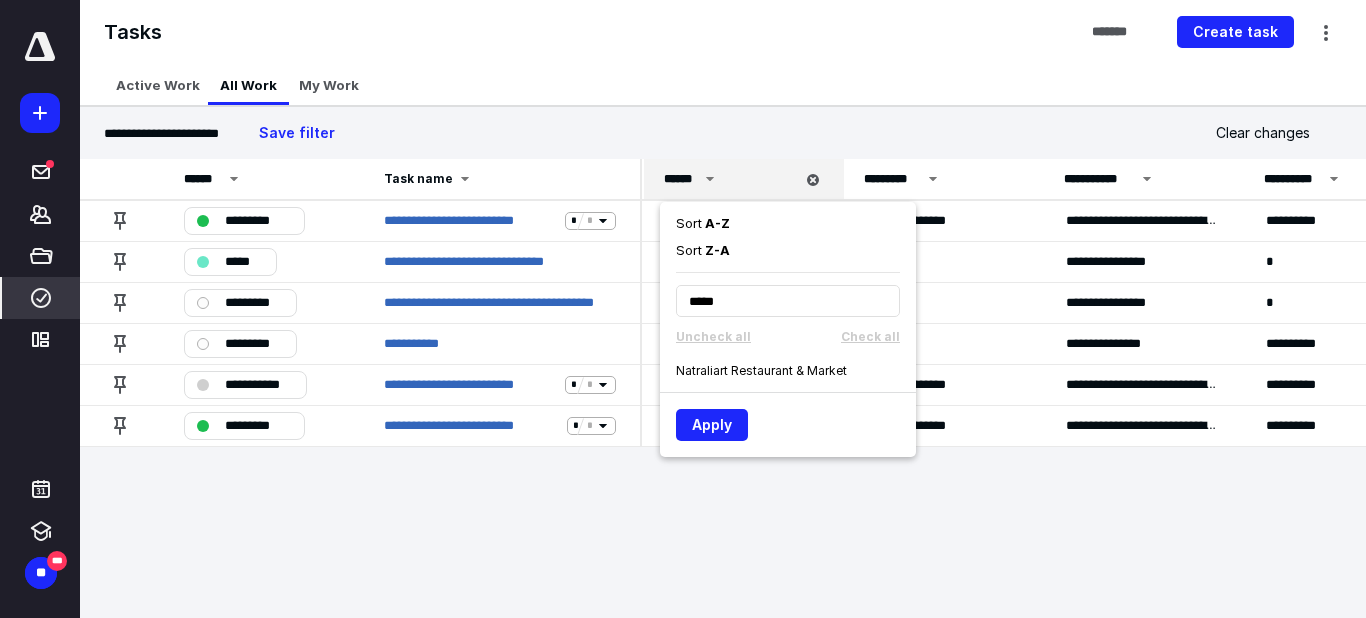 click on "Natraliart Restaurant & Market" at bounding box center (796, 370) 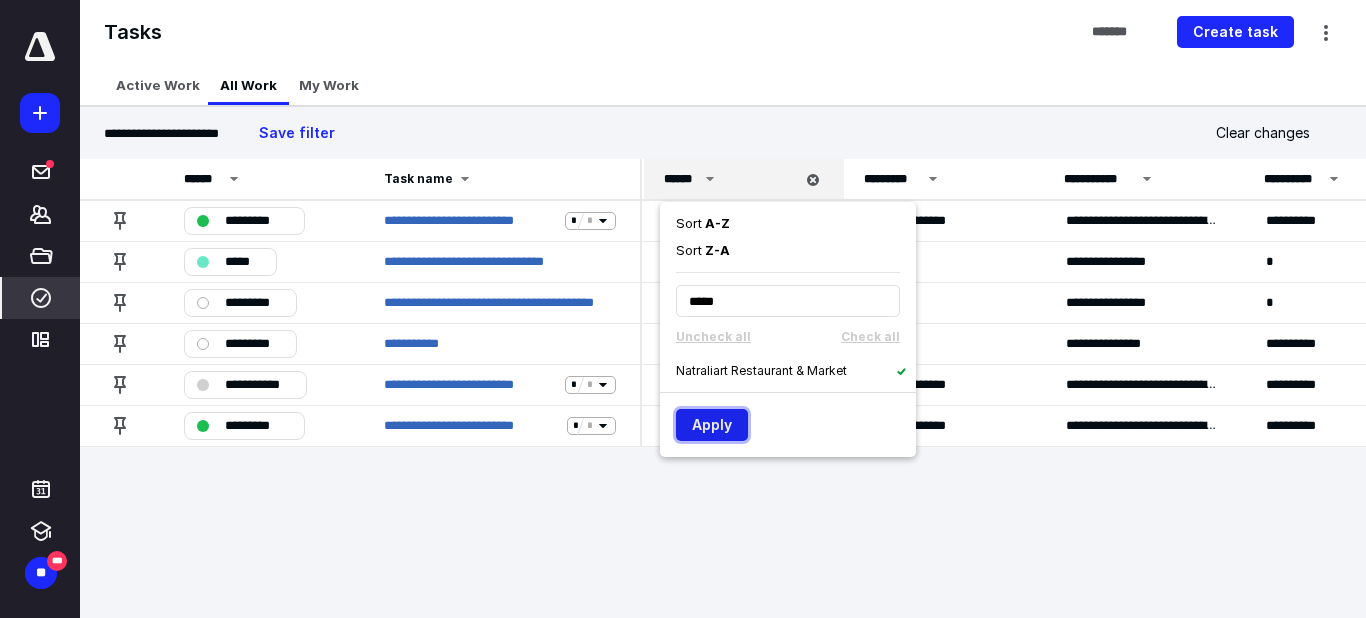 click on "Apply" at bounding box center [712, 425] 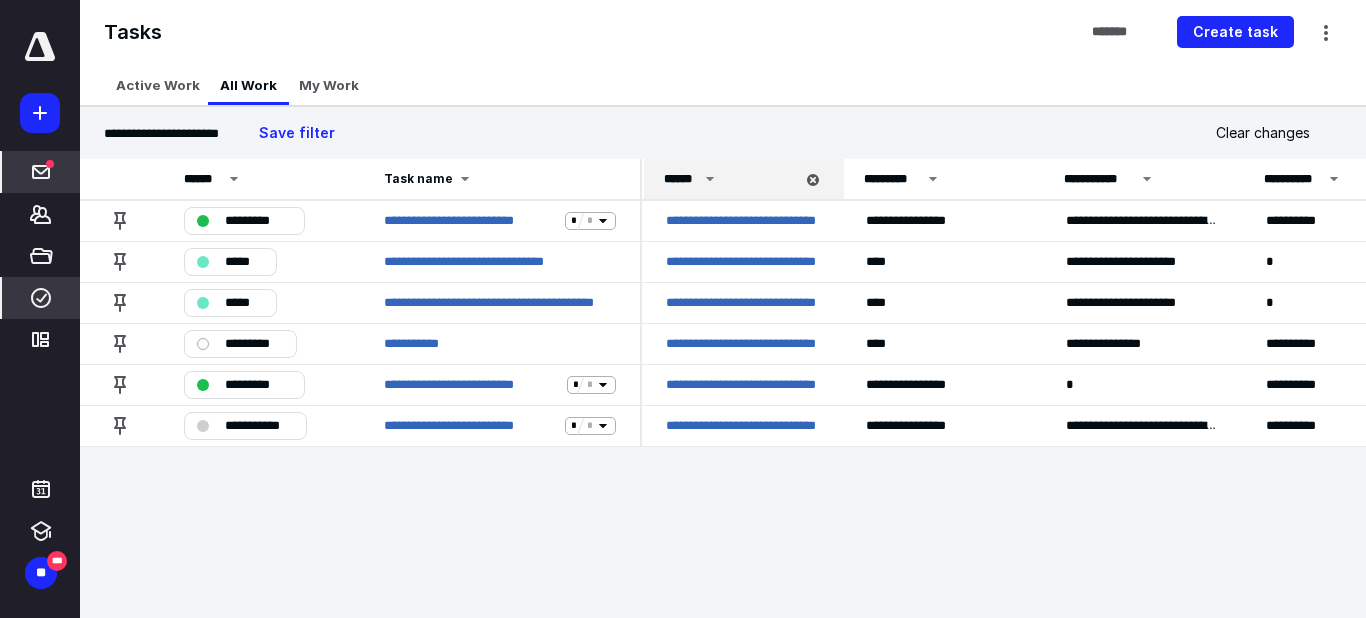 click 